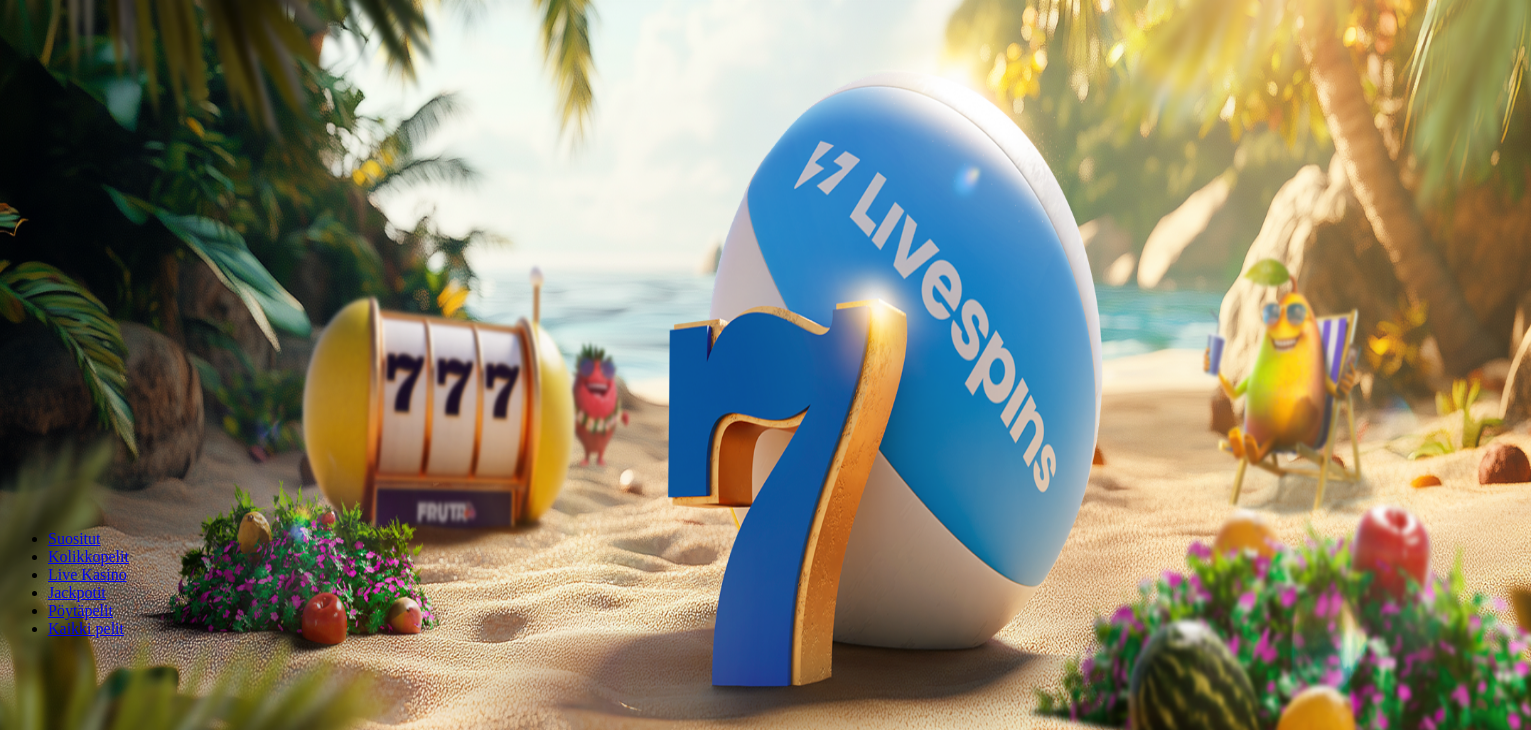 scroll, scrollTop: 0, scrollLeft: 0, axis: both 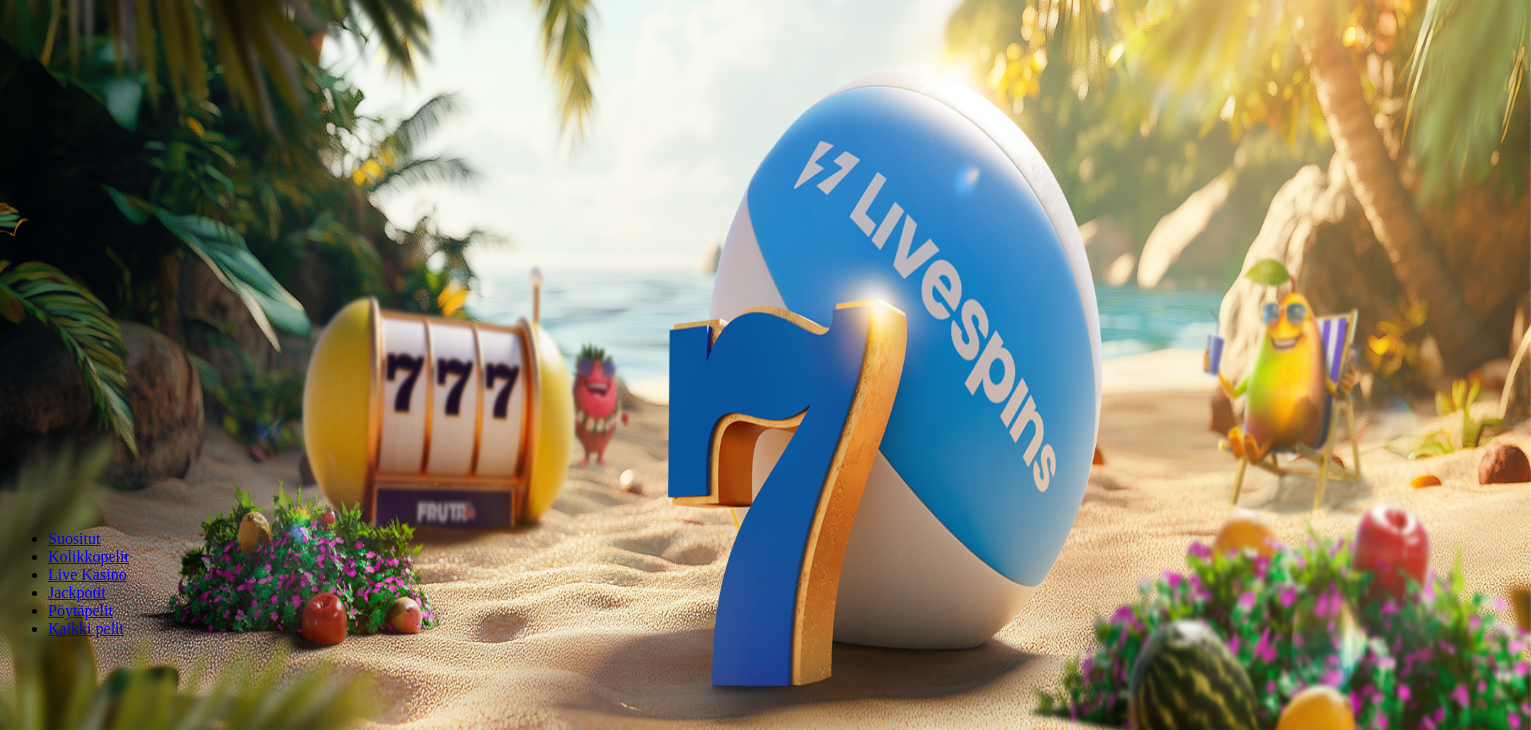 click at bounding box center (16, 471) 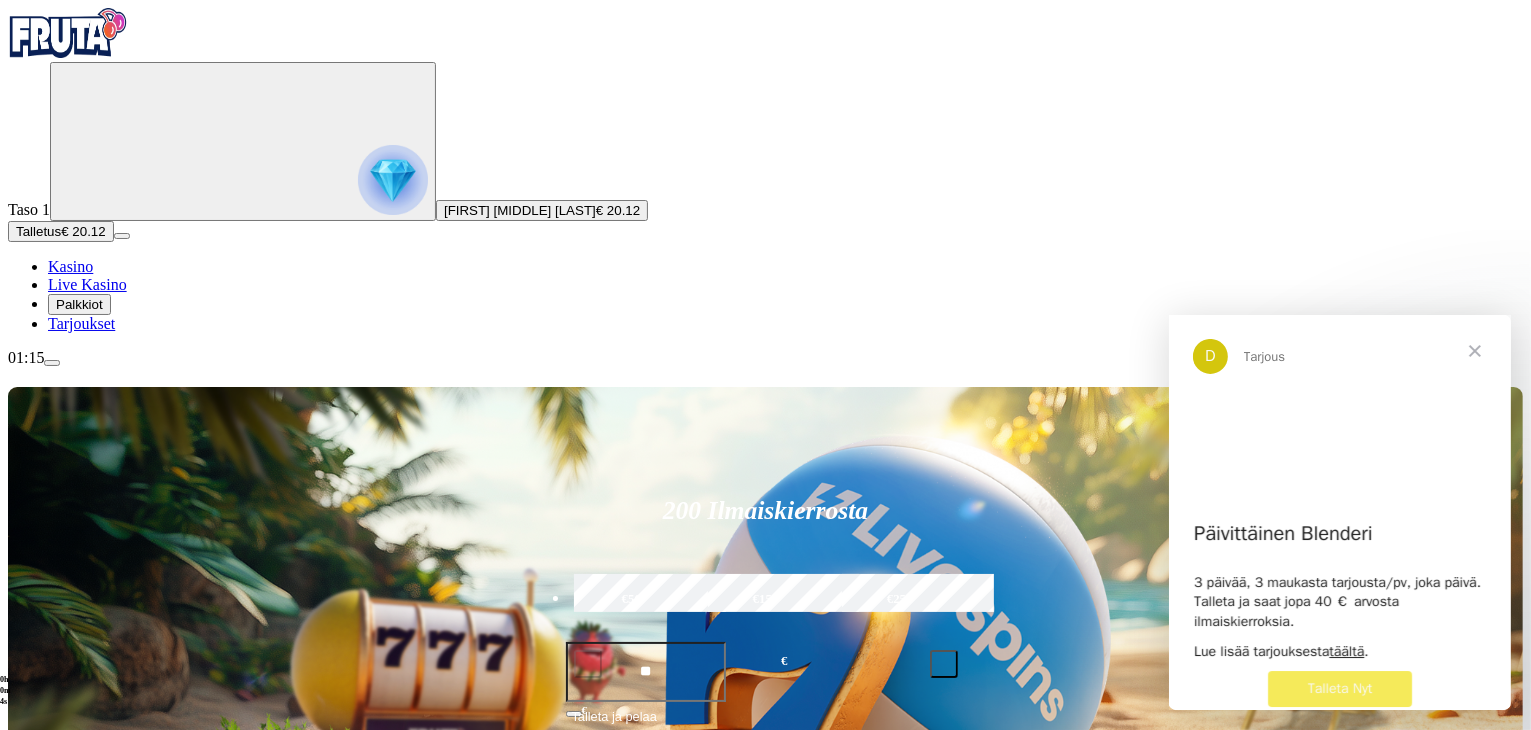 scroll, scrollTop: 0, scrollLeft: 0, axis: both 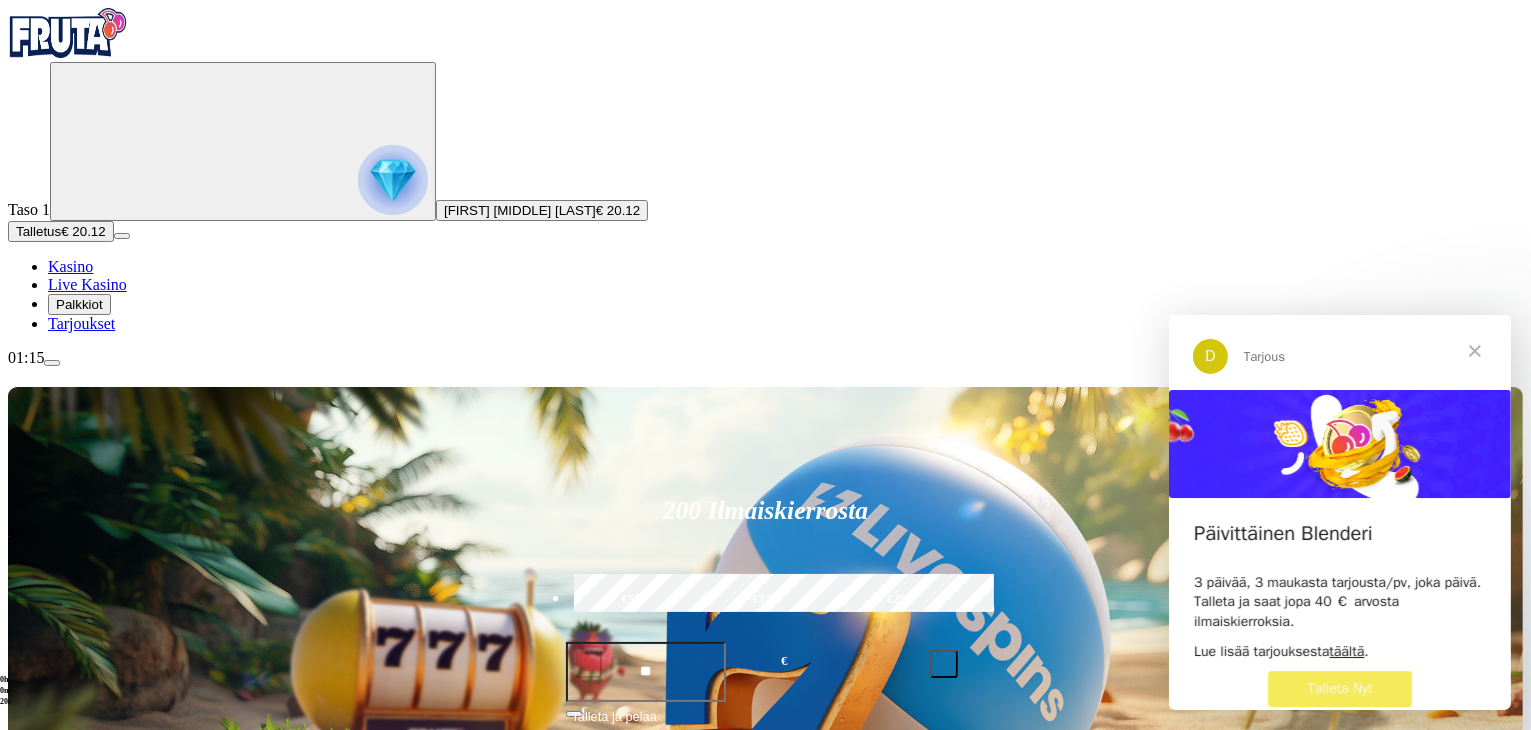 click at bounding box center (52, 363) 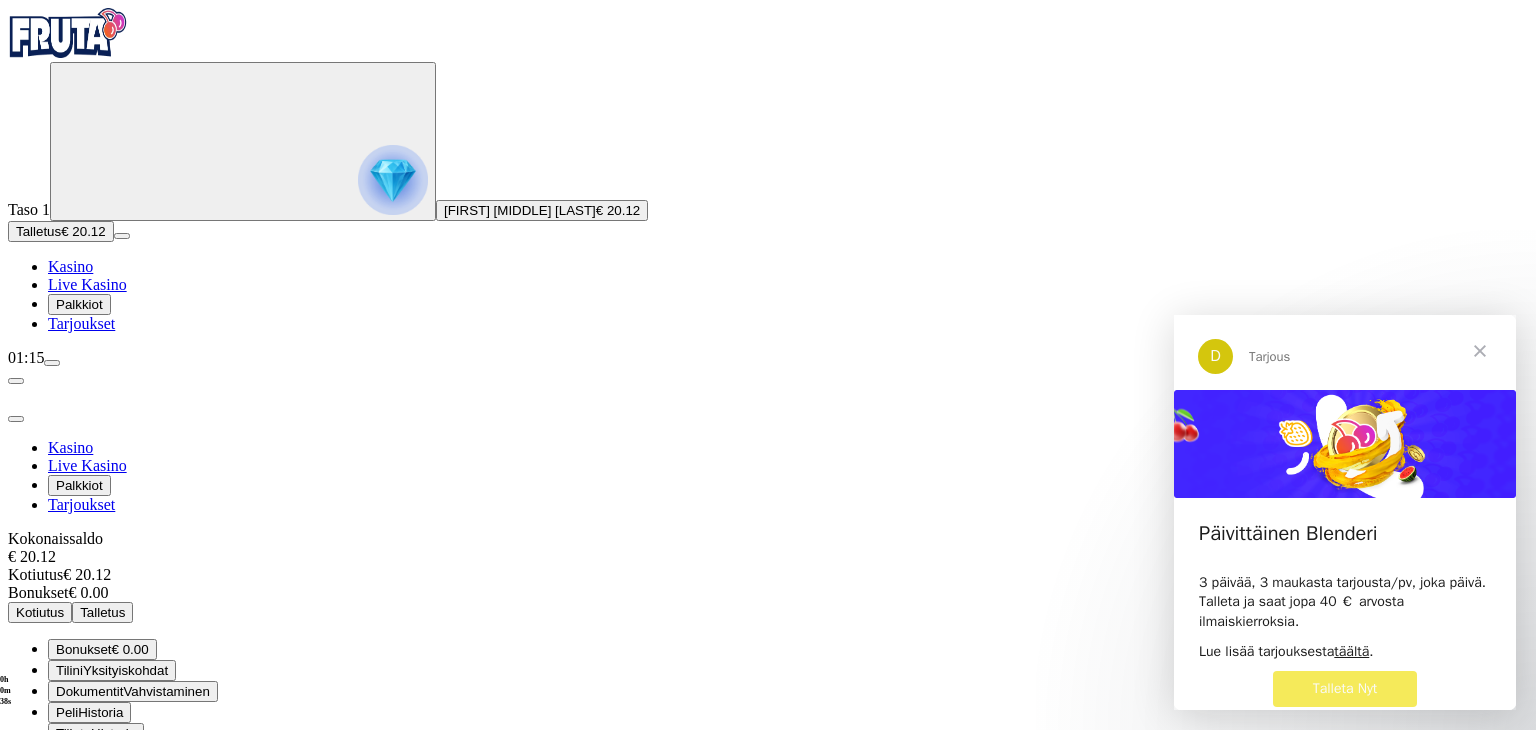 click on "Tilini Yksityiskohdat" at bounding box center [112, 670] 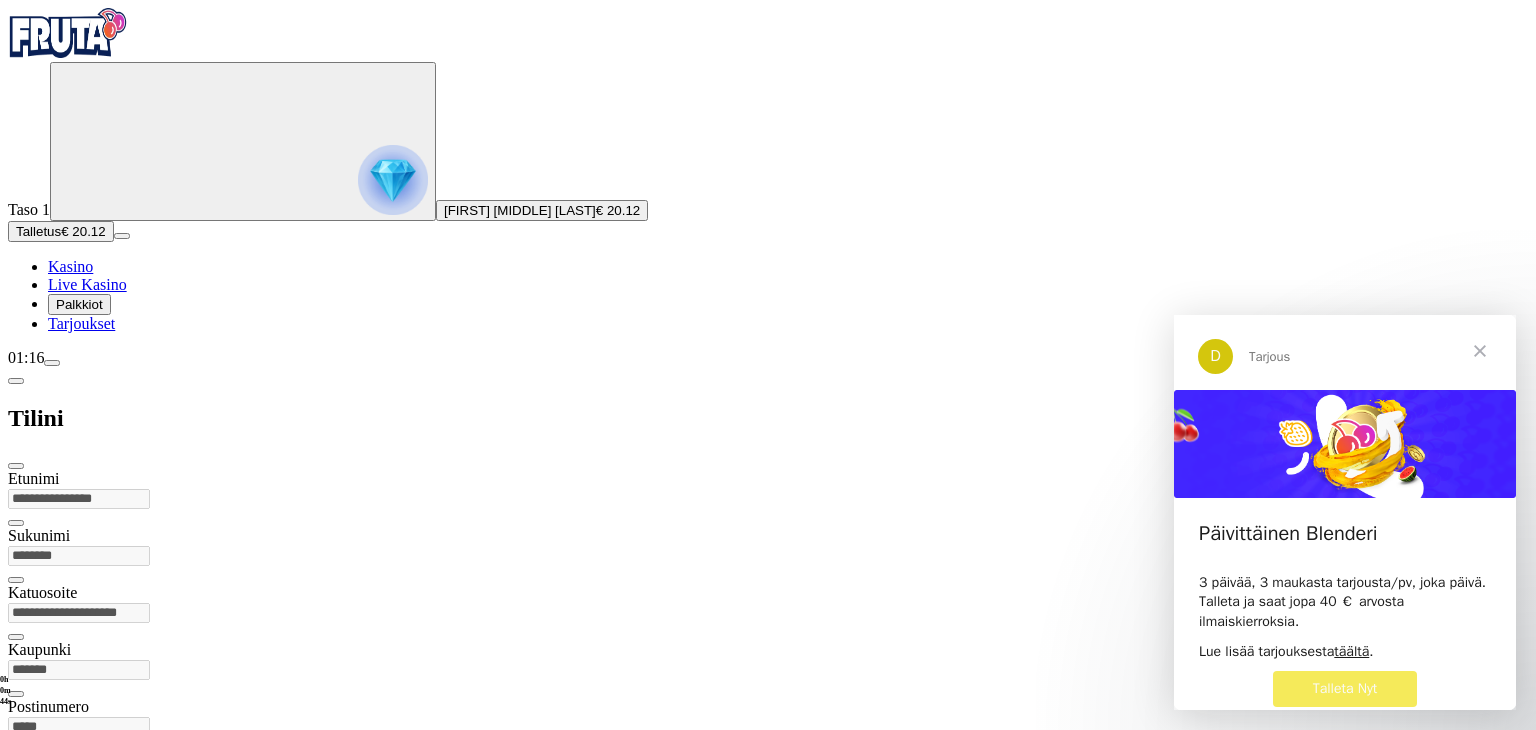 click at bounding box center [16, 381] 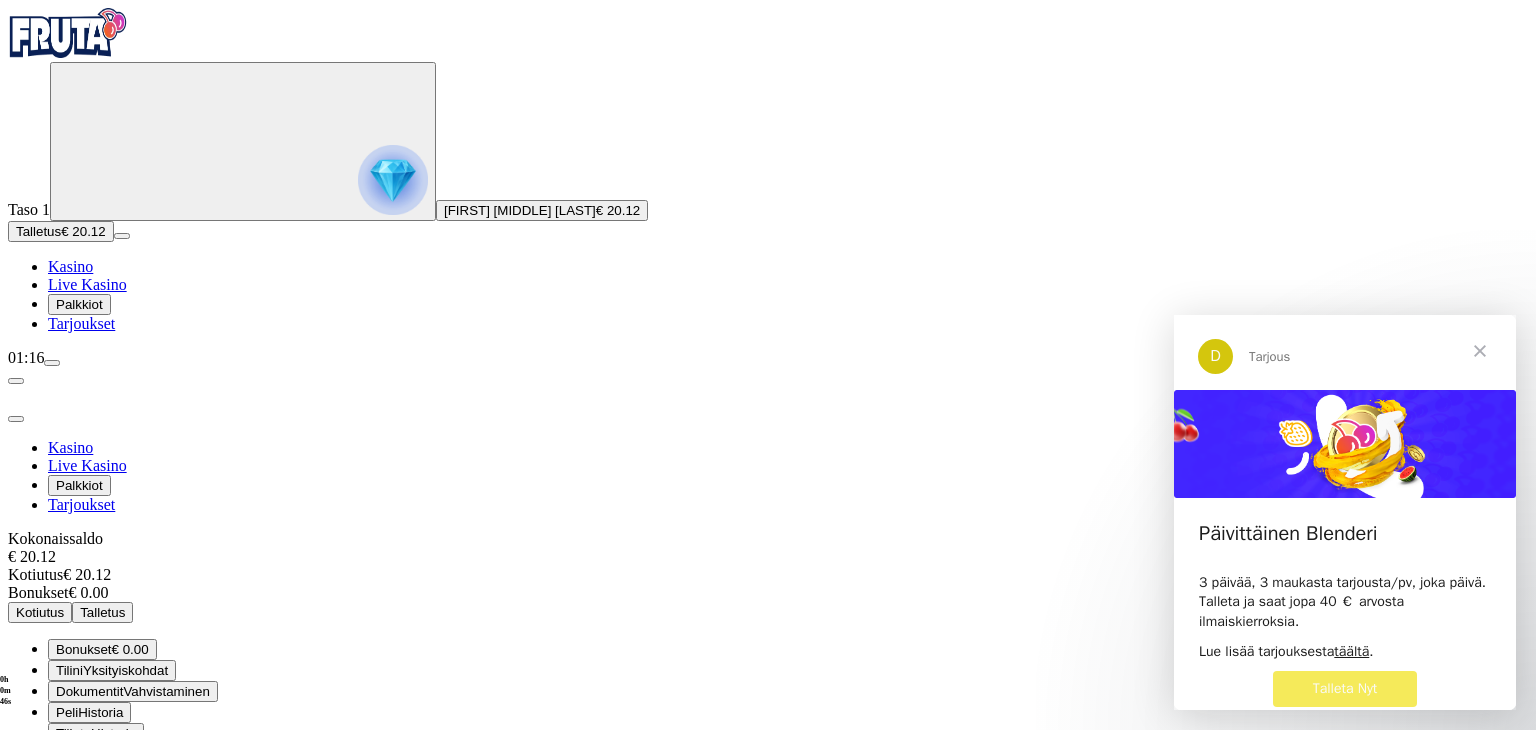 click on "Peli Historia" at bounding box center [89, 712] 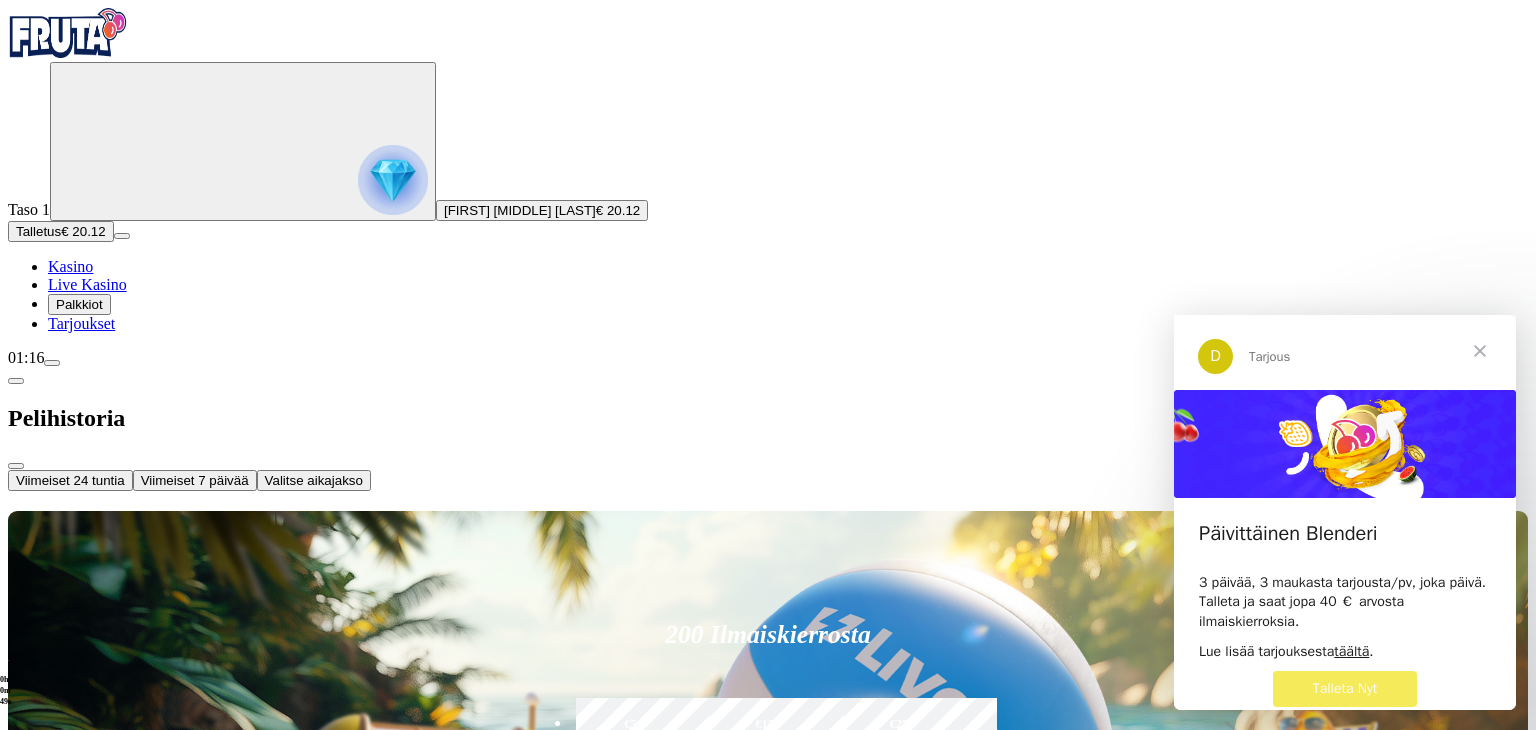 click on "Valitse aikajakso" at bounding box center (314, 480) 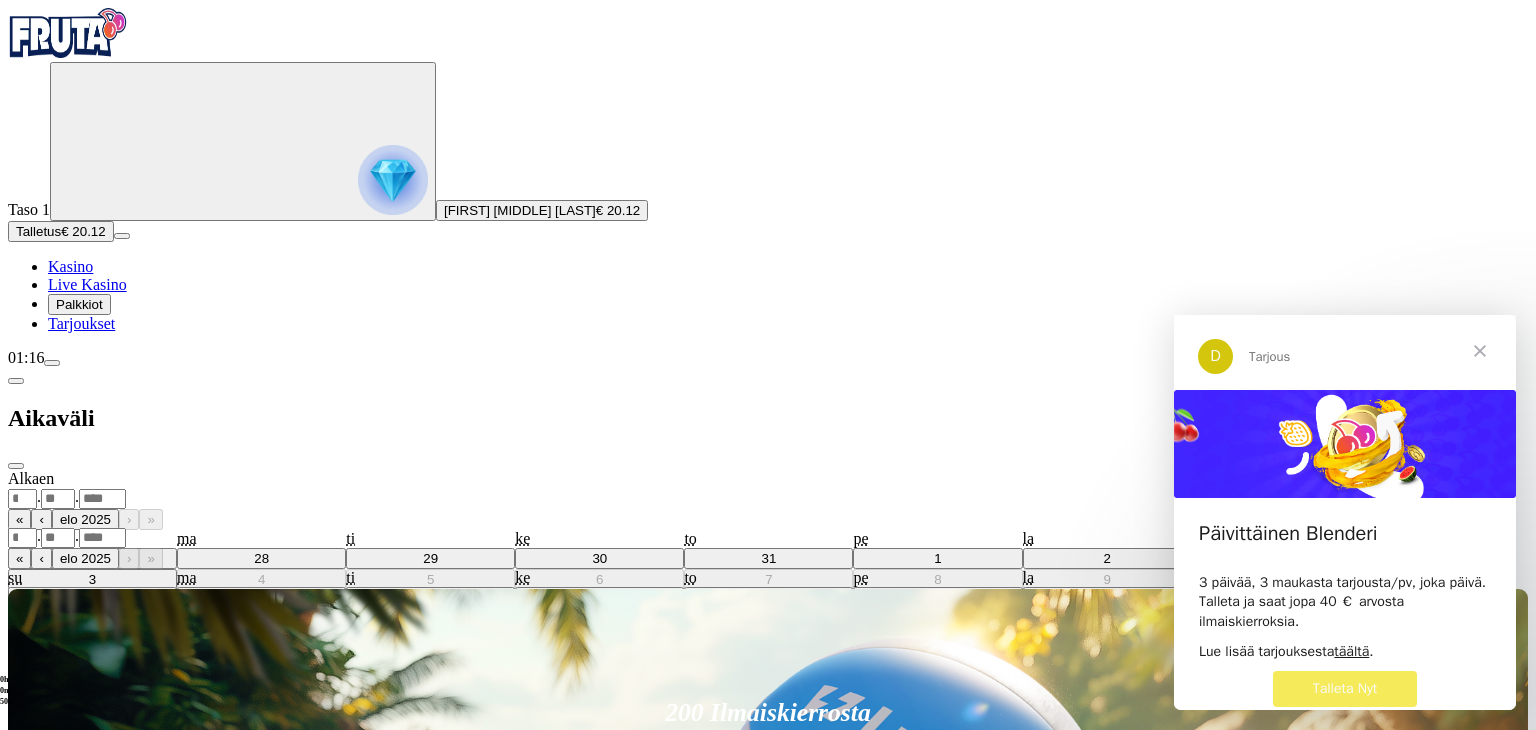 click on ". ." at bounding box center (768, 498) 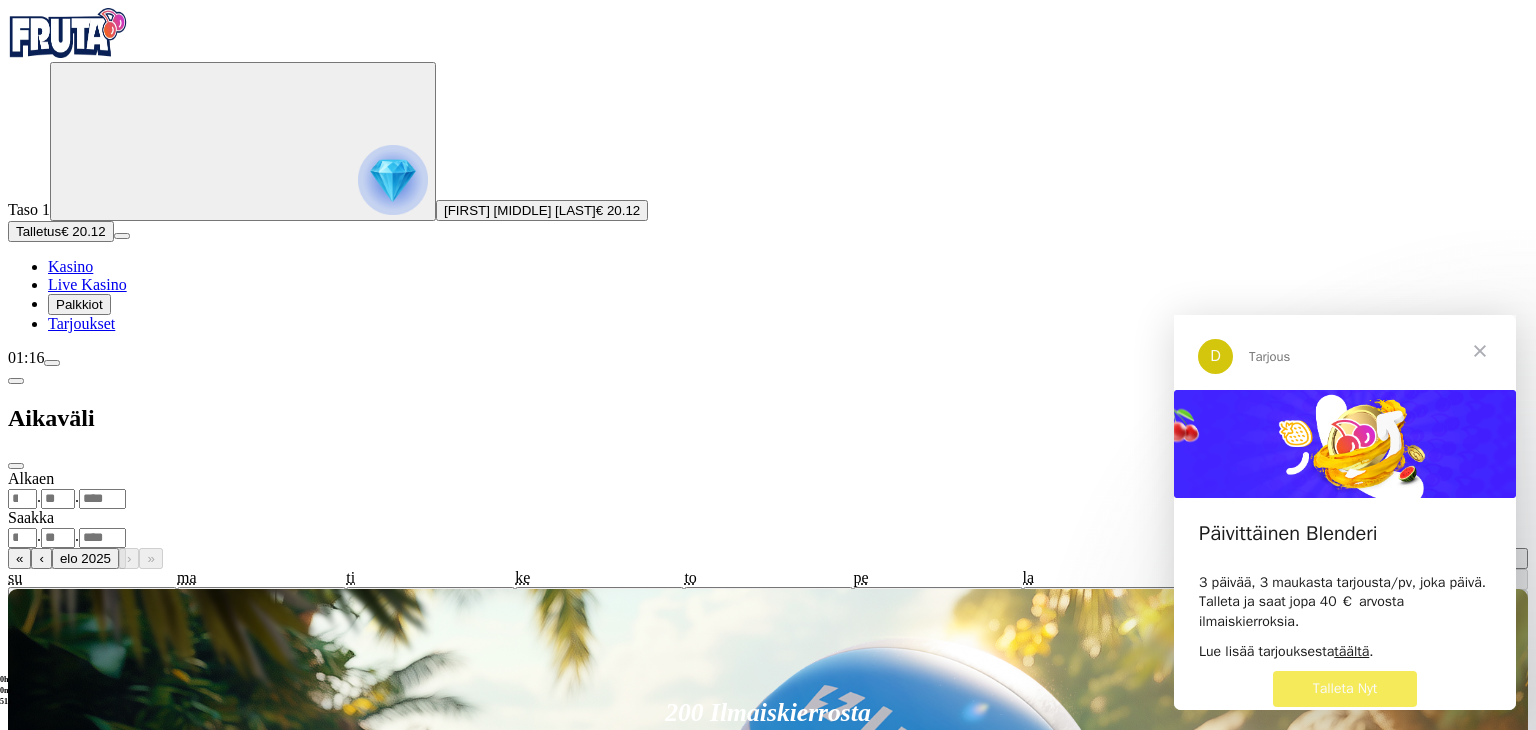 click on "‹" at bounding box center [1227, 519] 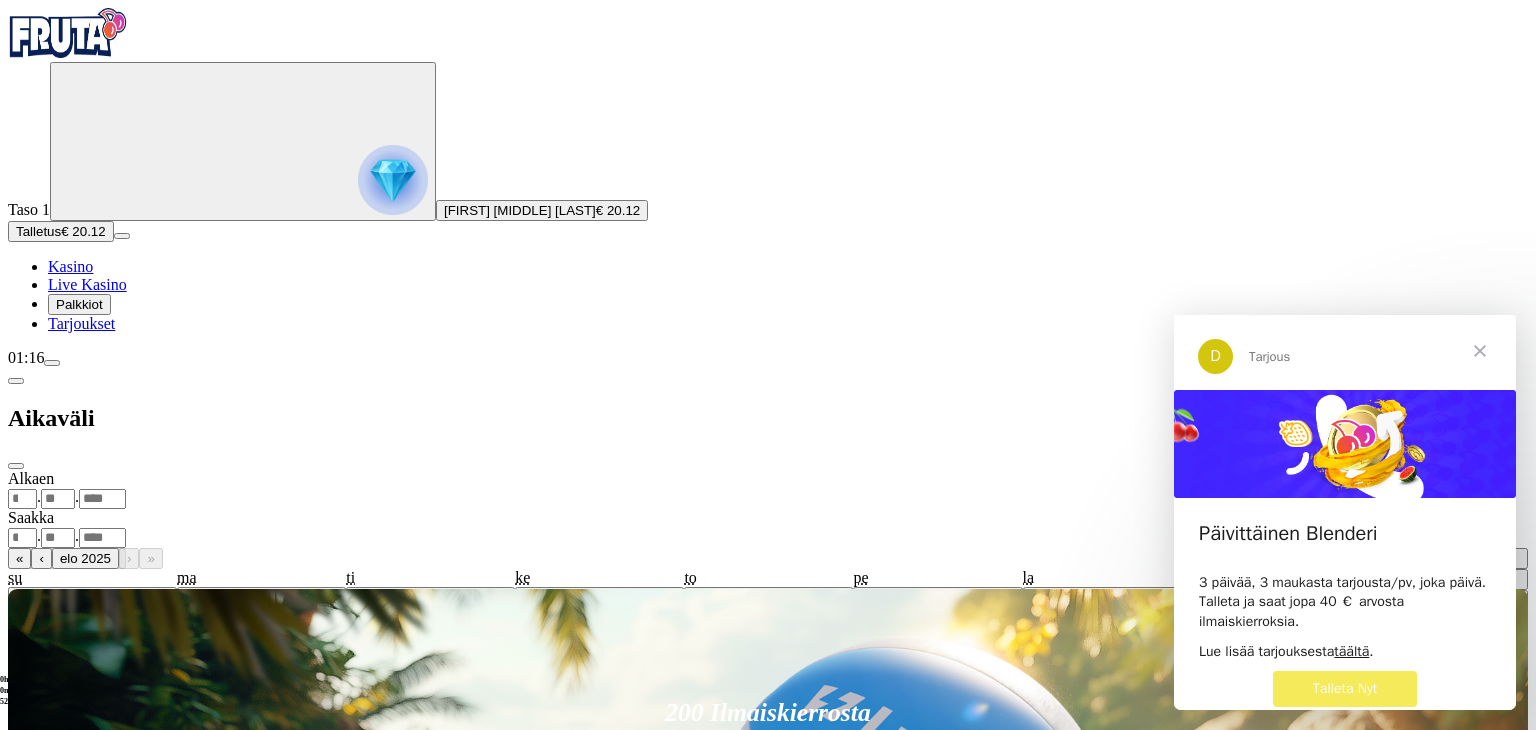 click on "‹" at bounding box center [1227, 519] 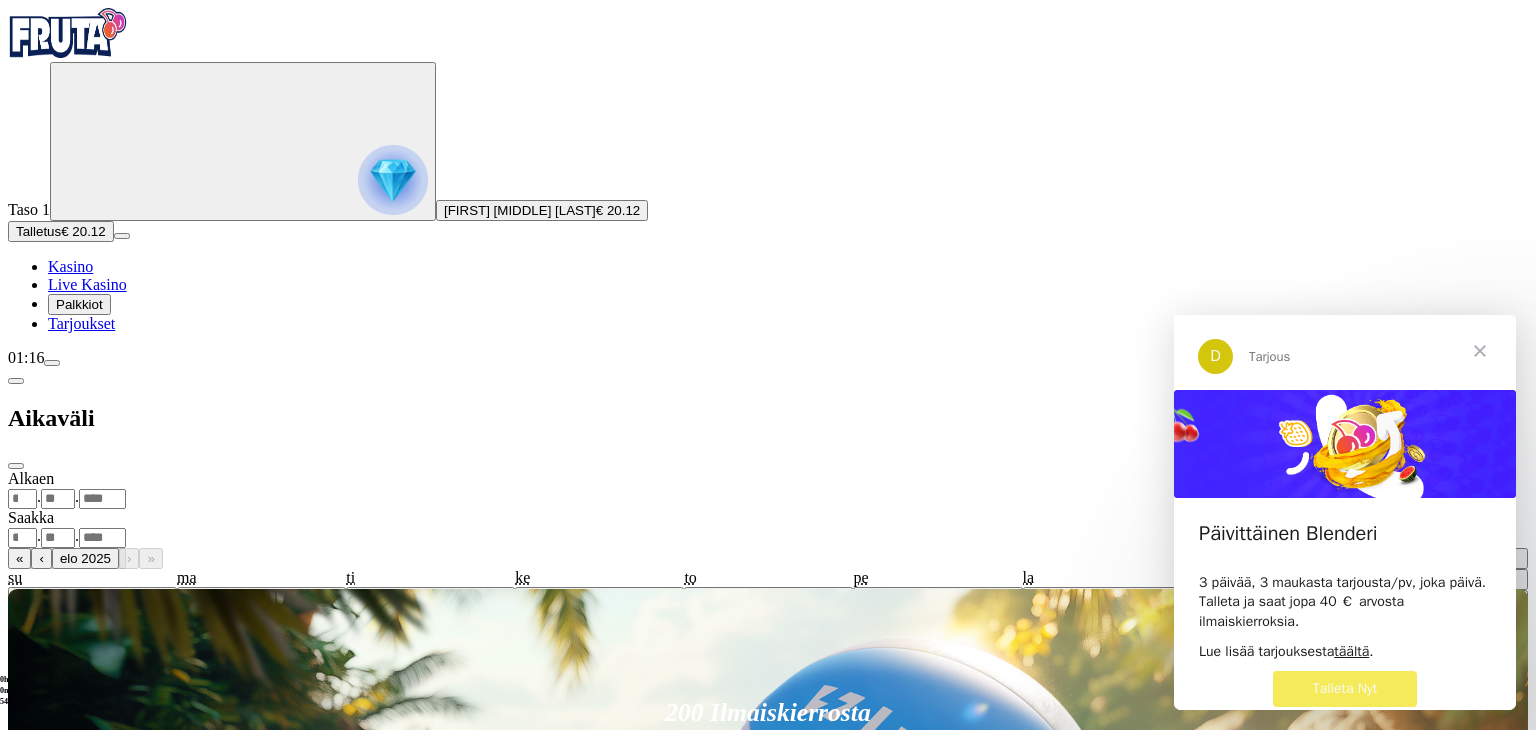 click on "‹" at bounding box center (1227, 519) 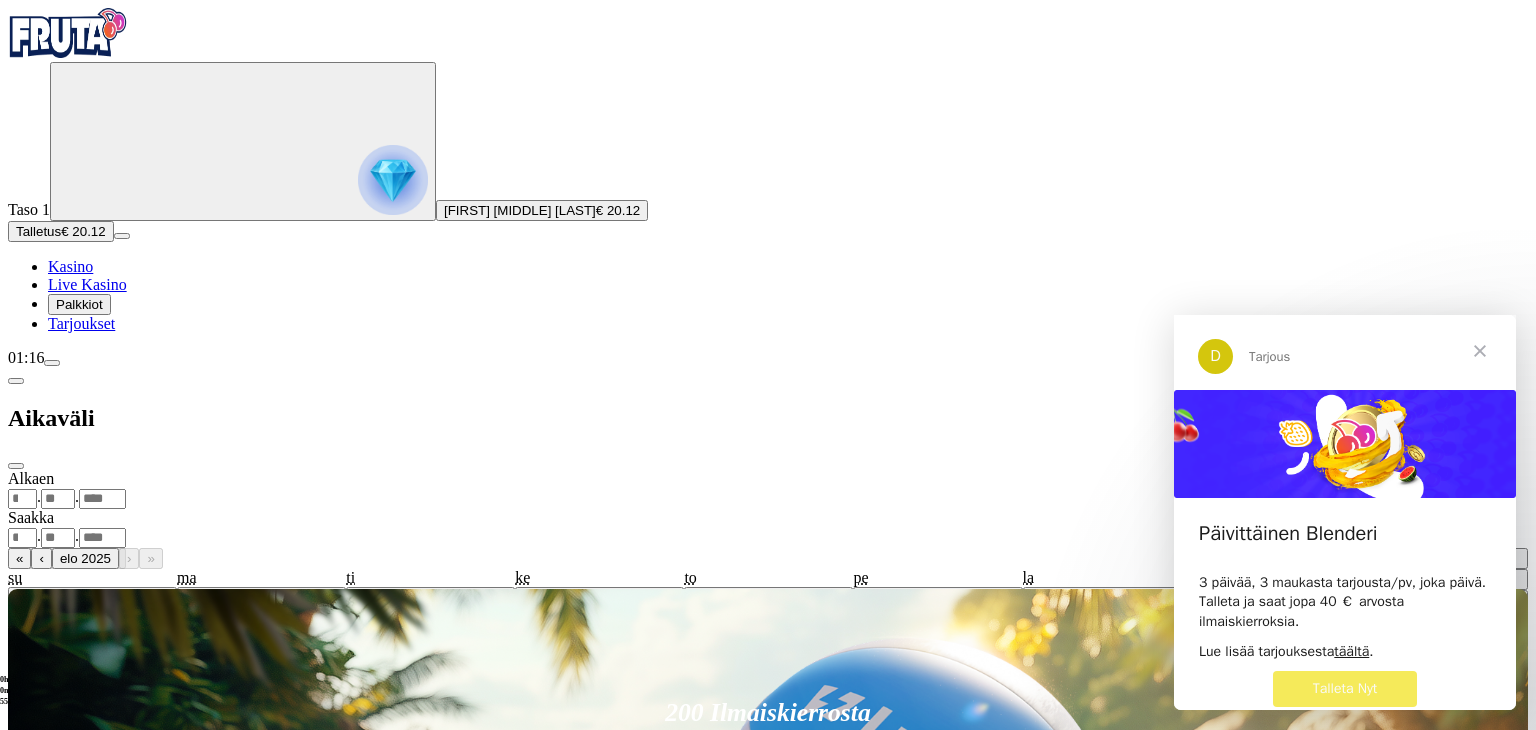 click on "‹" at bounding box center [1227, 519] 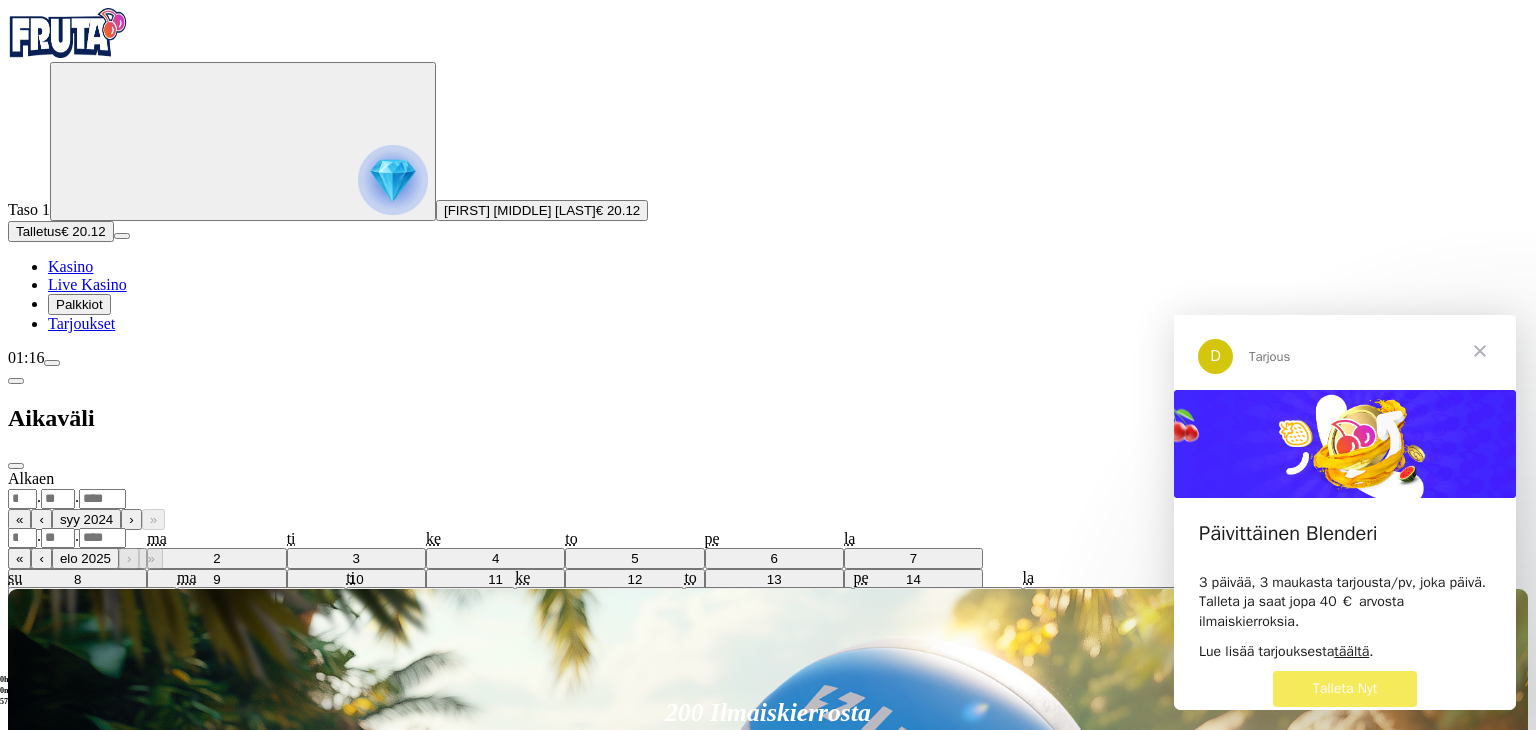 click on "**********" at bounding box center [768, 468] 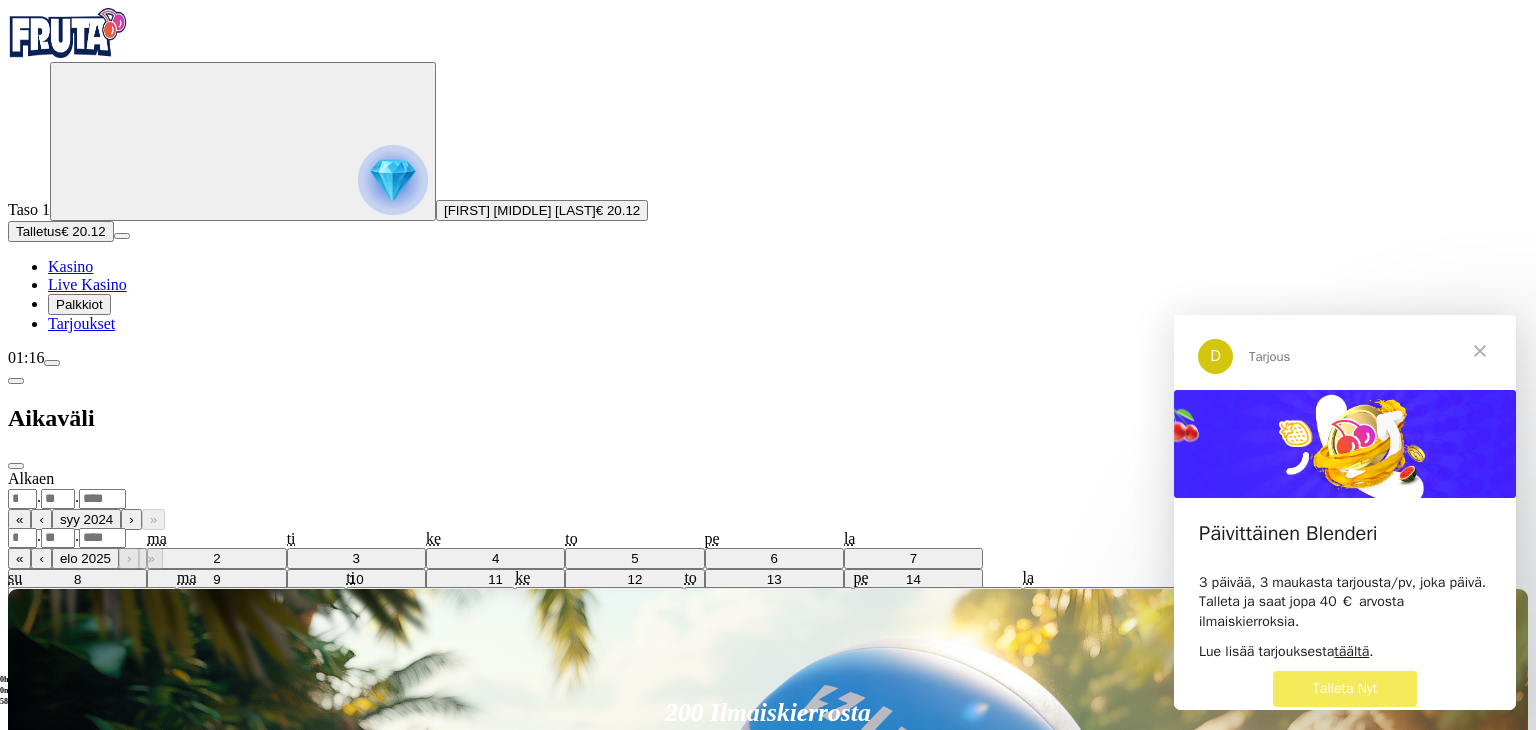 click at bounding box center [16, 381] 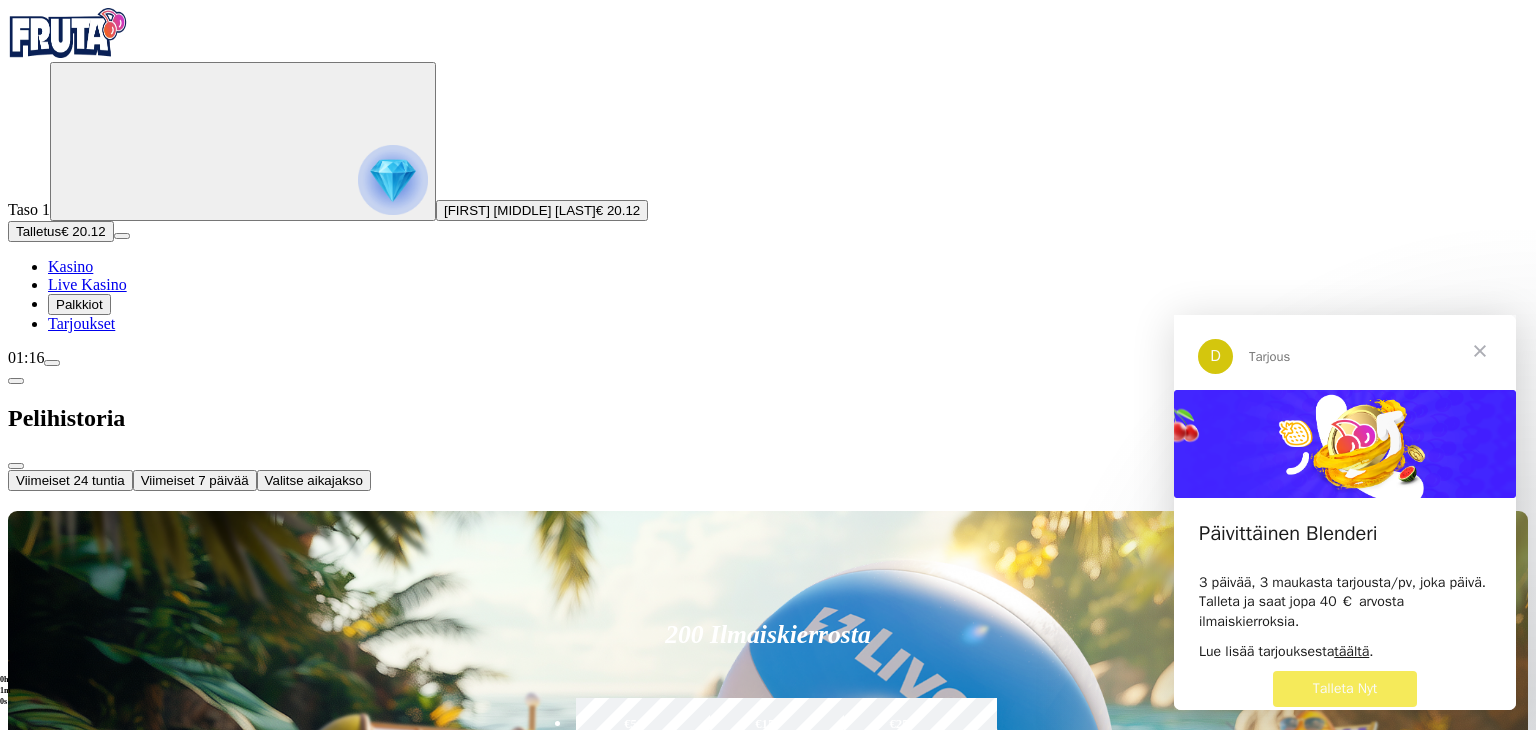 click on "Valitse aikajakso" at bounding box center [314, 480] 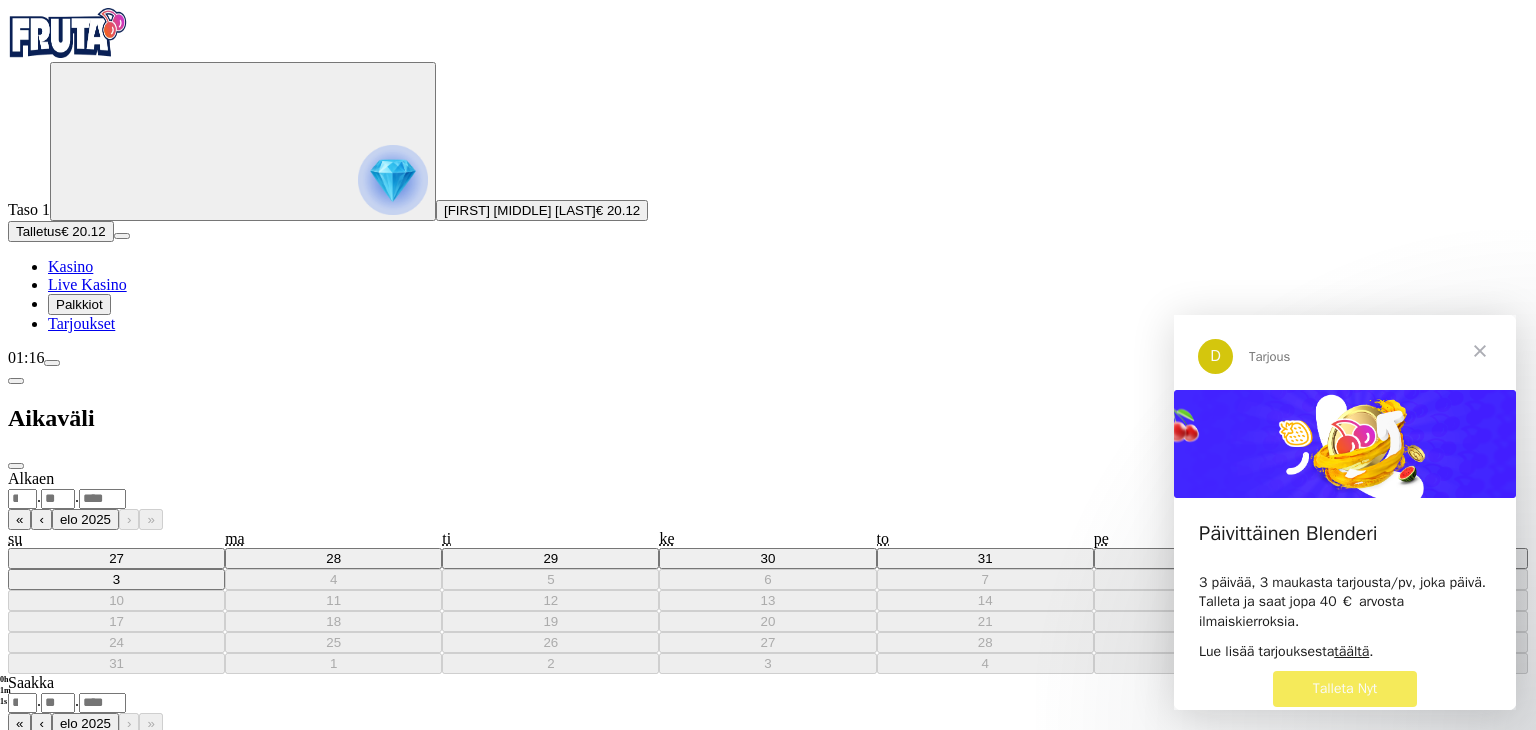 click on "Alkaen . . « ‹ elo 2025 › » su ma ti ke to pe la 27 28 29 30 31 1 2 3 4 5 6 7 8 9 10 11 12 13 14 15 16 17 18 19 20 21 22 23 24 25 26 27 28 29 30 31 1 2 3 4 5 6" at bounding box center [768, 572] 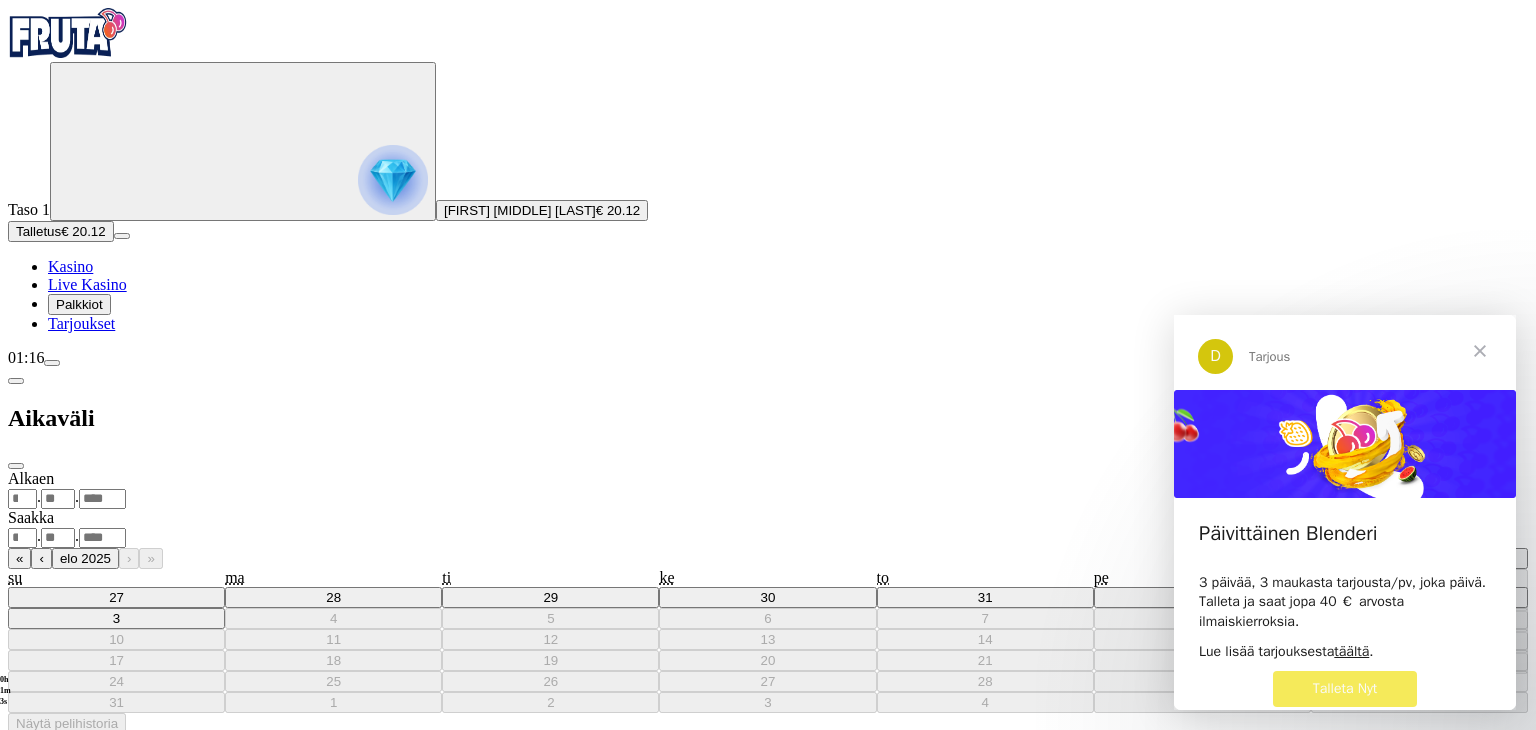 click on "‹" at bounding box center [1227, 519] 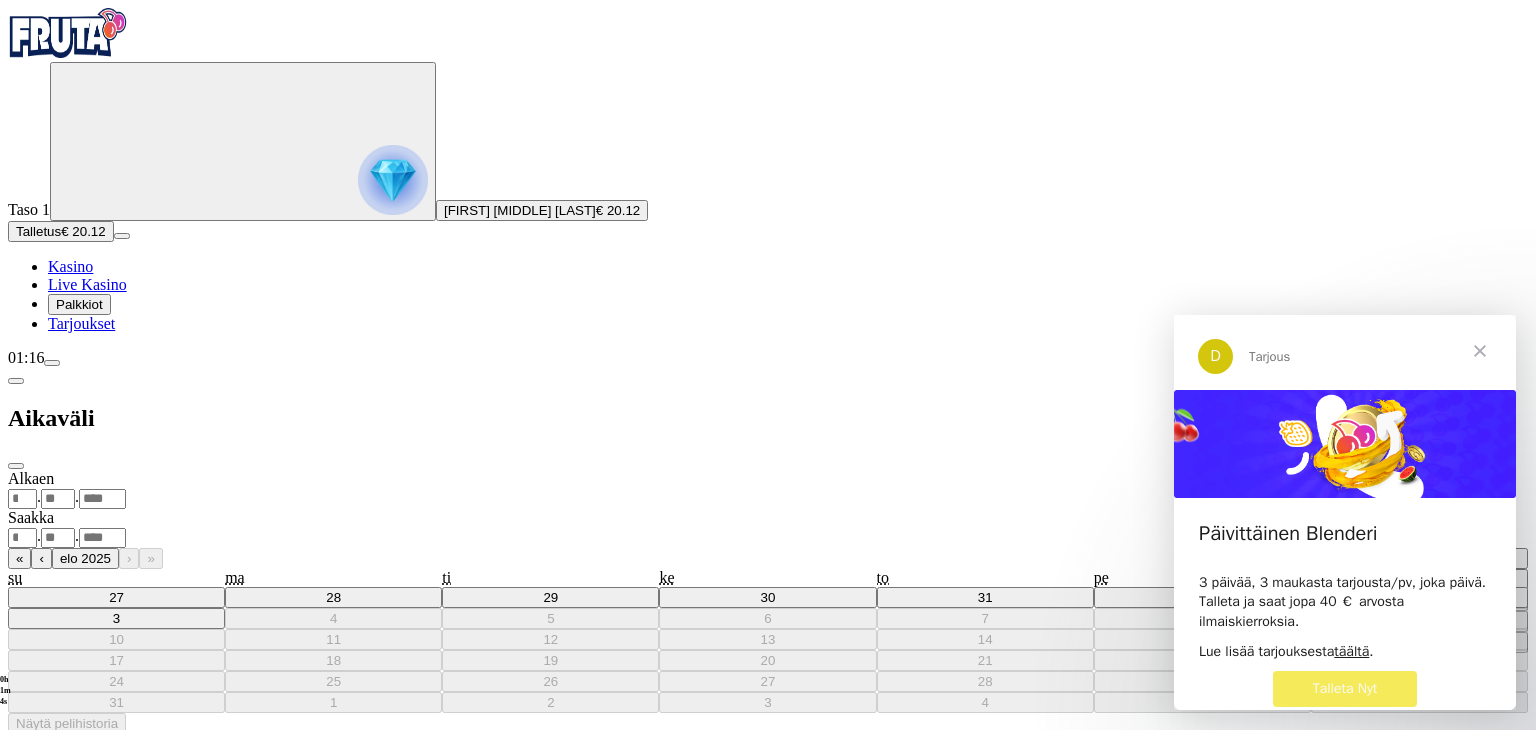 click on "«" at bounding box center (1204, 519) 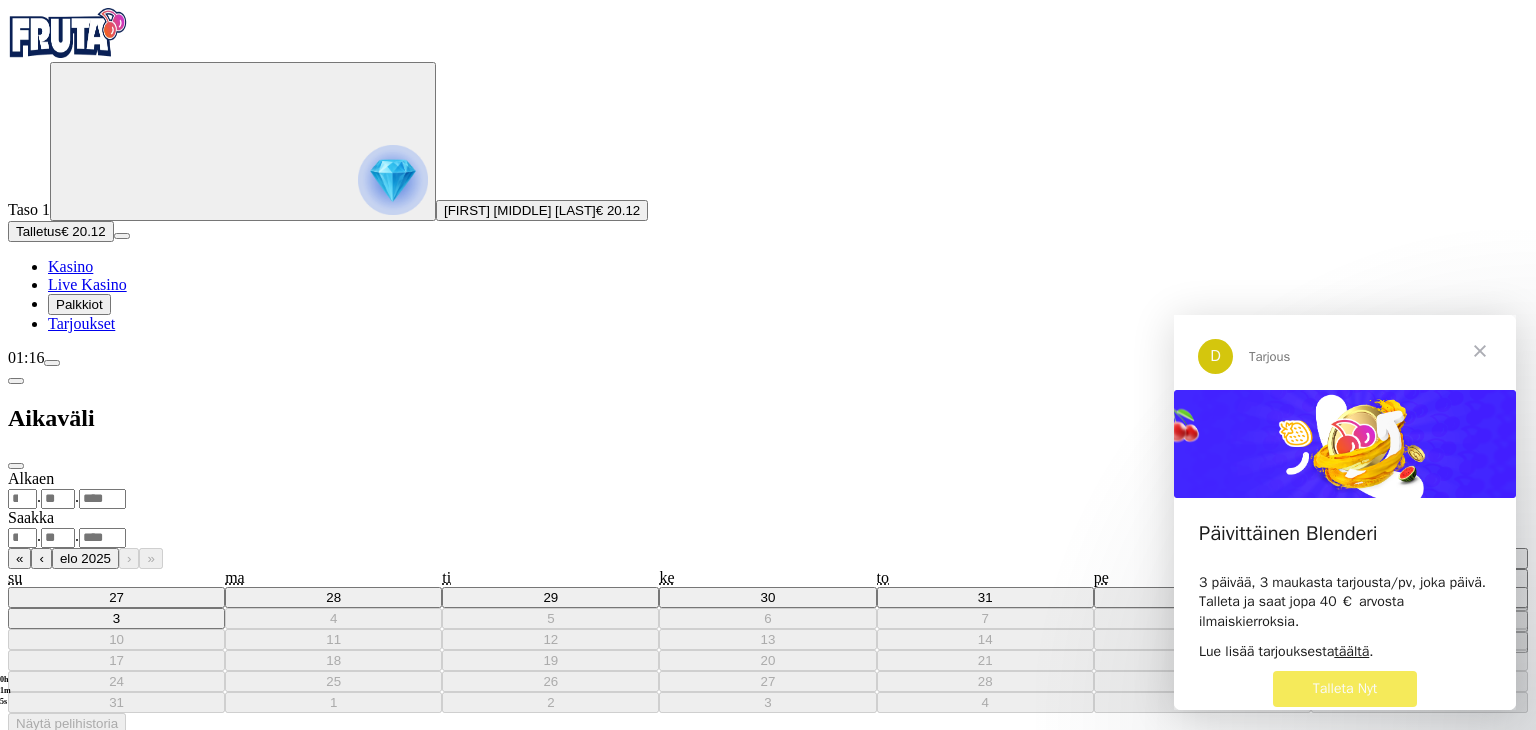 click on "1" at bounding box center [1264, 558] 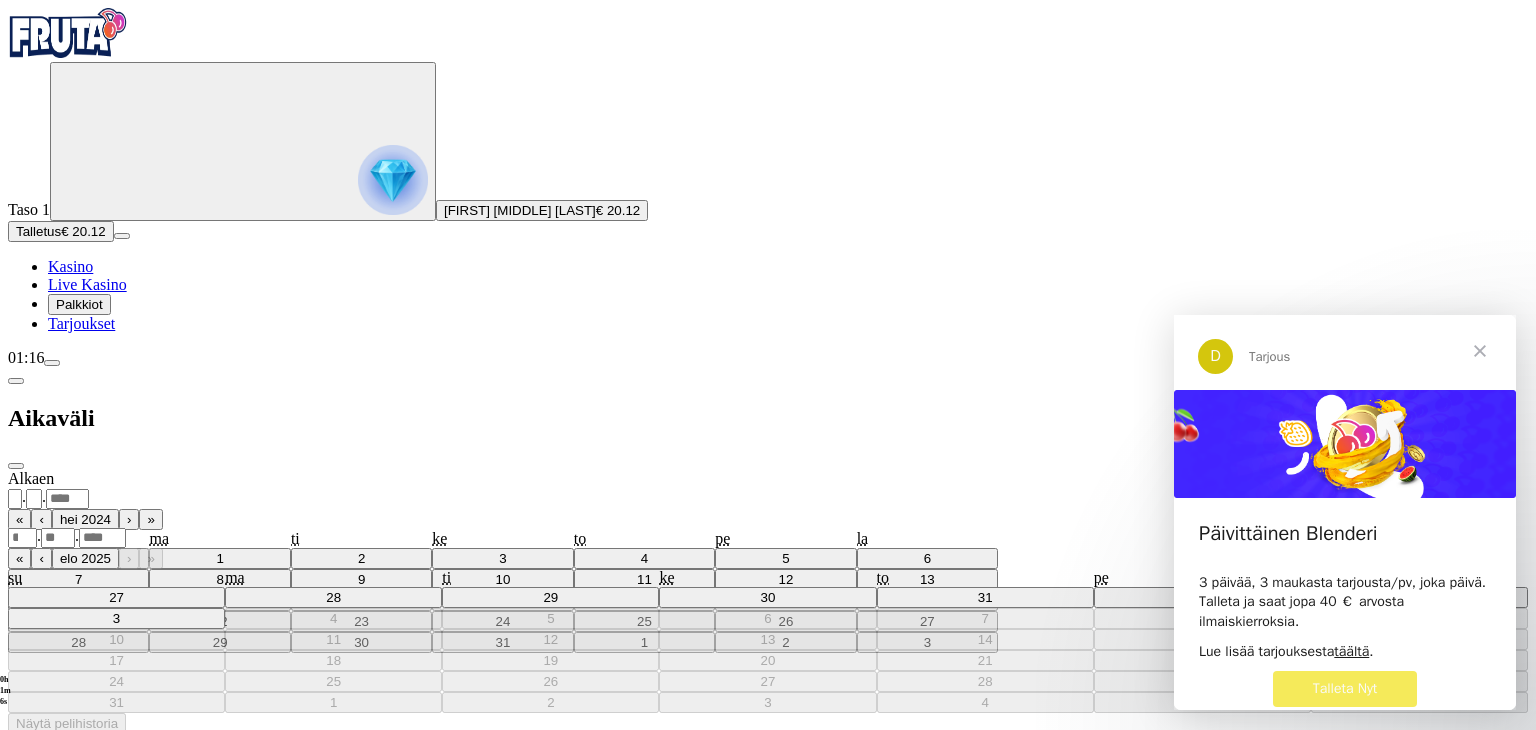 click on ". ." at bounding box center [768, 537] 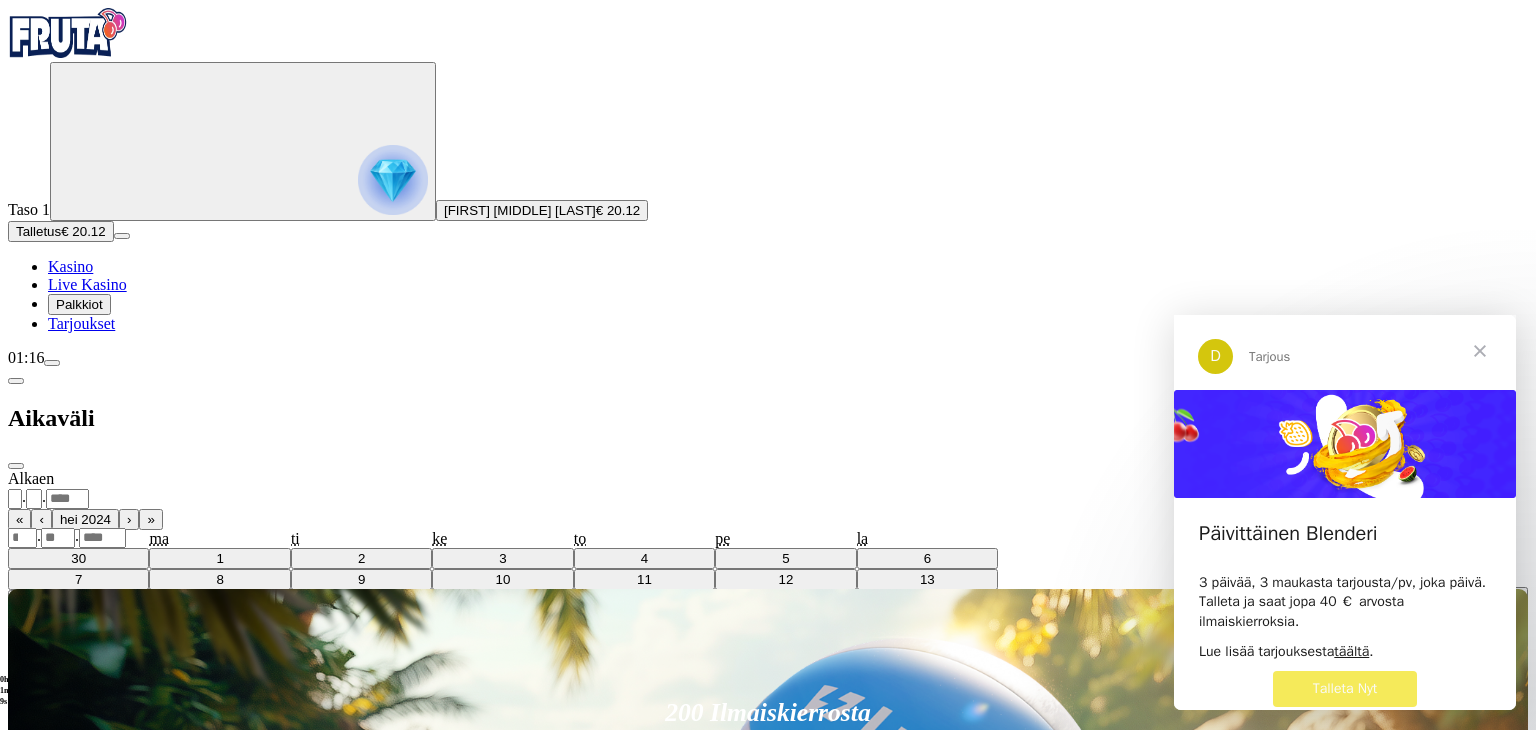 click on "3" at bounding box center [1216, 618] 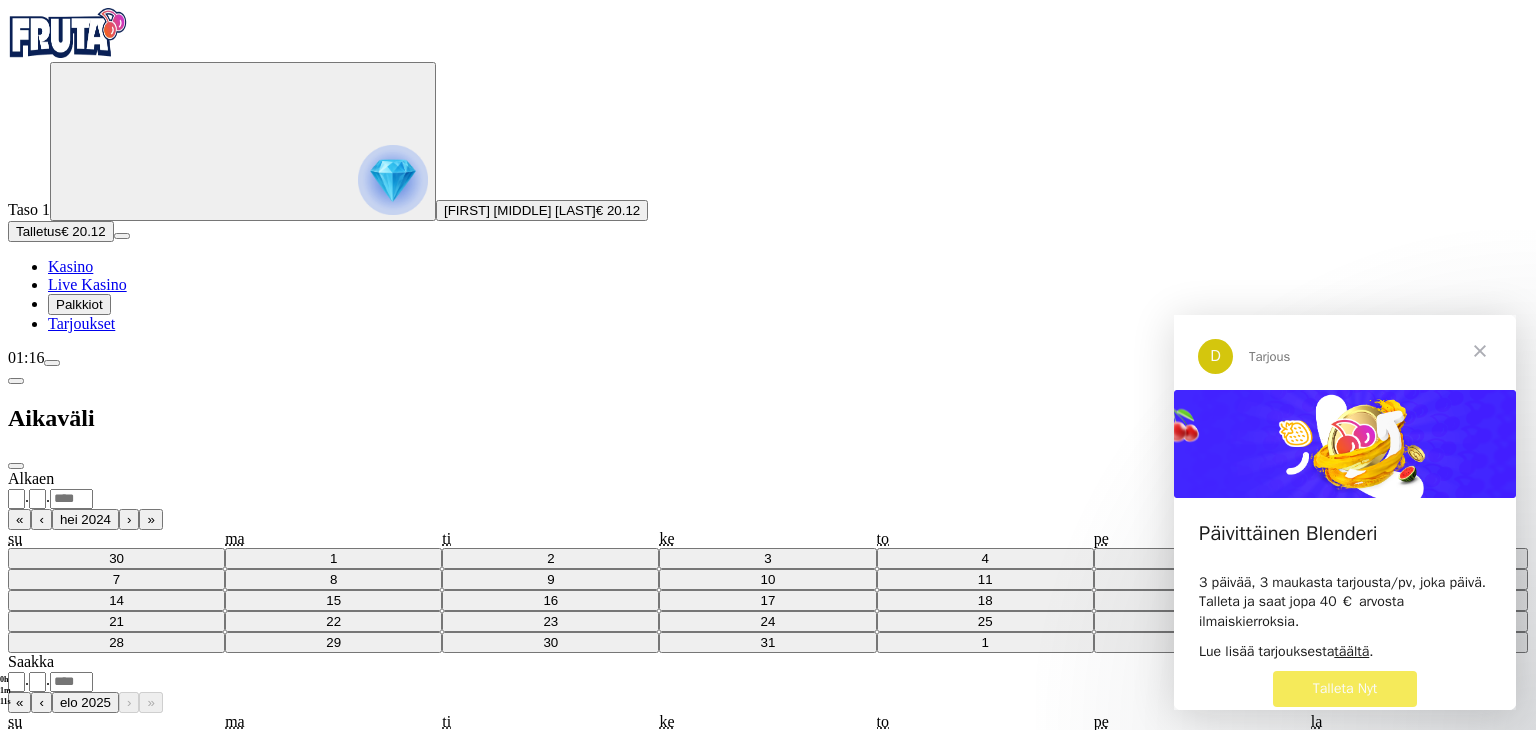 click on "**********" at bounding box center (768, 498) 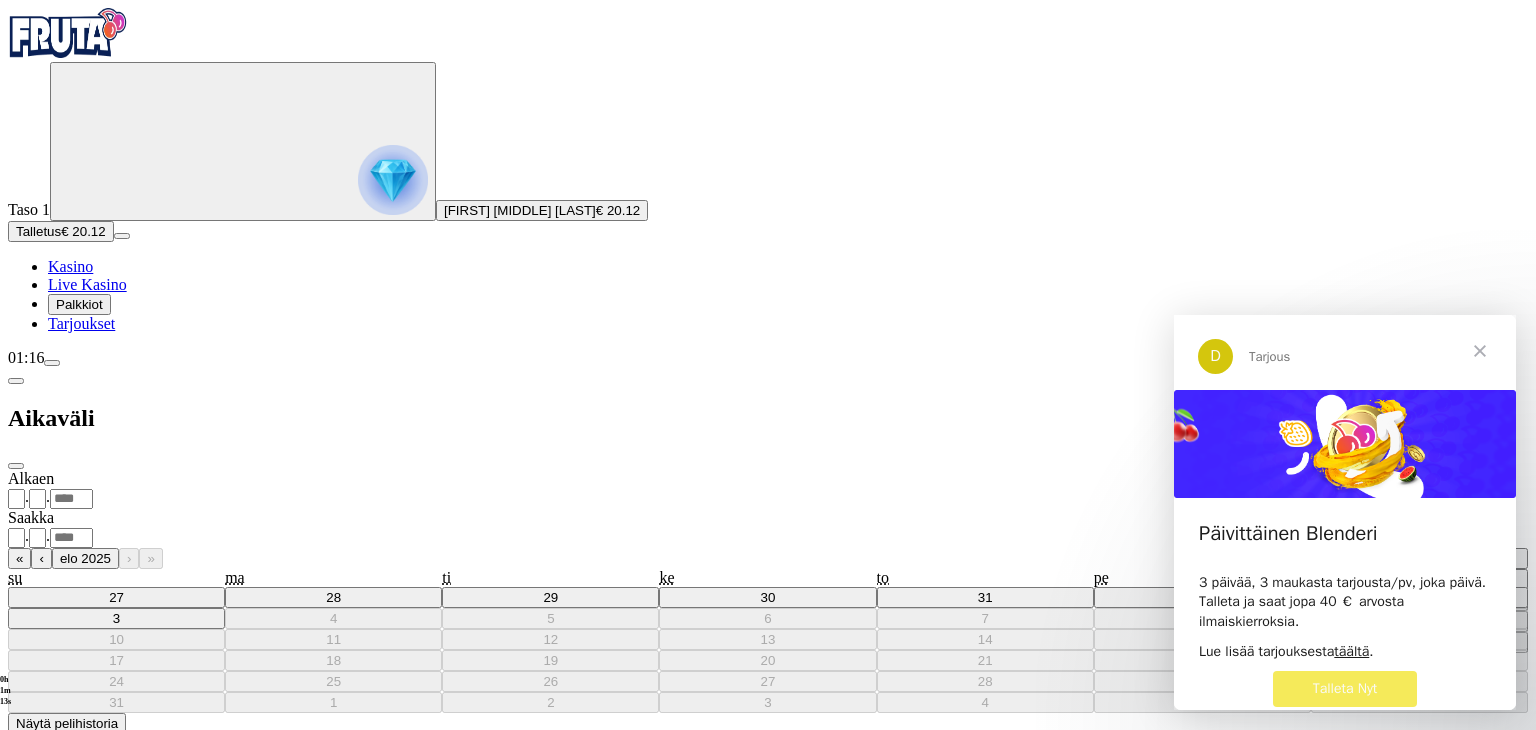 click on "«" at bounding box center [1204, 519] 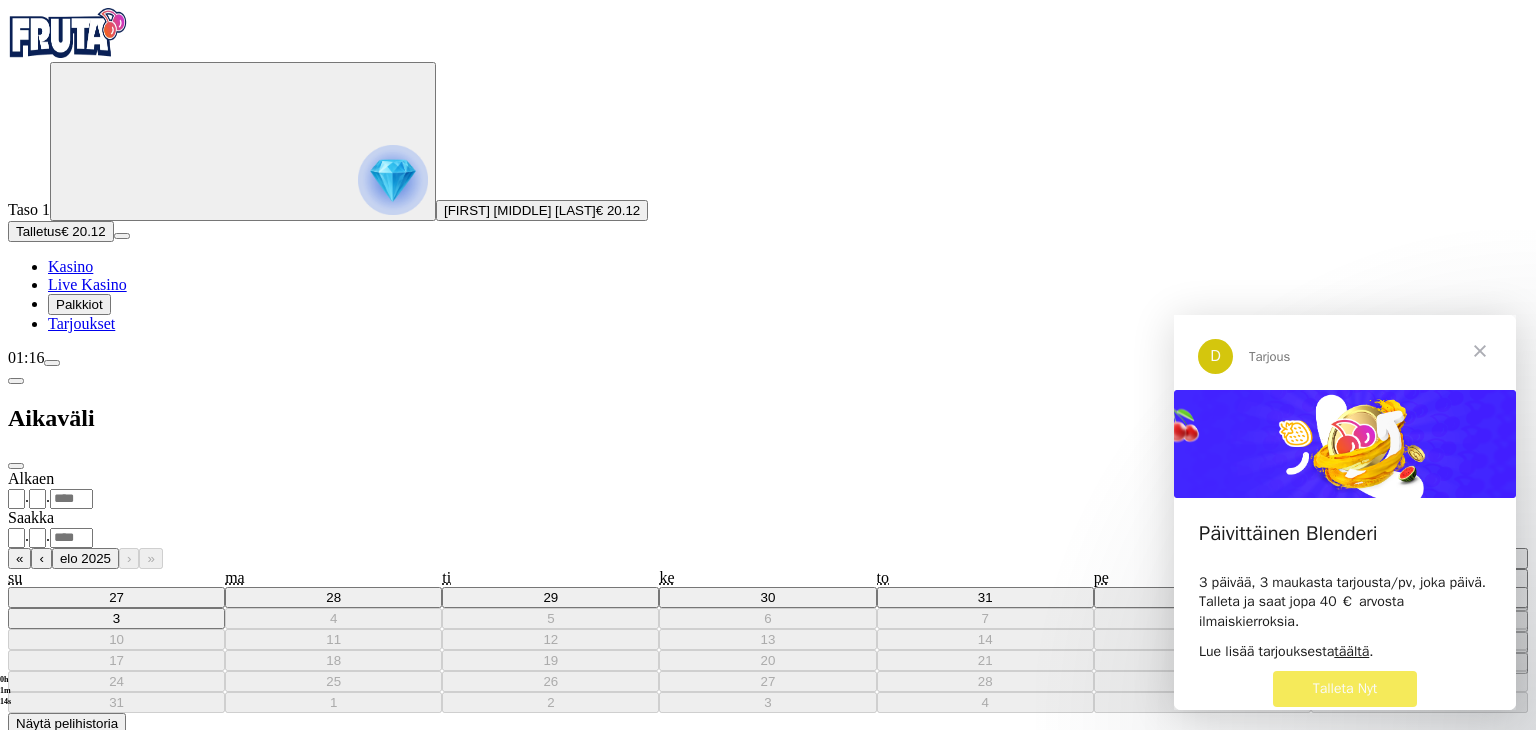 click on "1" at bounding box center [1503, 558] 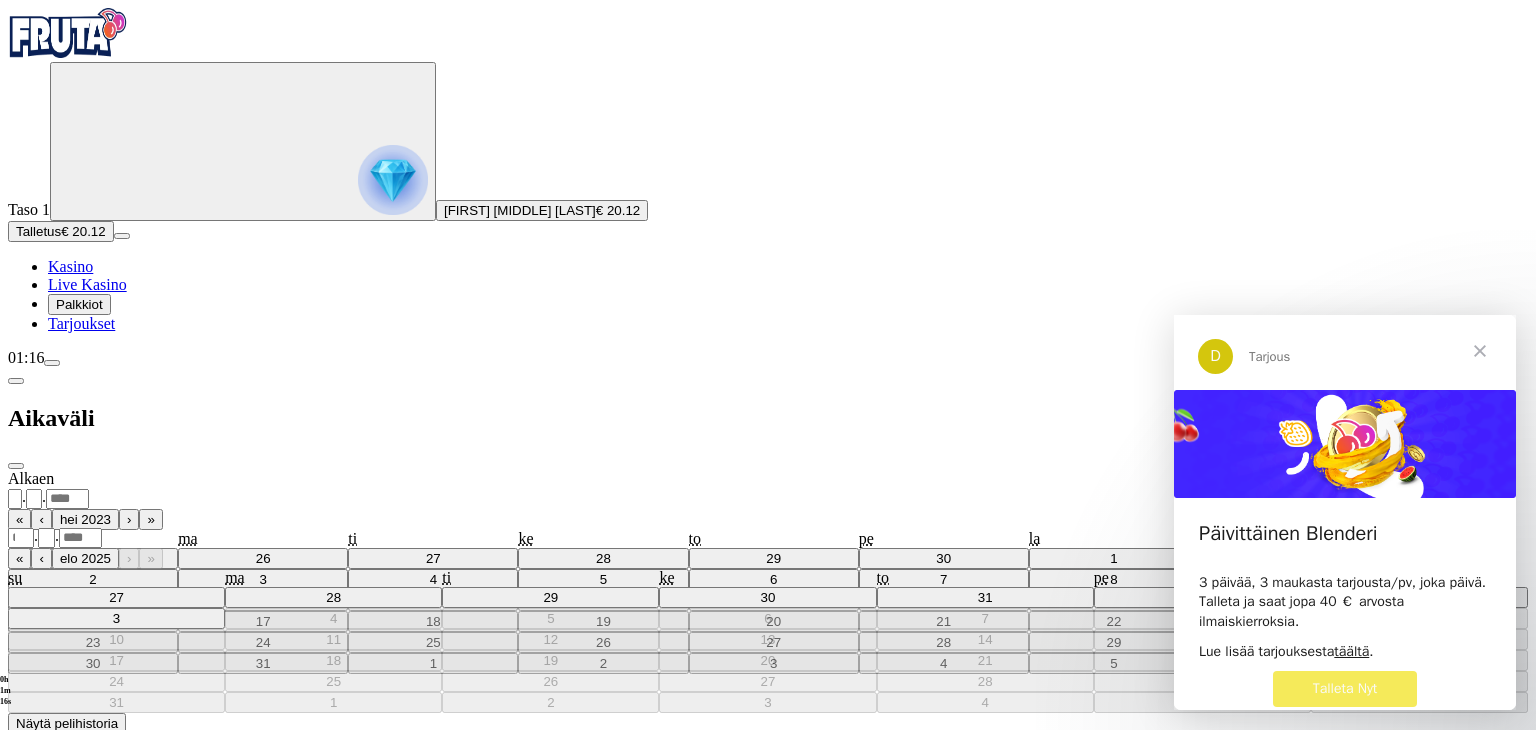 click on "**********" at bounding box center (768, 537) 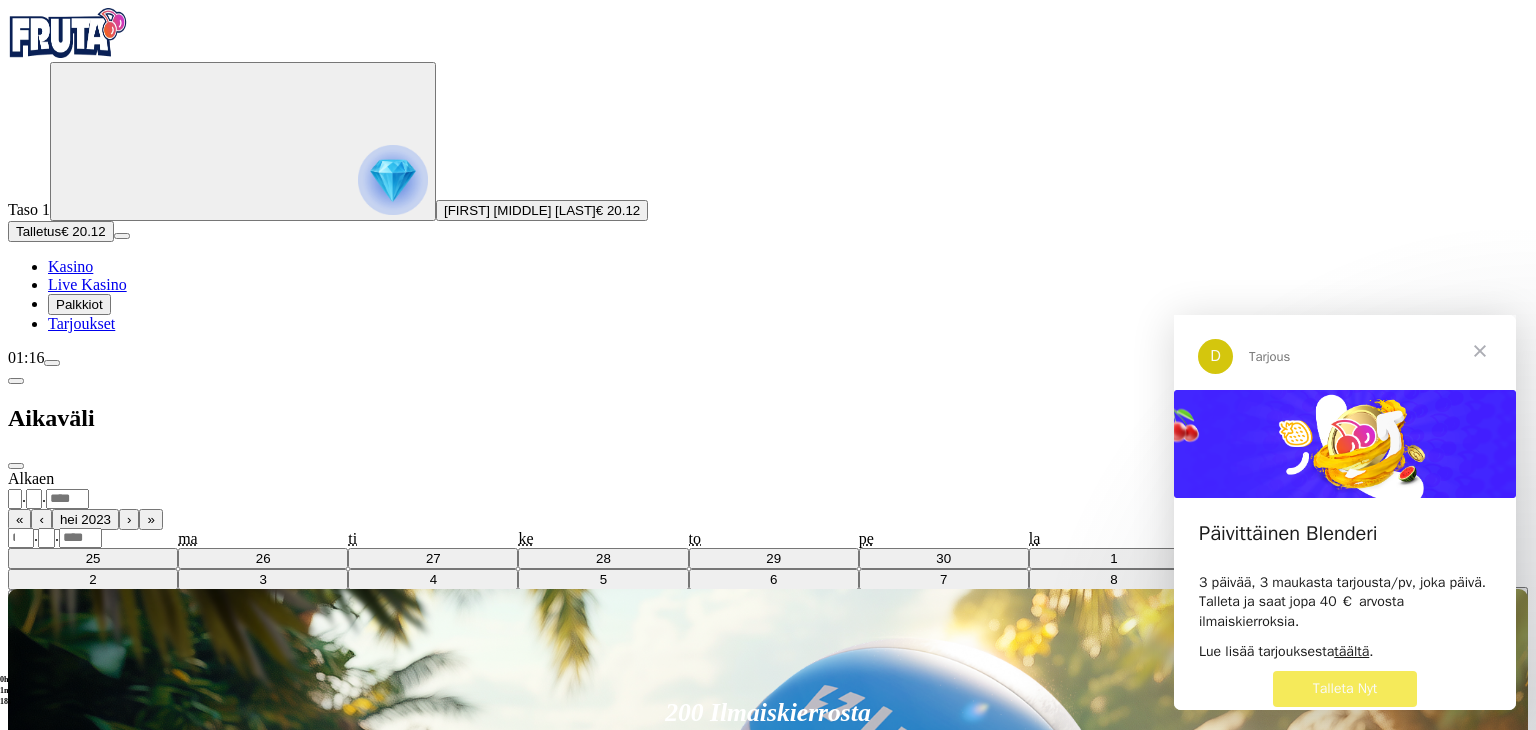 click on "3" at bounding box center [1216, 618] 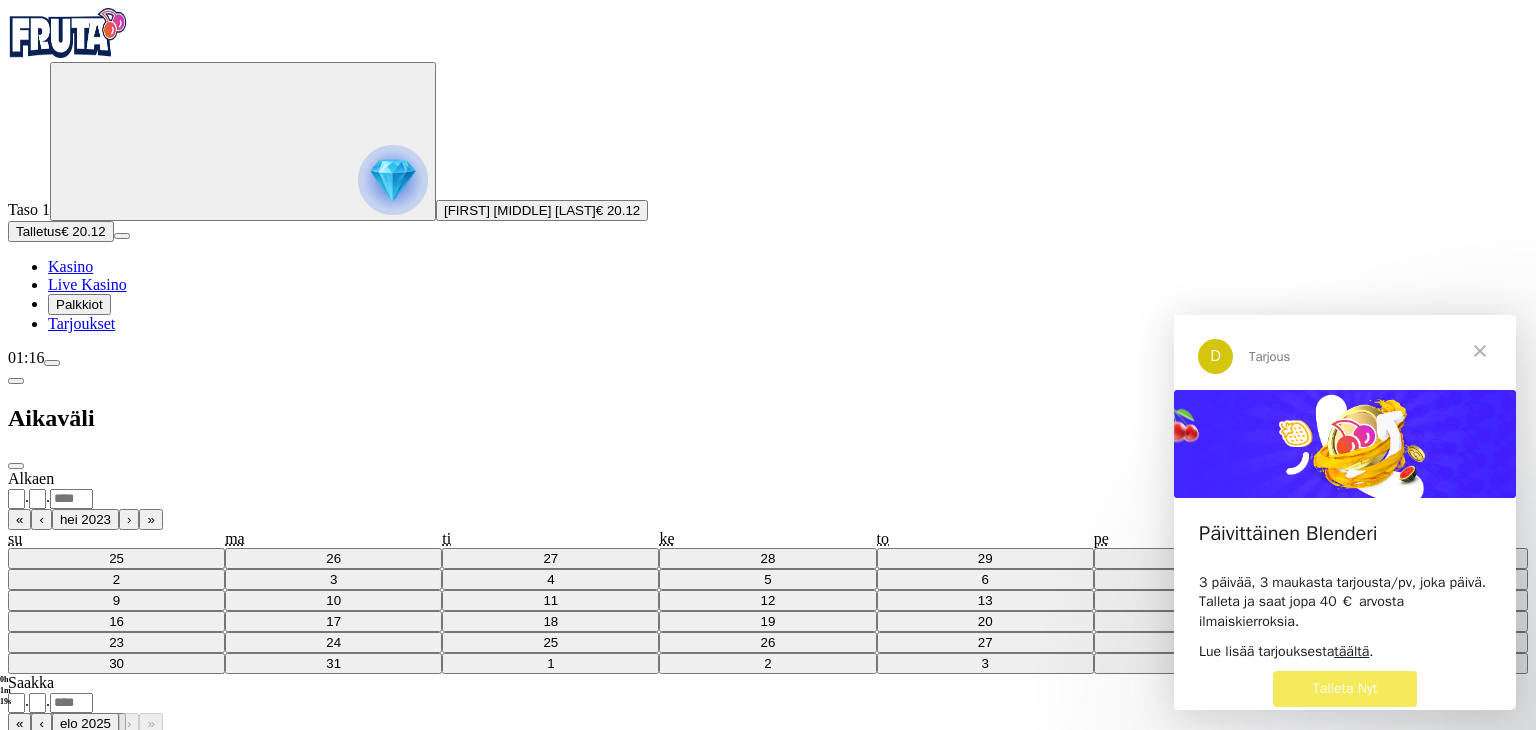 click on "**********" at bounding box center (768, 572) 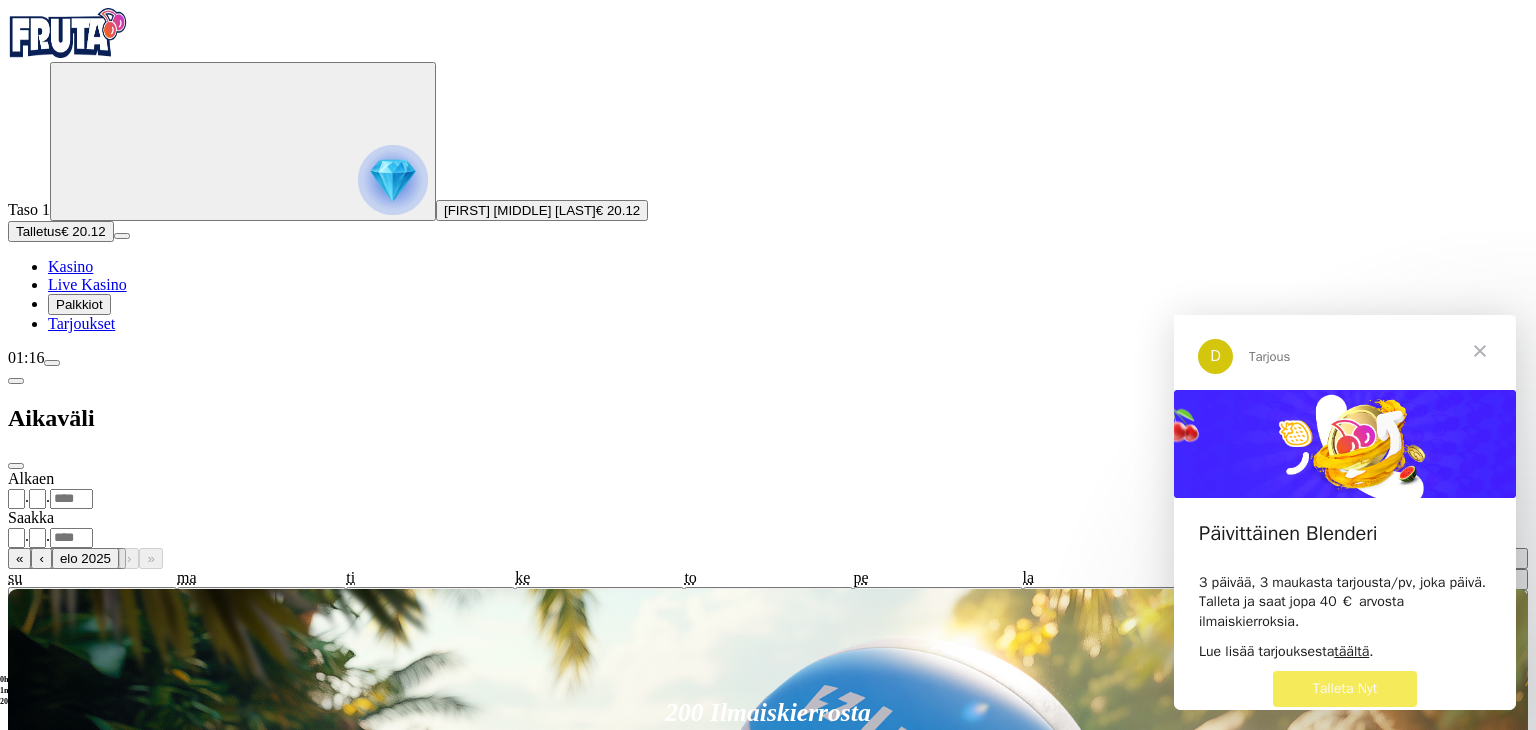 click on "‹" at bounding box center (1227, 519) 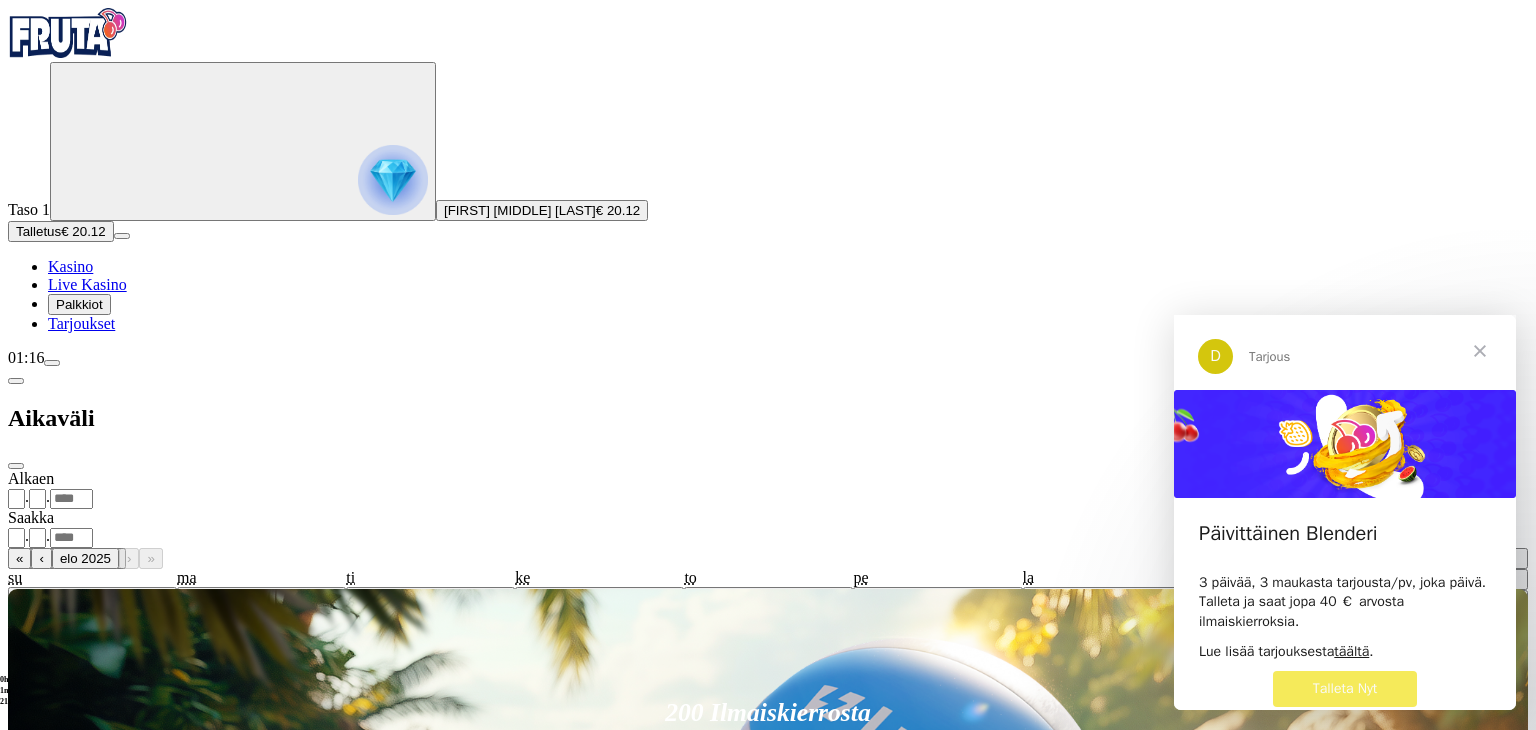 click on "‹" at bounding box center (1227, 519) 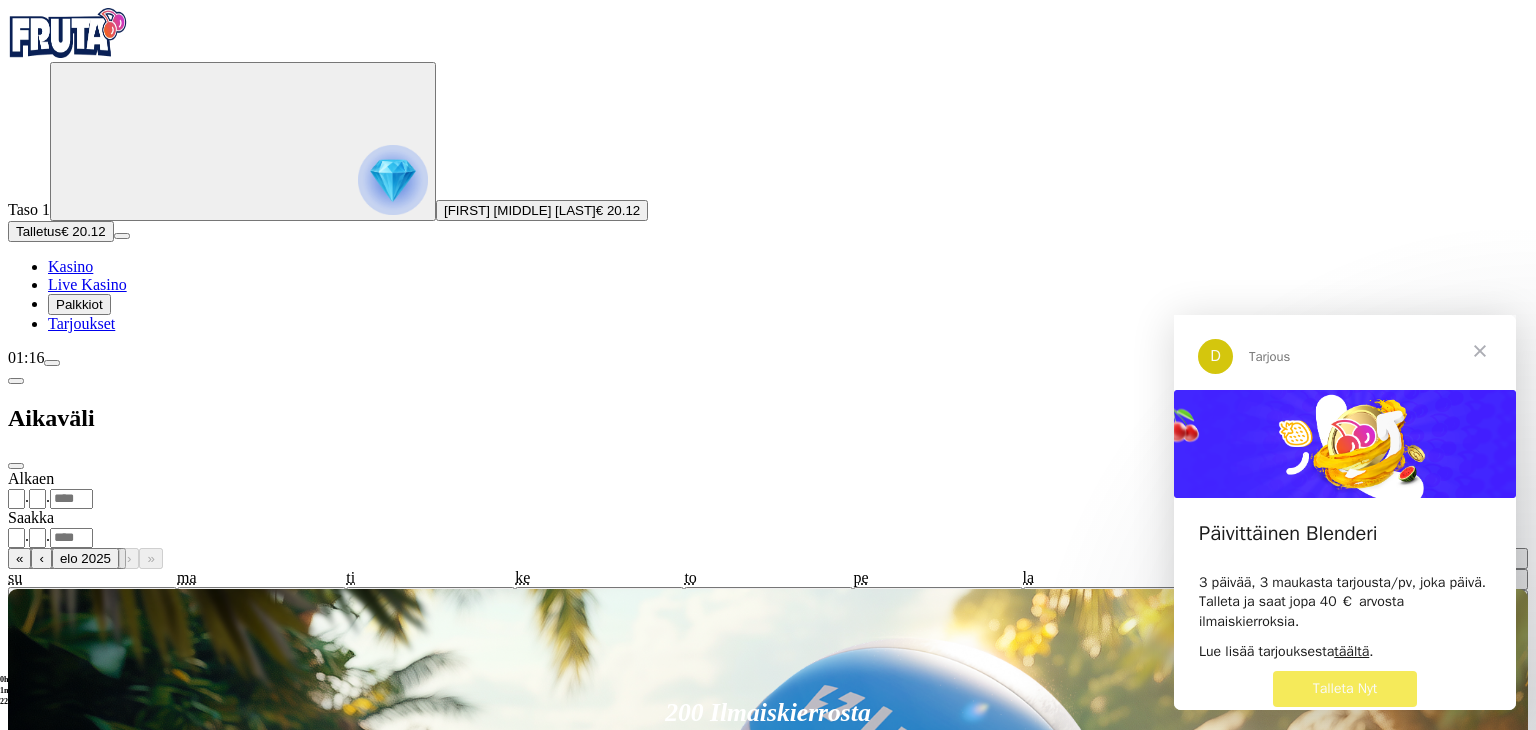 click on "»" at bounding box center (1336, 519) 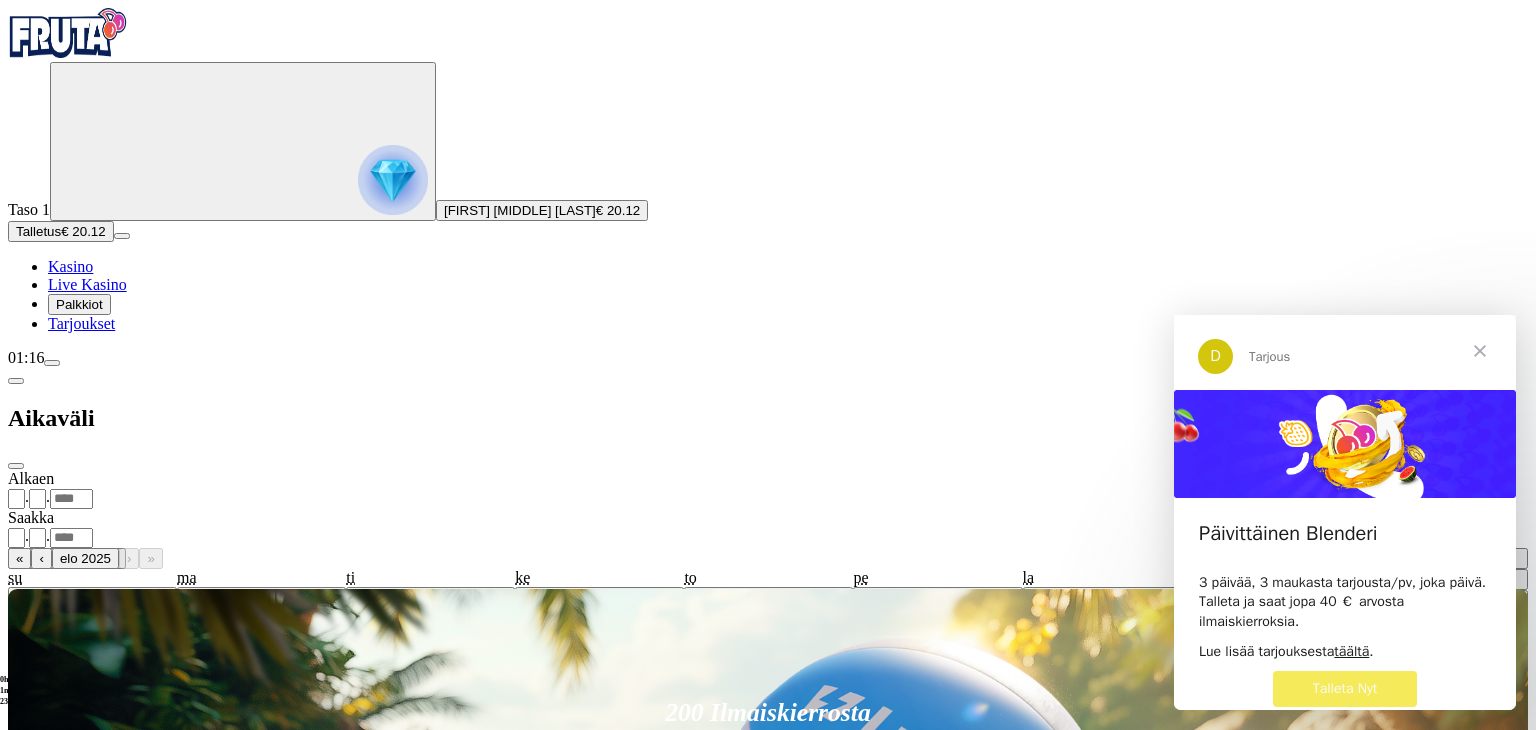 click on "**********" at bounding box center (768, 509) 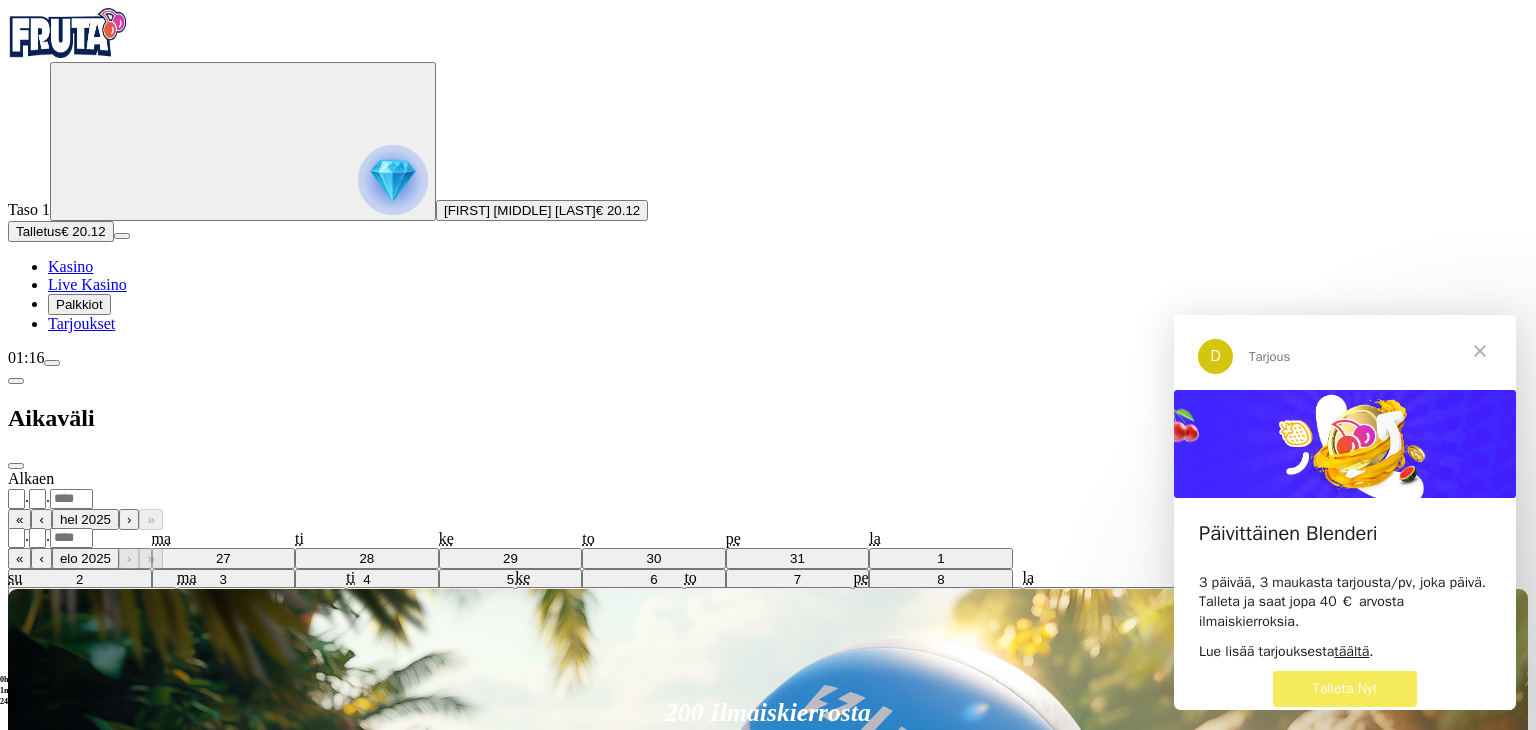click on "**********" at bounding box center (768, 498) 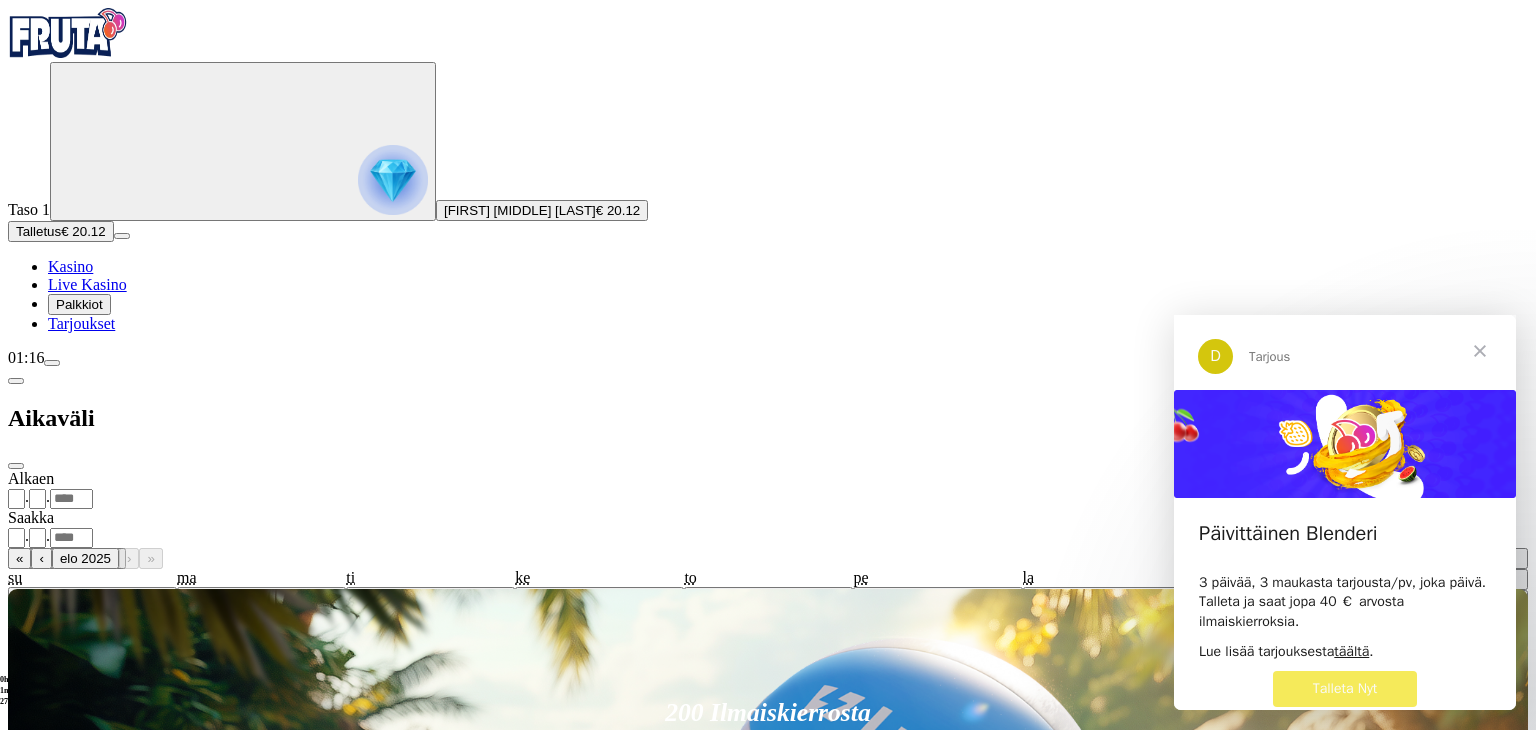 click on "1" at bounding box center (1503, 558) 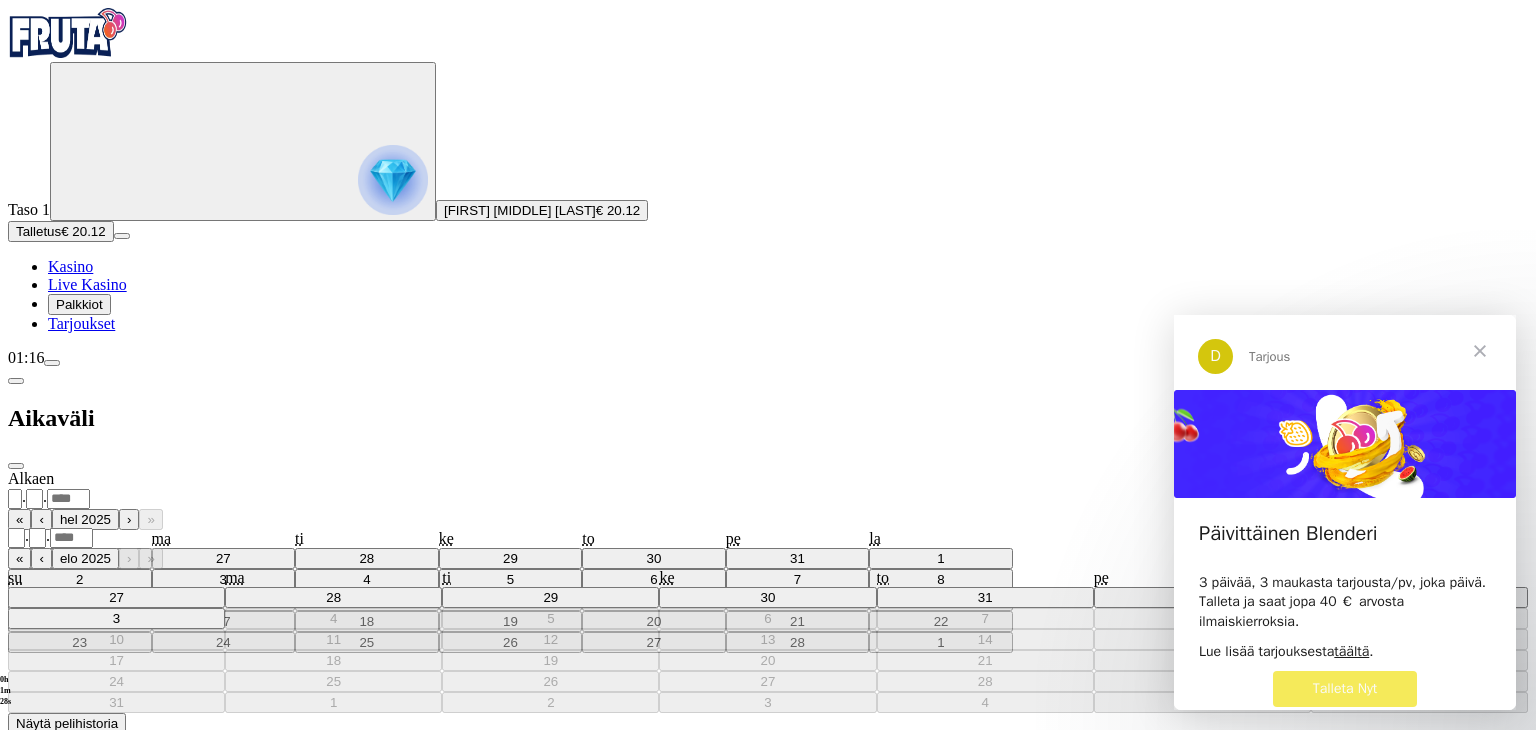 click on "Näytä pelihistoria" at bounding box center (67, 723) 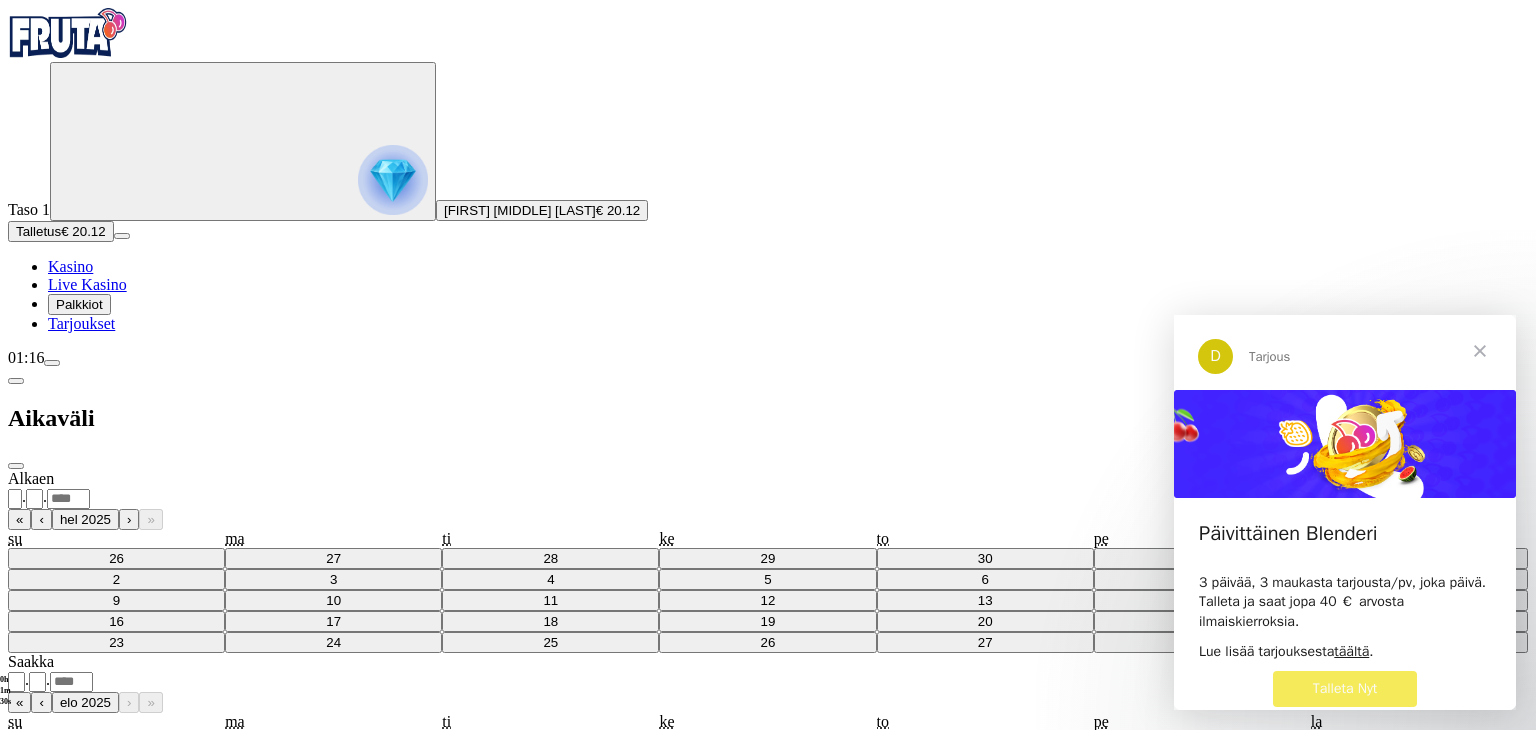 click on "Näytä pelihistoria" at bounding box center (67, 867) 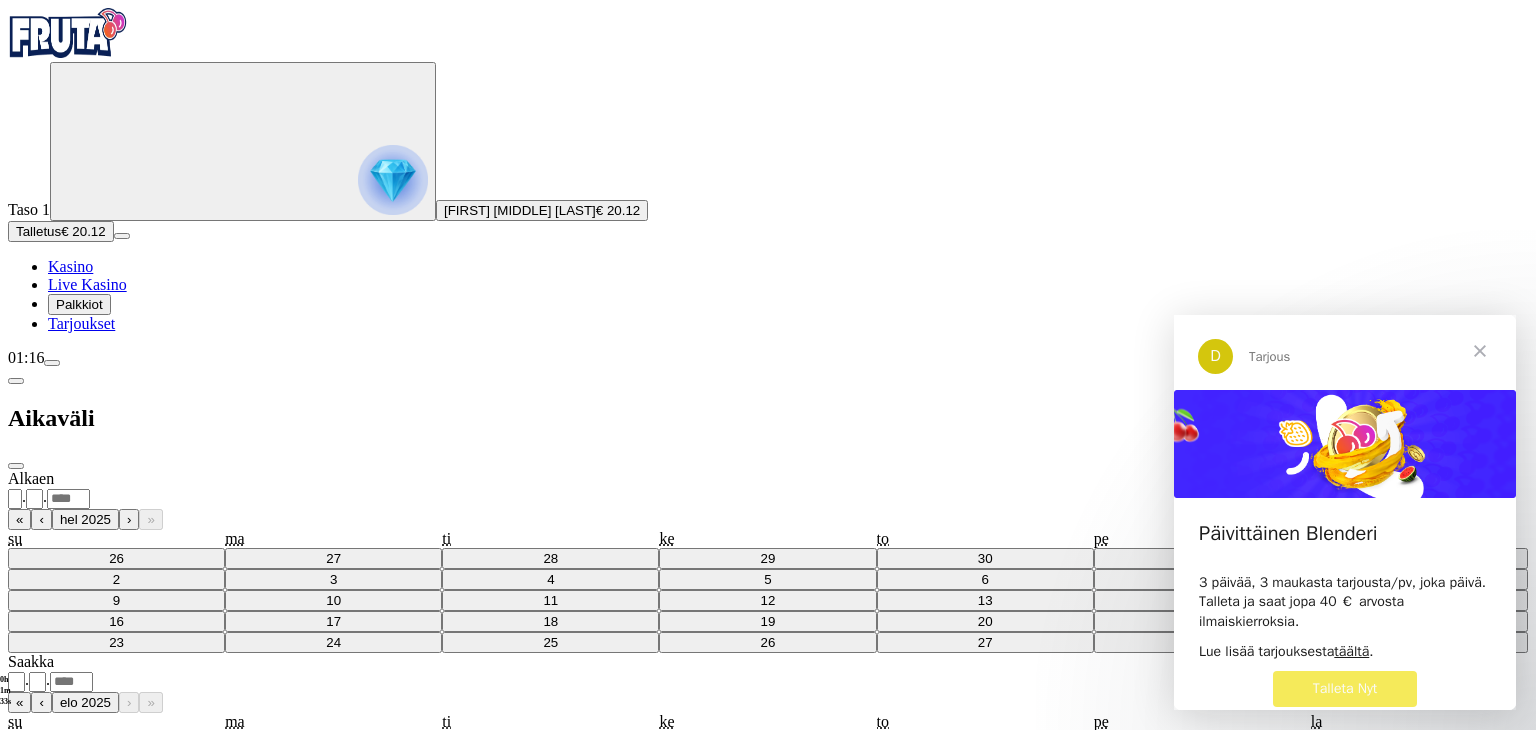 click at bounding box center [16, 466] 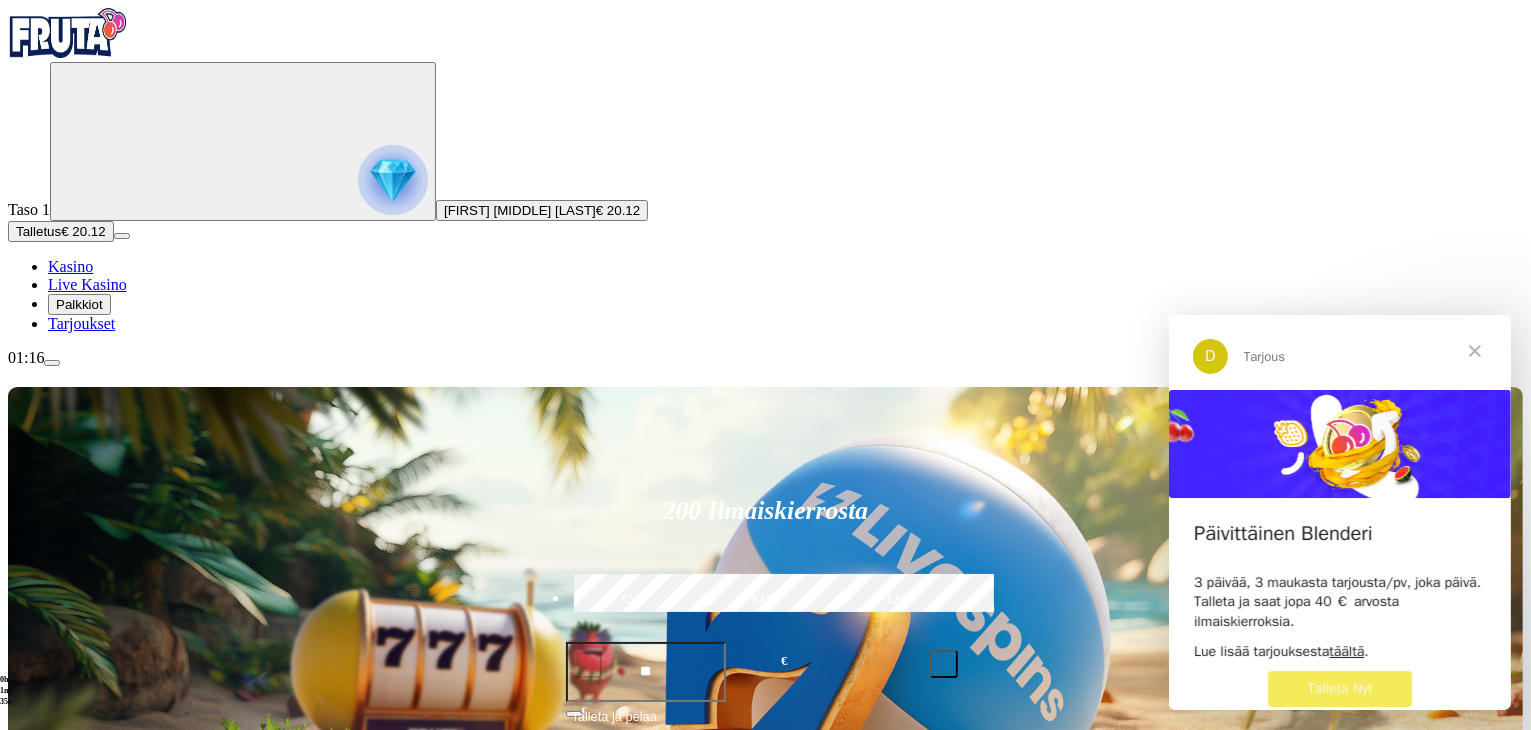 click at bounding box center (52, 363) 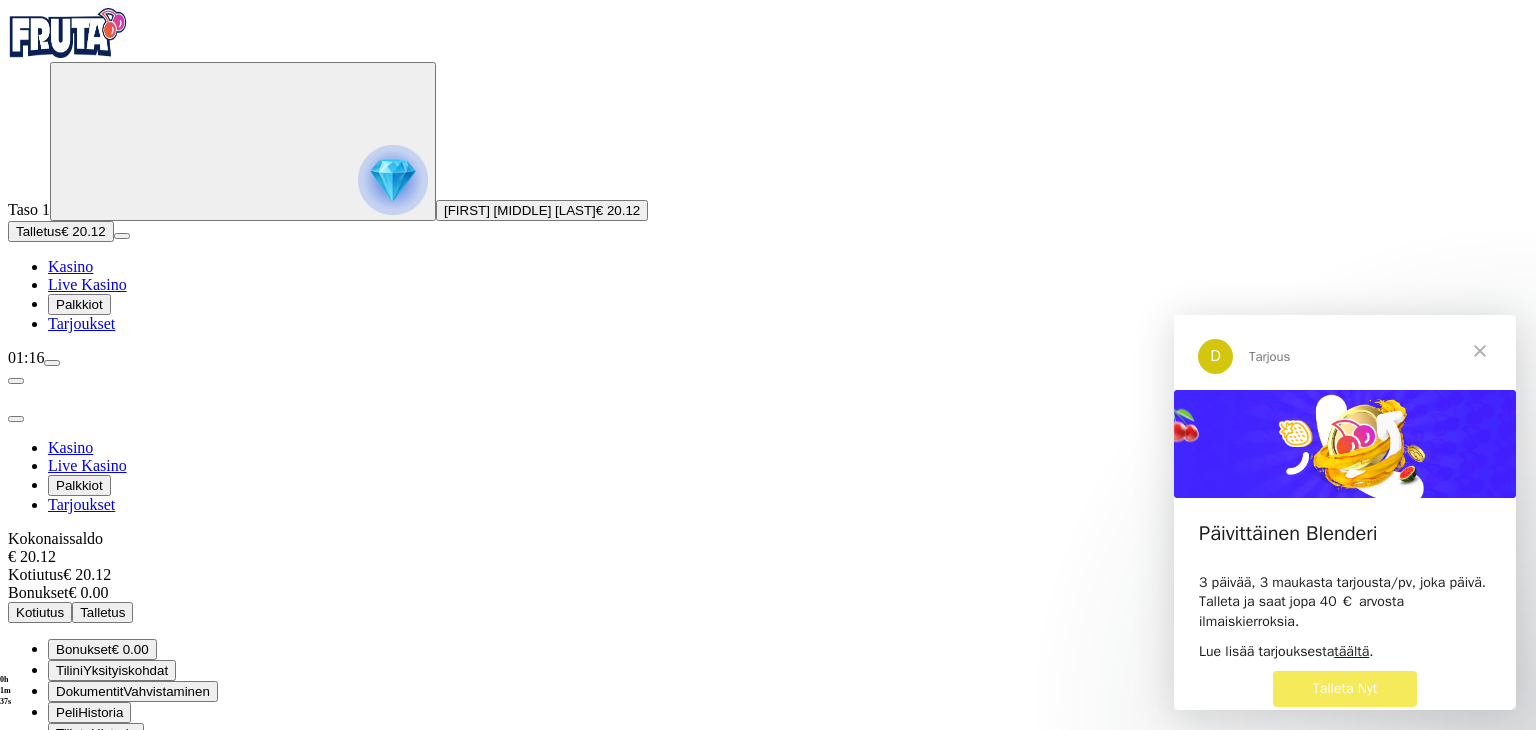 click on "Historia" at bounding box center (113, 733) 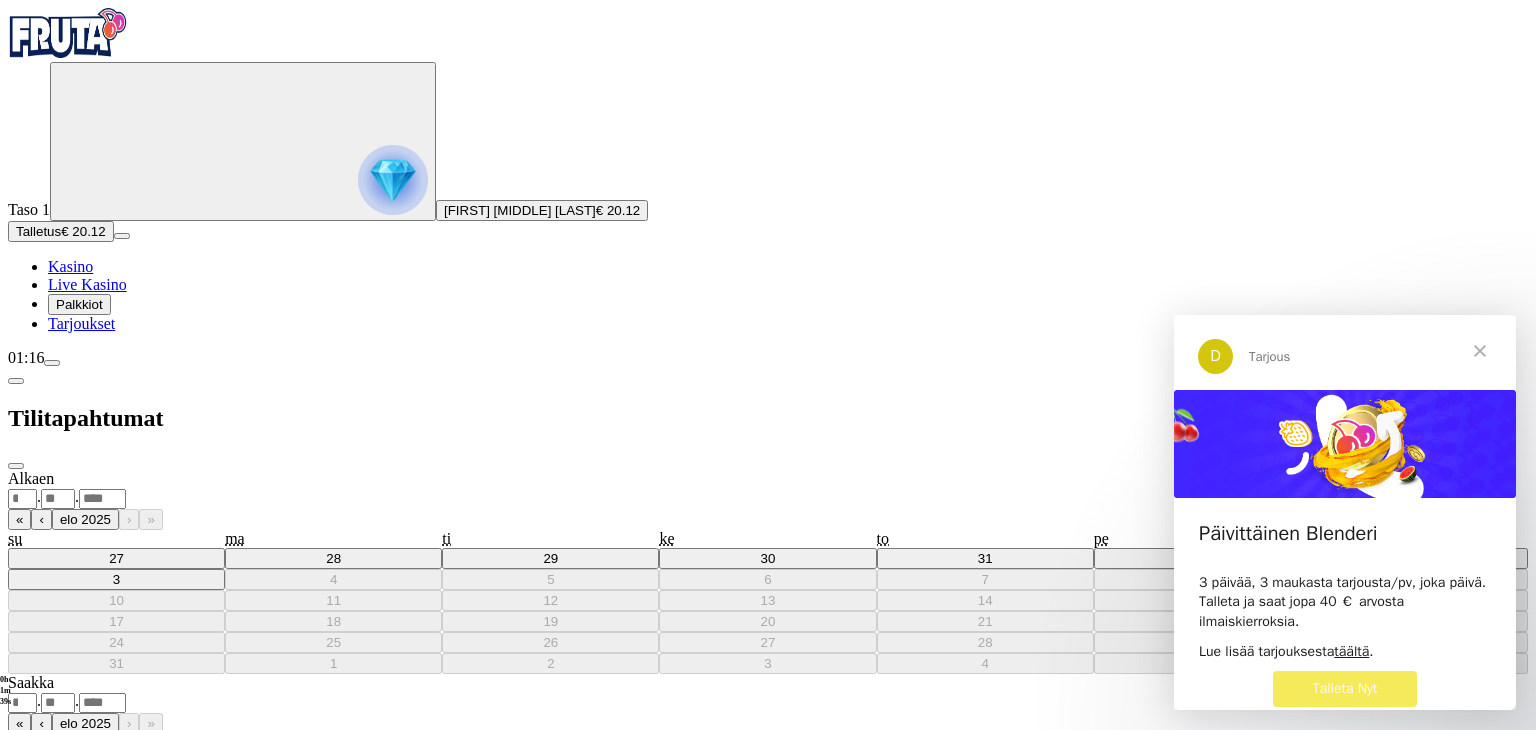 click on "******** ********" at bounding box center (39, 888) 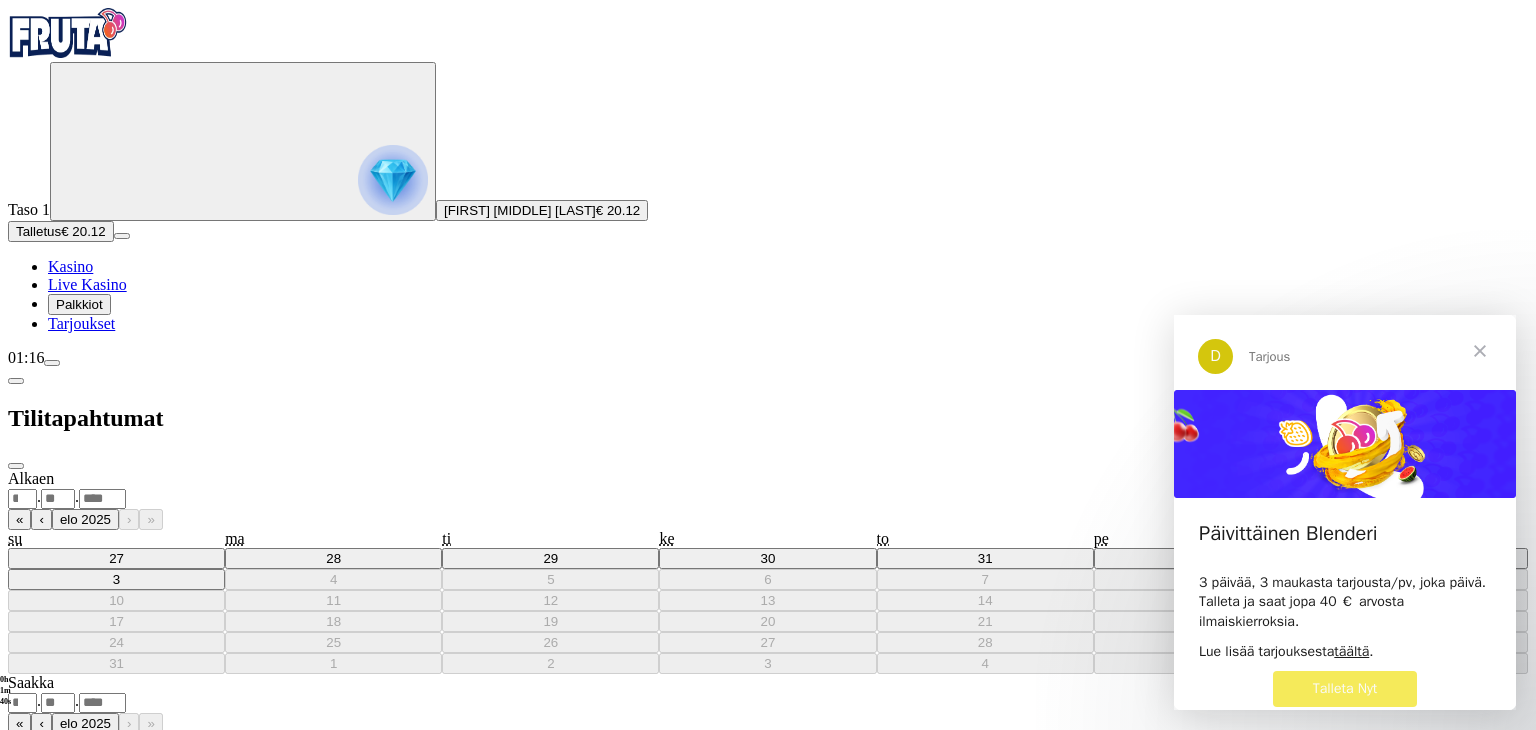 click on ". ." at bounding box center [768, 702] 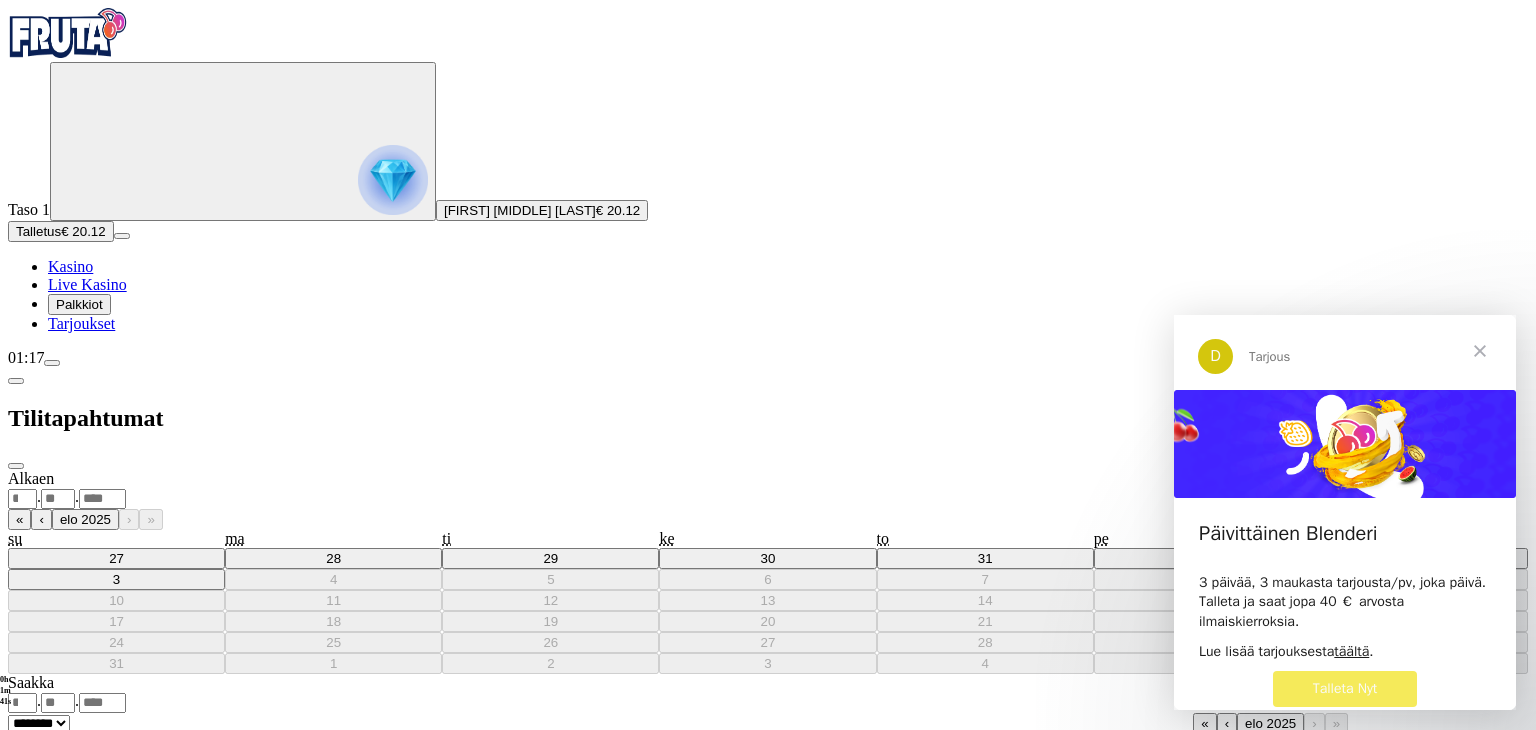 click on "3" at bounding box center (1216, 783) 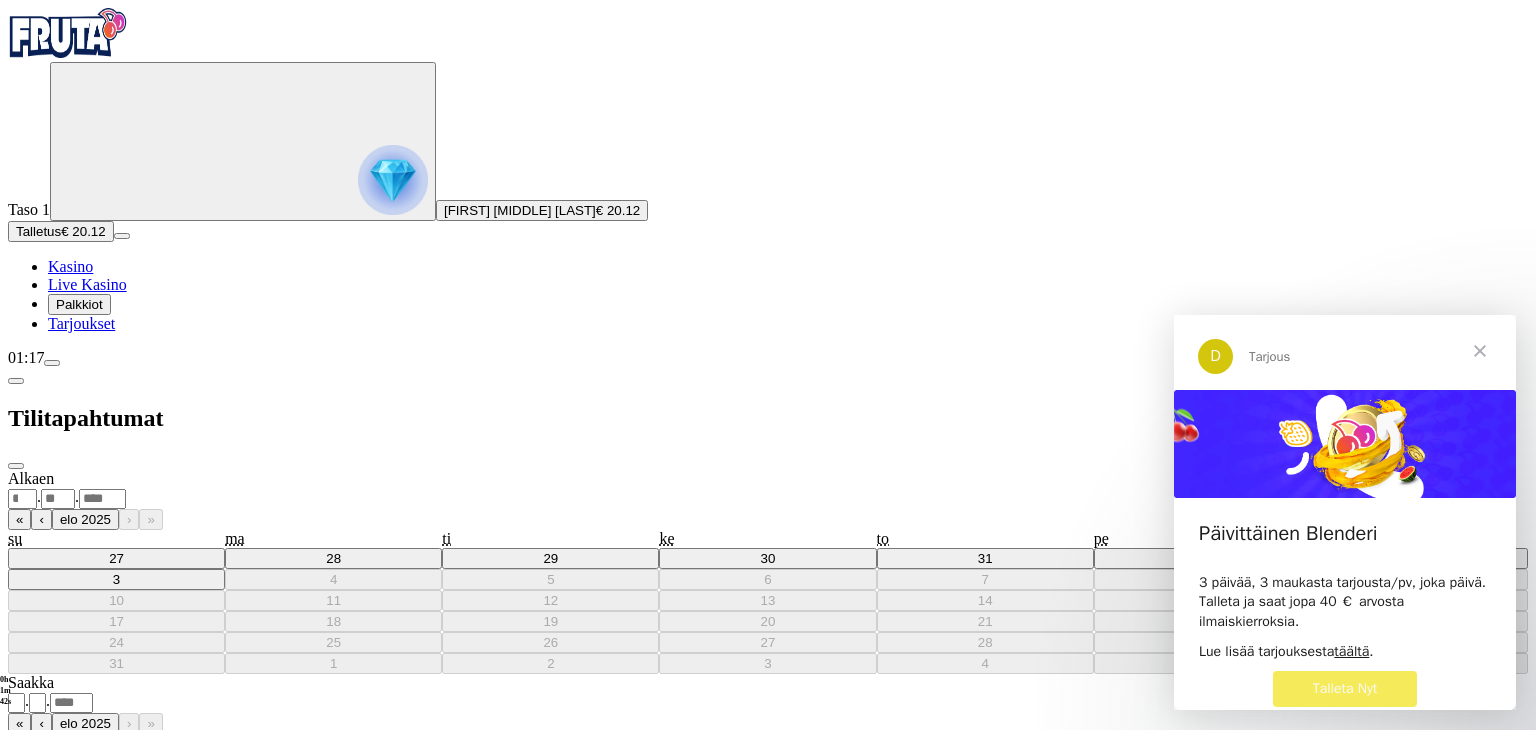 click on ". ." at bounding box center [768, 498] 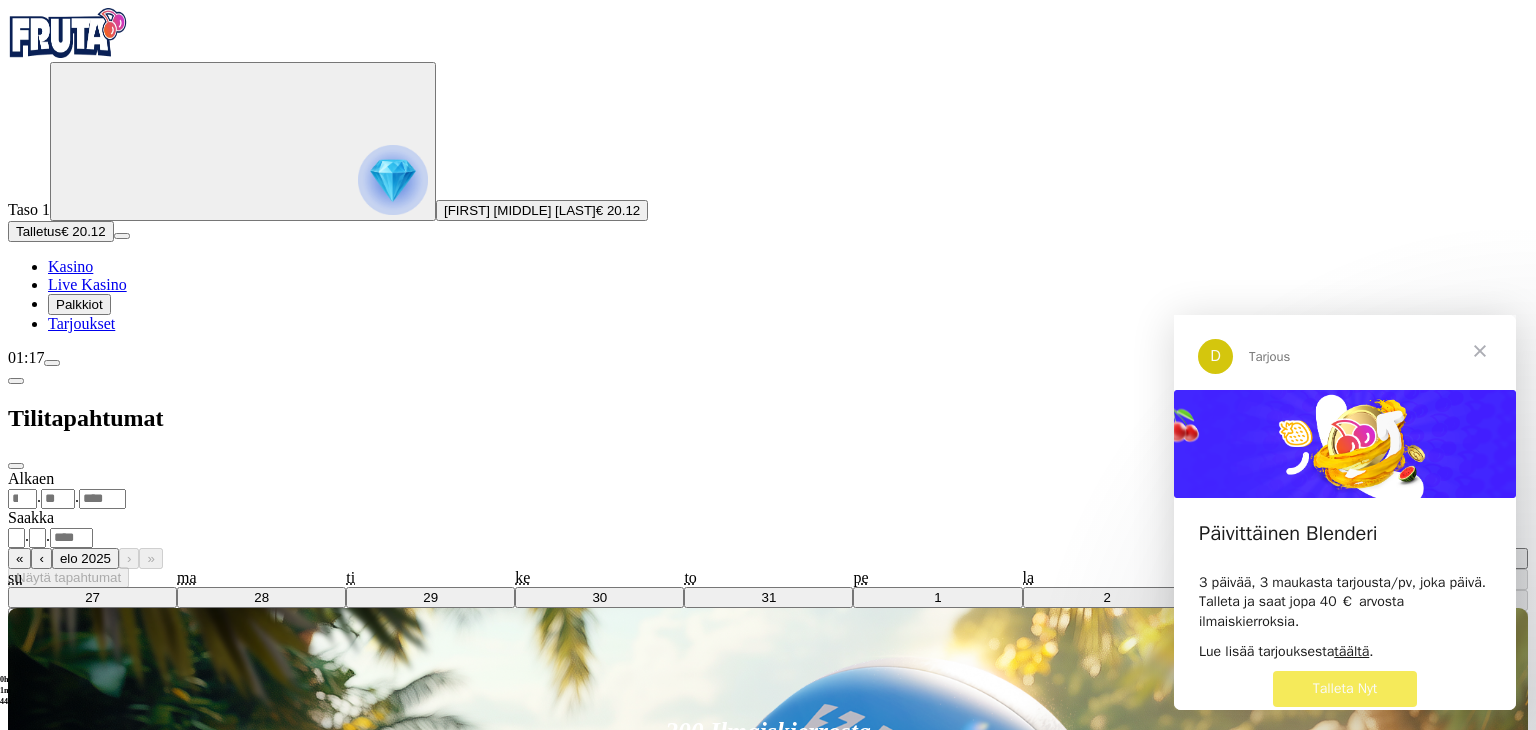 click on "‹" at bounding box center (1227, 519) 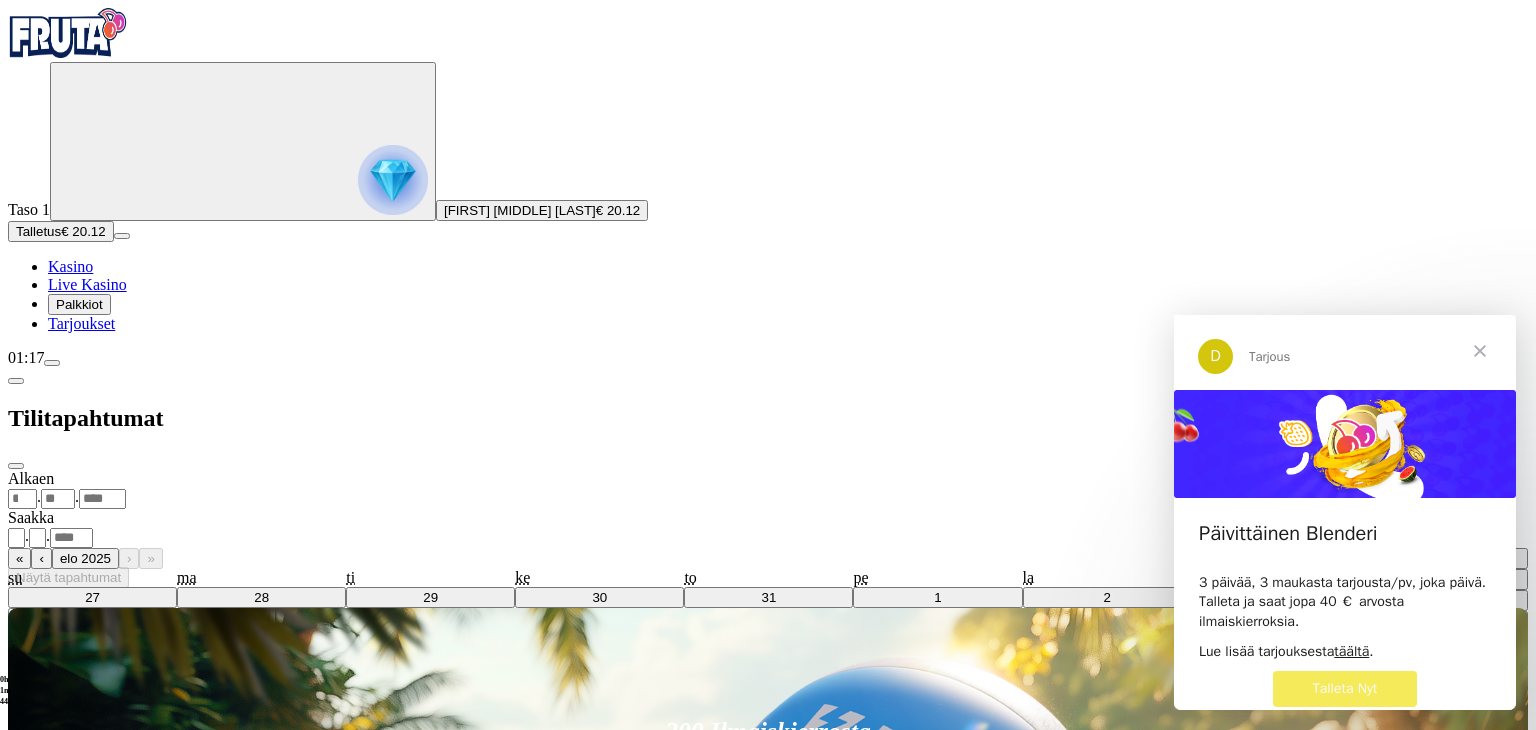 click on "‹" at bounding box center [1227, 519] 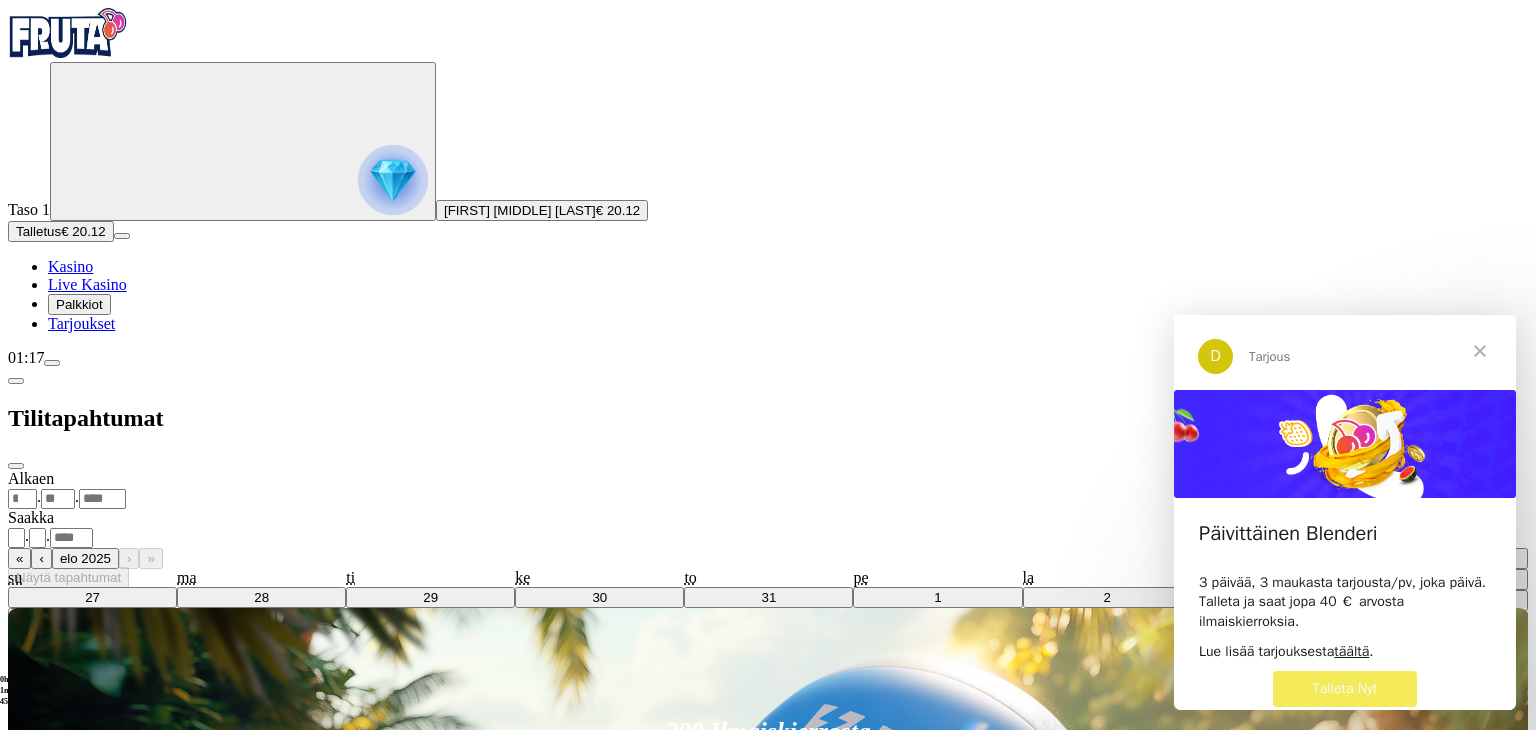 click on "‹" at bounding box center [1227, 519] 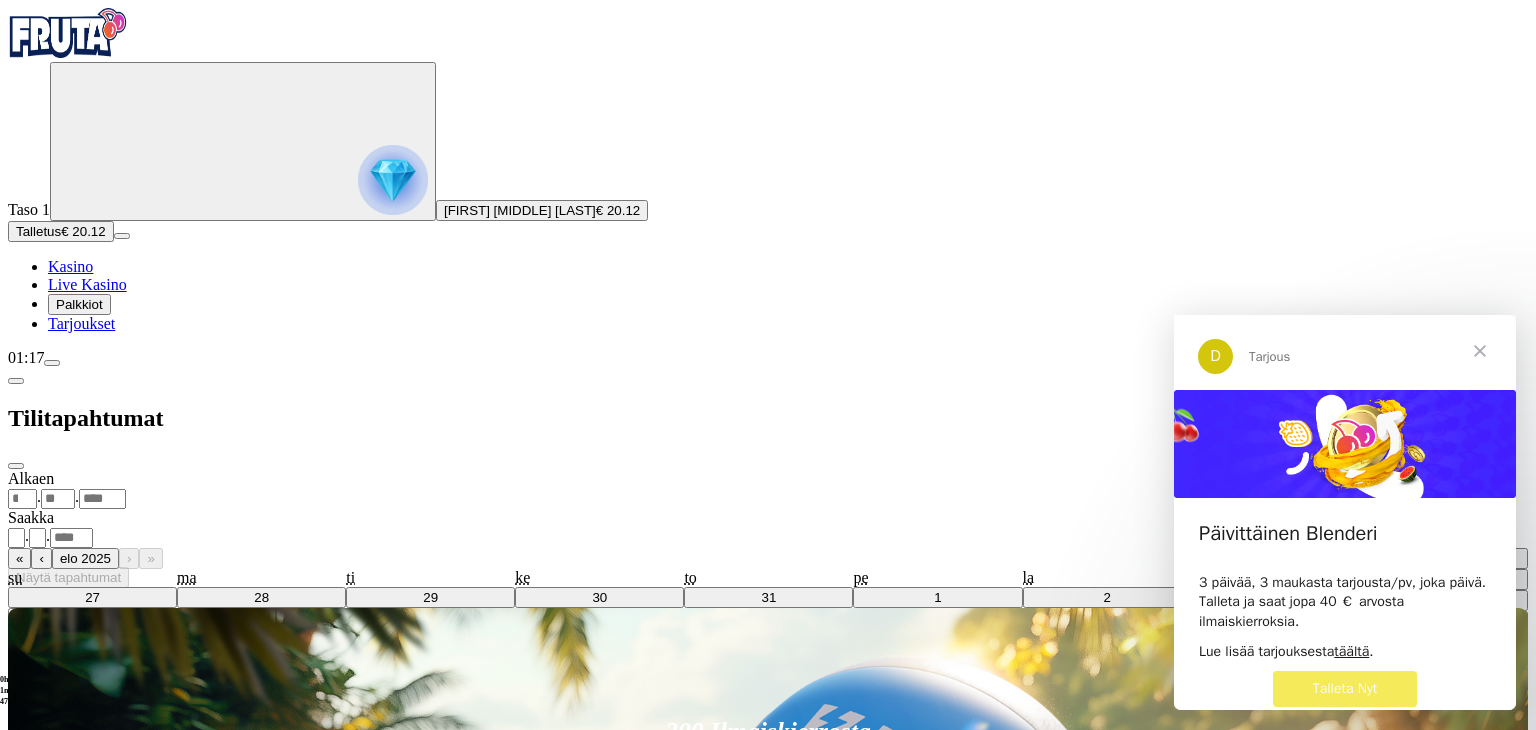 click on "1" at bounding box center [1503, 558] 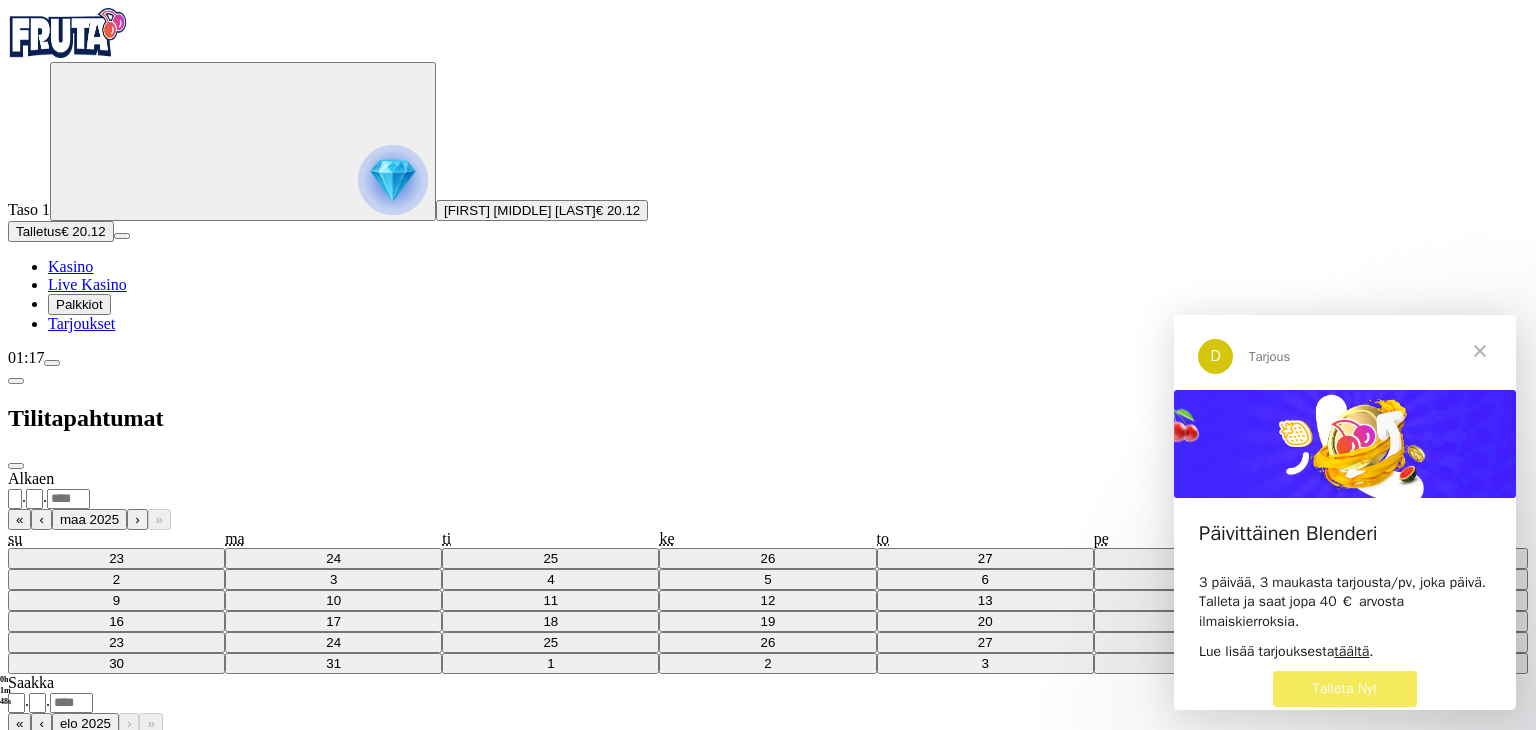 click on "Näytä tapahtumat" at bounding box center (68, 907) 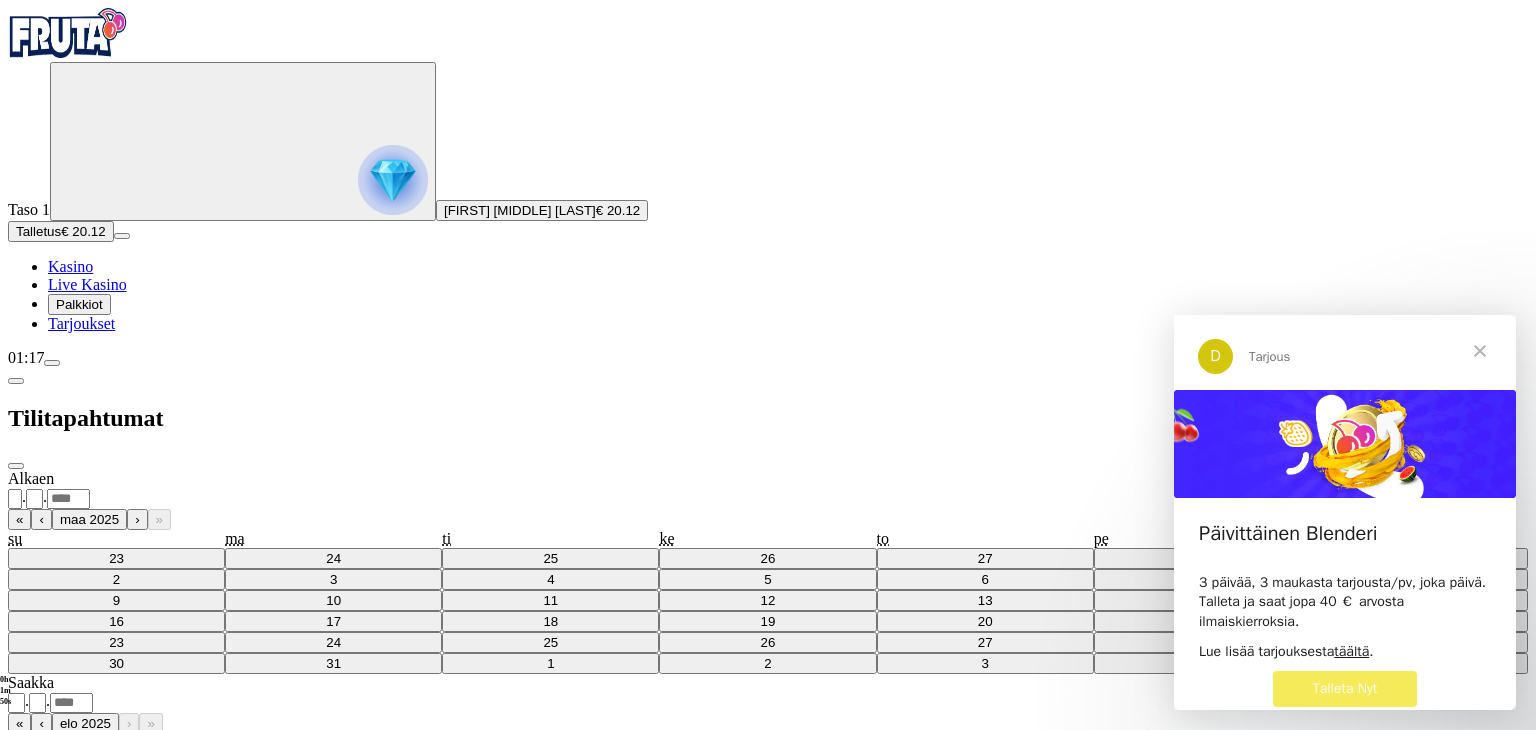 click on "******** ********" at bounding box center (39, 888) 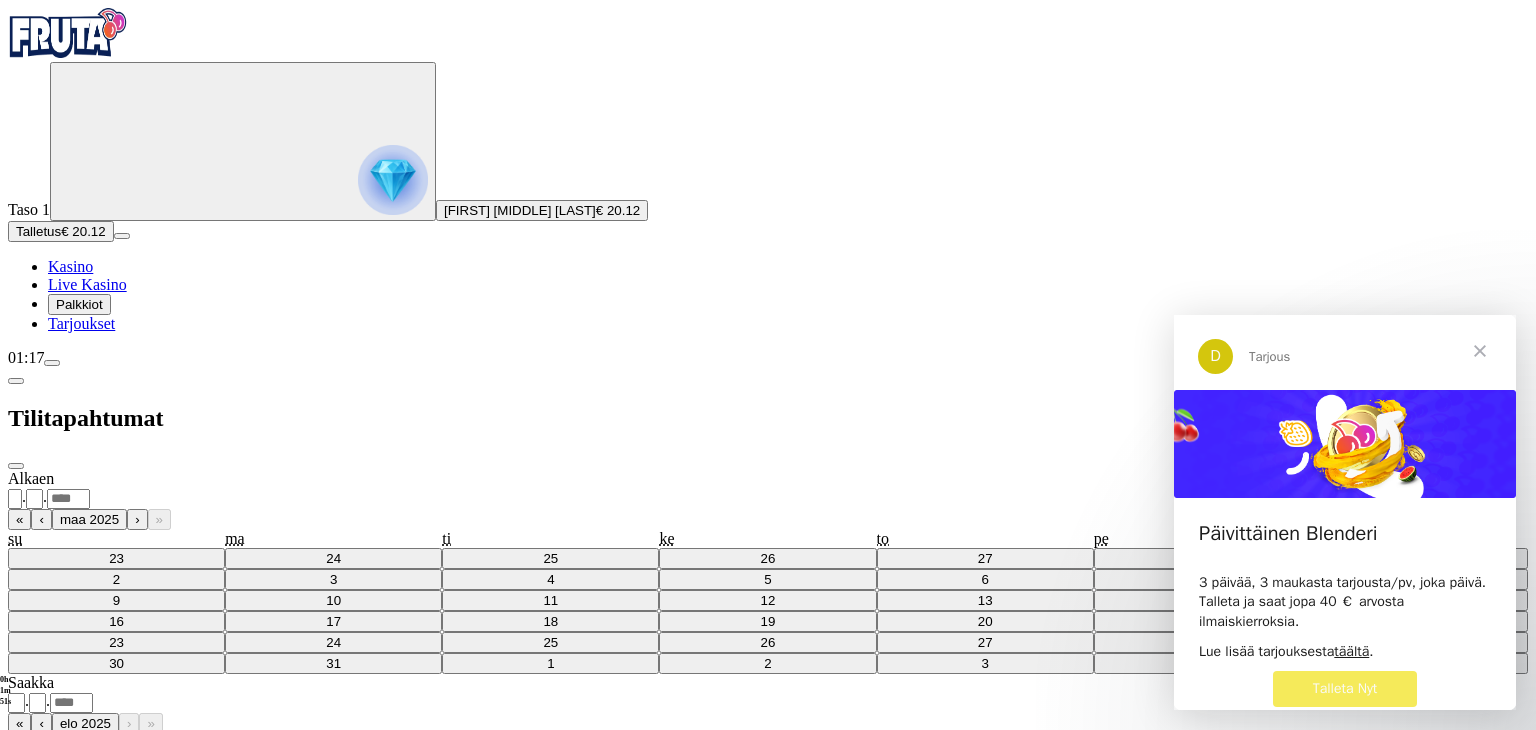 select on "********" 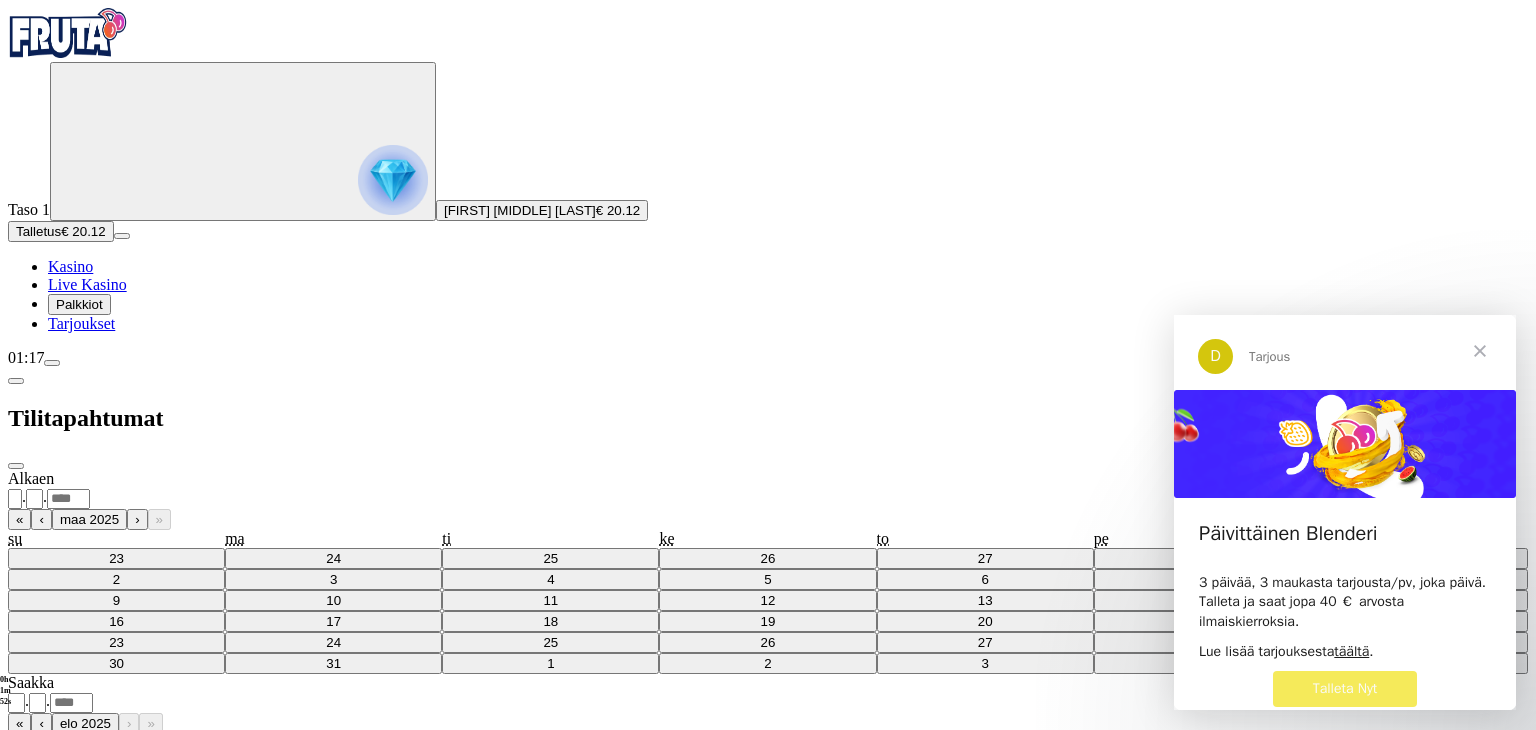 click on "Näytä tapahtumat" at bounding box center [68, 907] 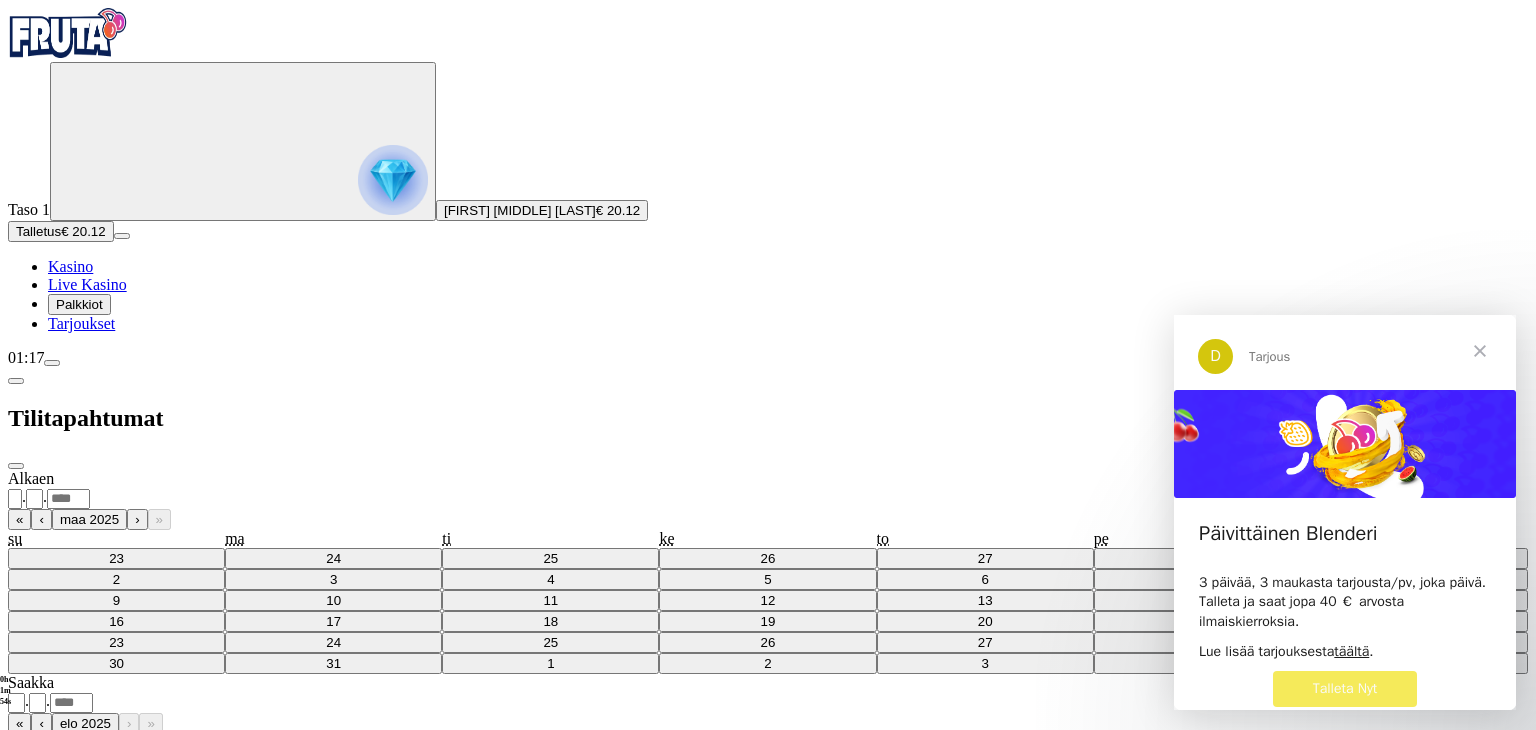 click on "Näytä tapahtumat" at bounding box center (68, 907) 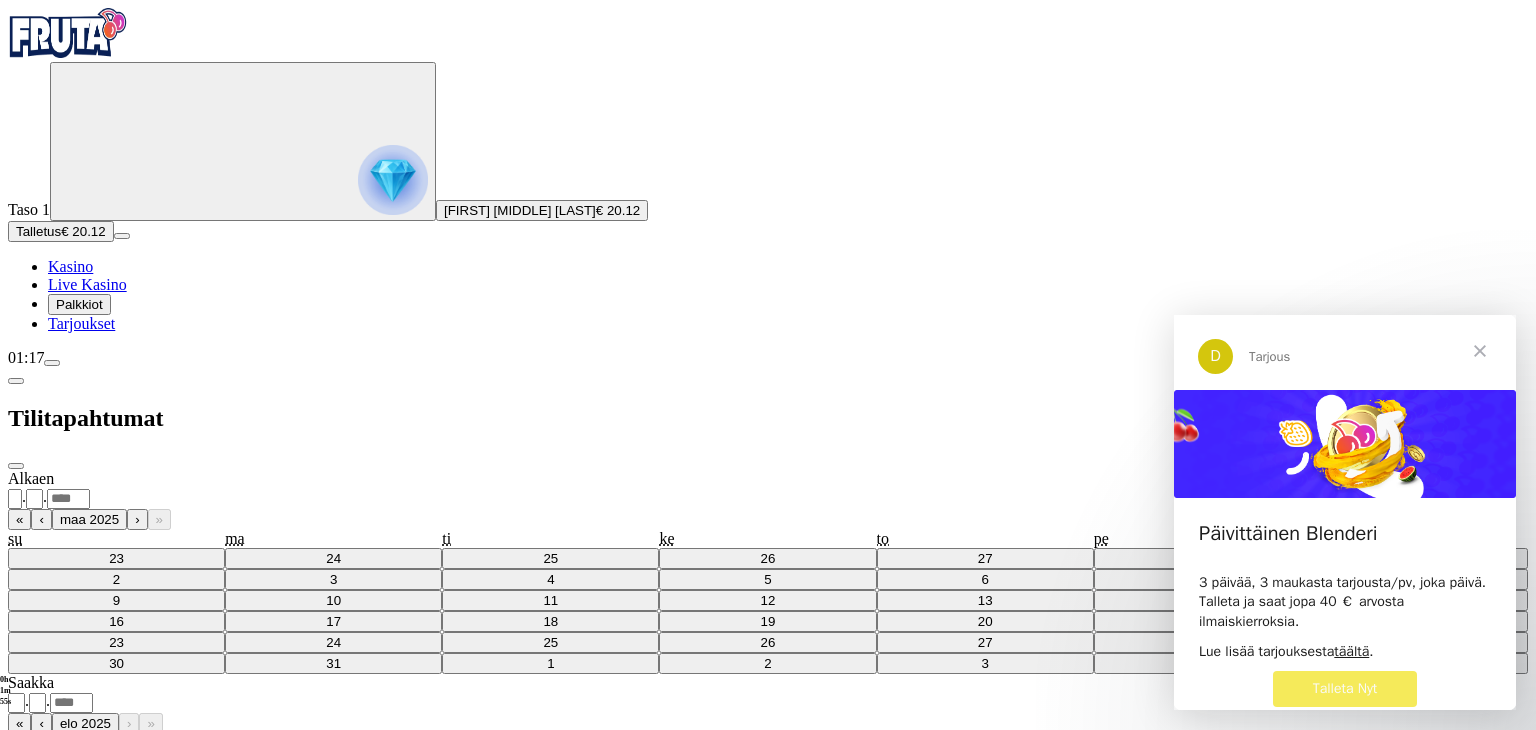 click at bounding box center (16, 466) 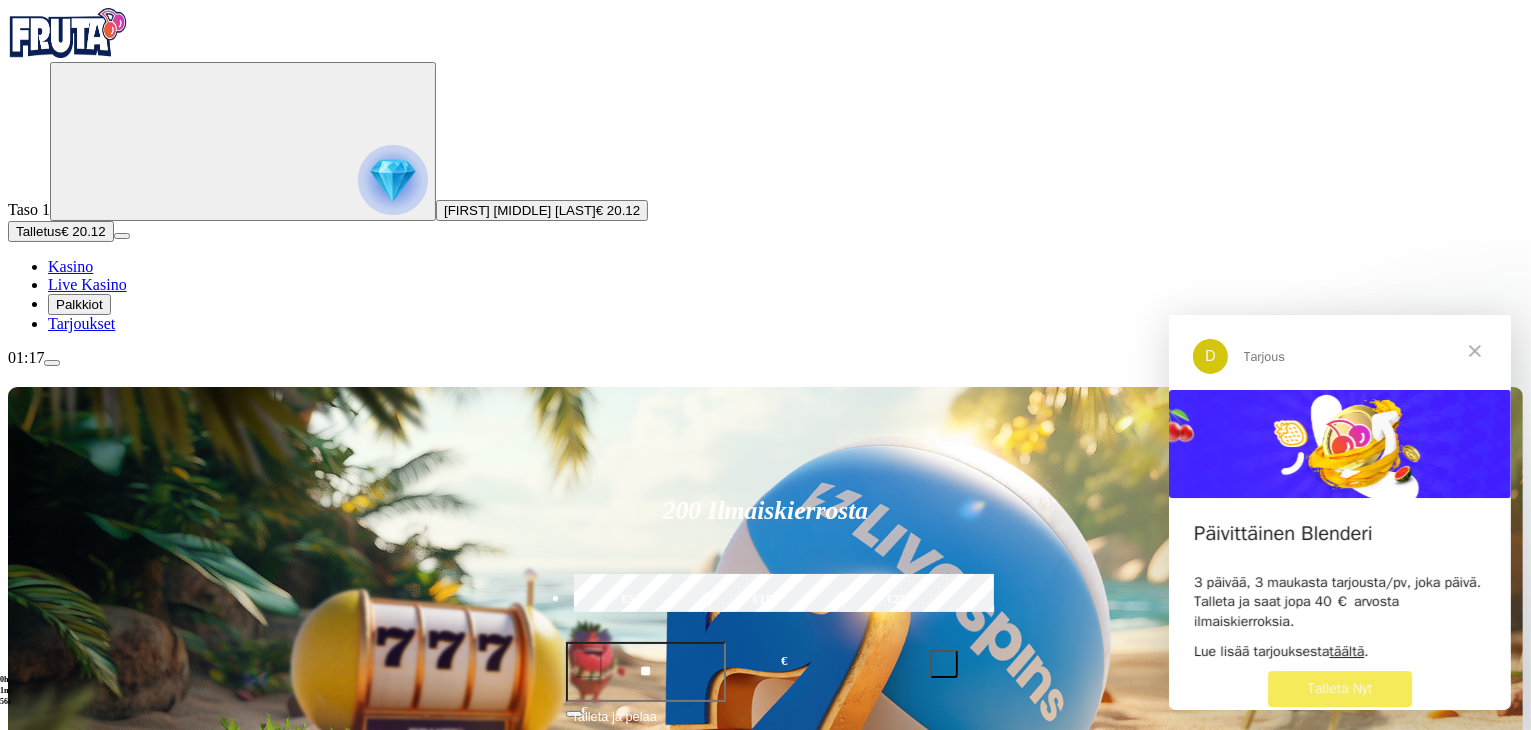 click at bounding box center [1474, 350] 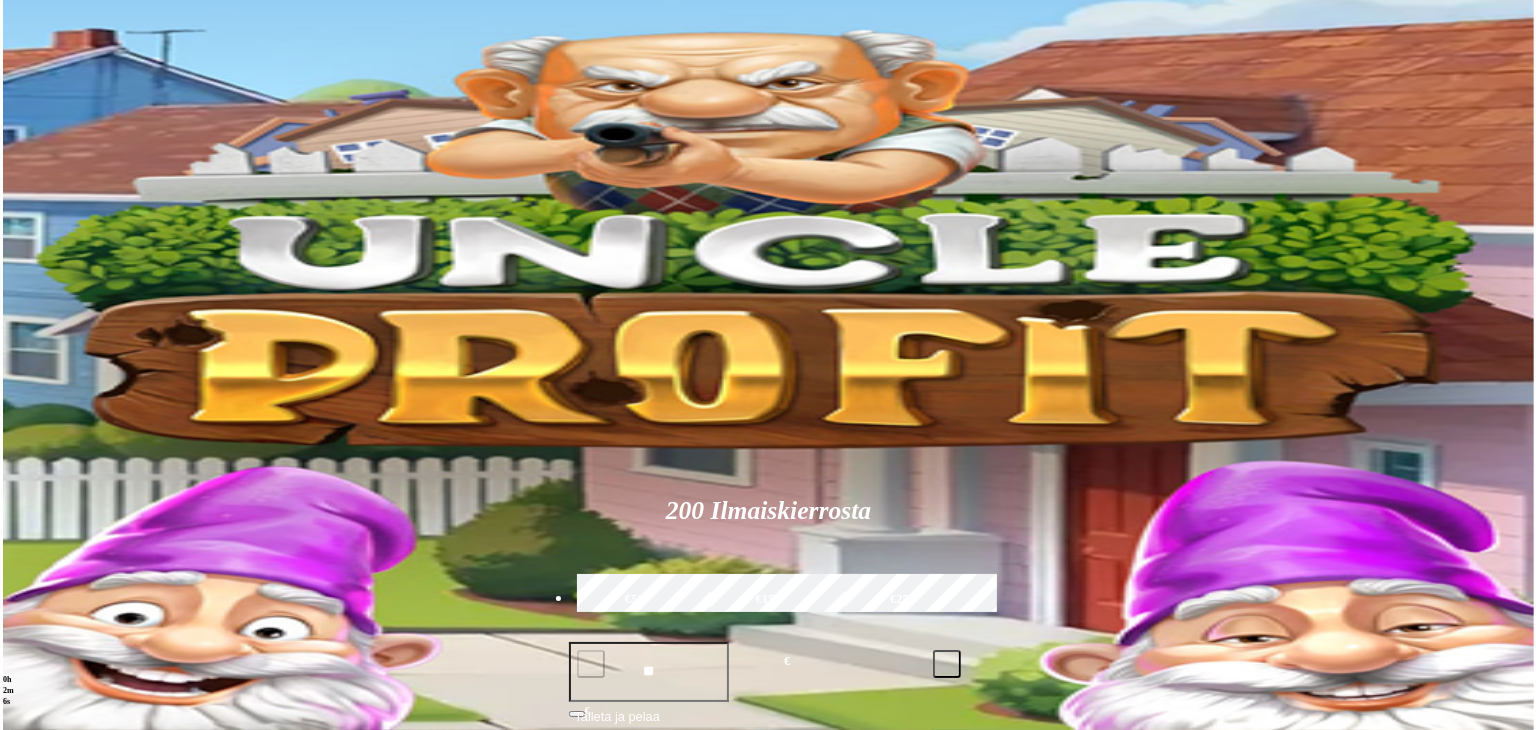 scroll, scrollTop: 0, scrollLeft: 0, axis: both 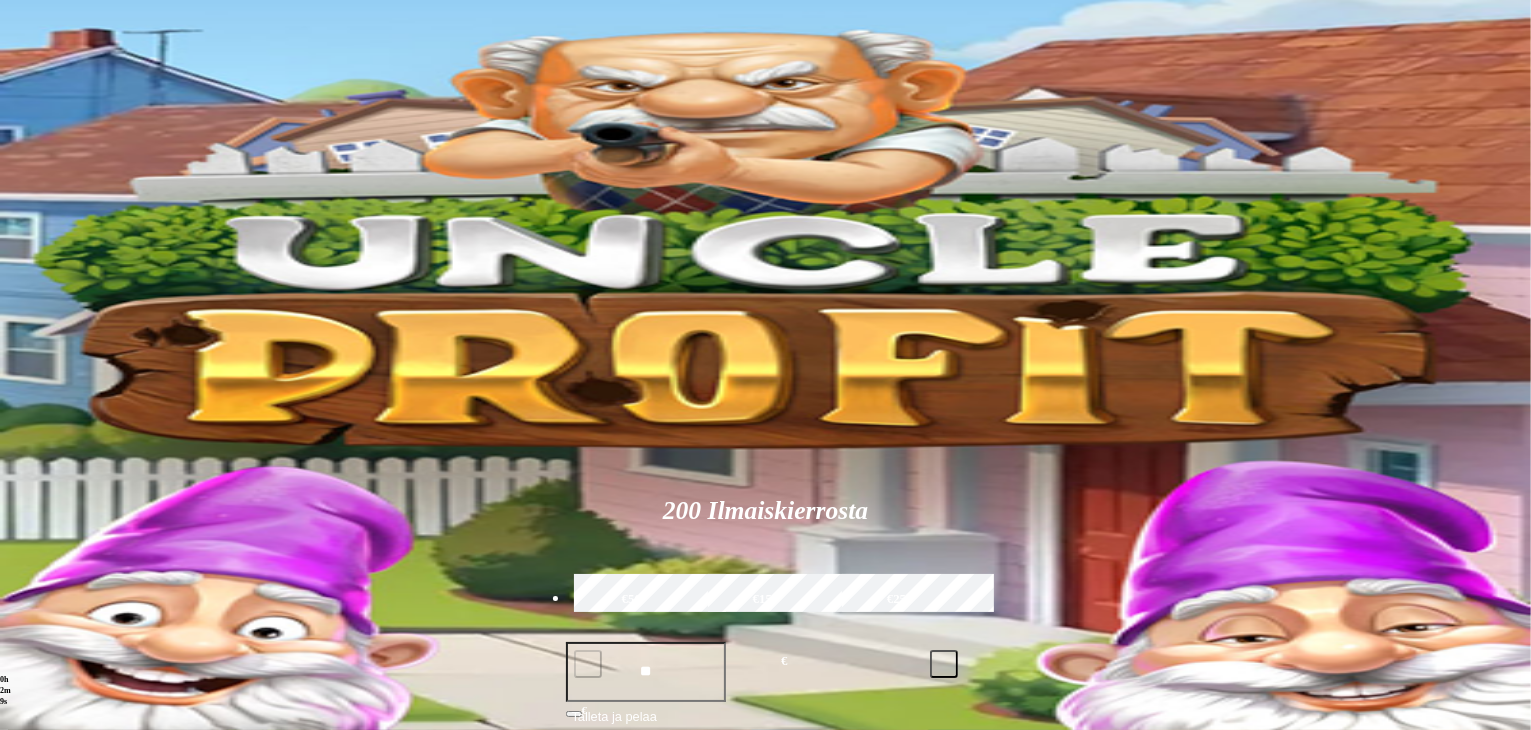 click at bounding box center [52, 363] 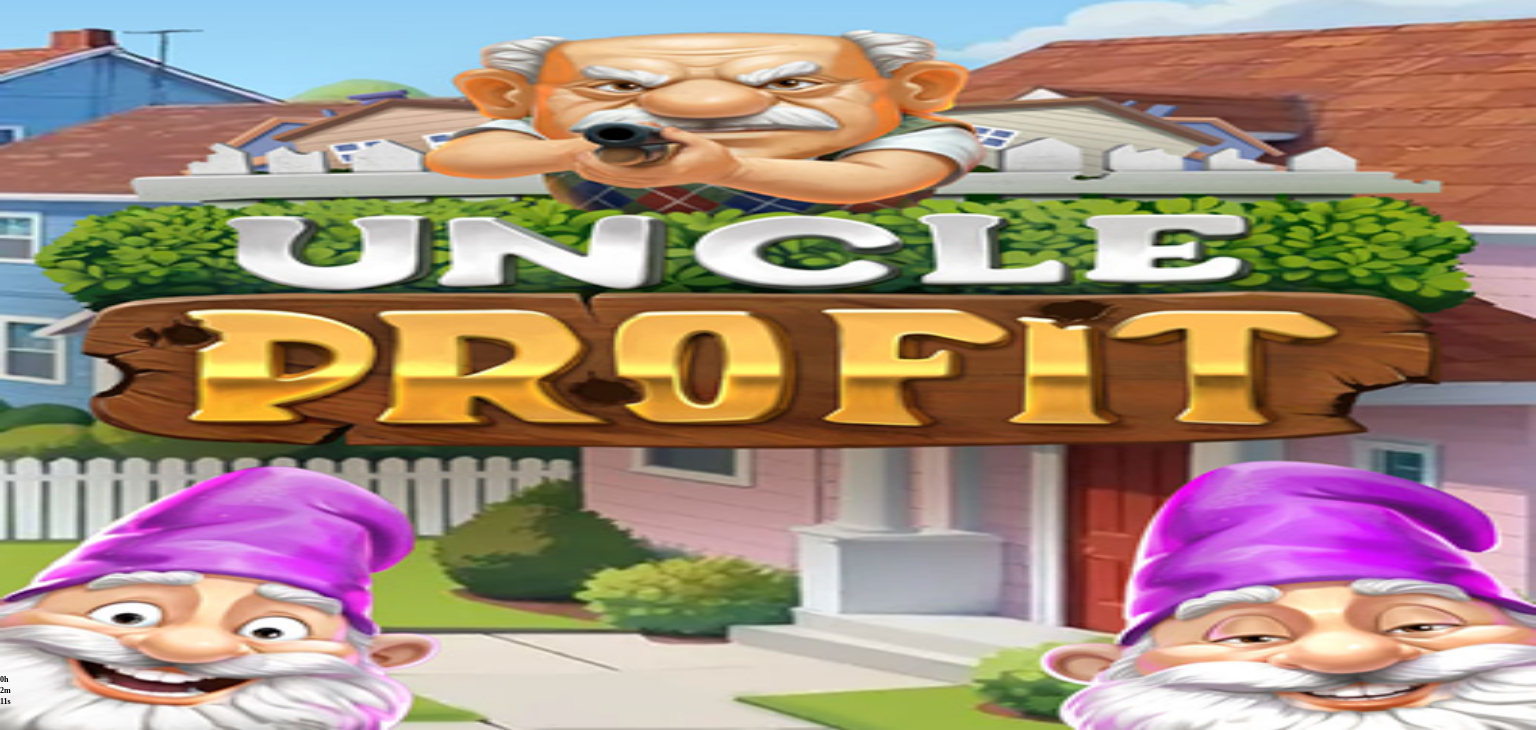 click at bounding box center [16, 419] 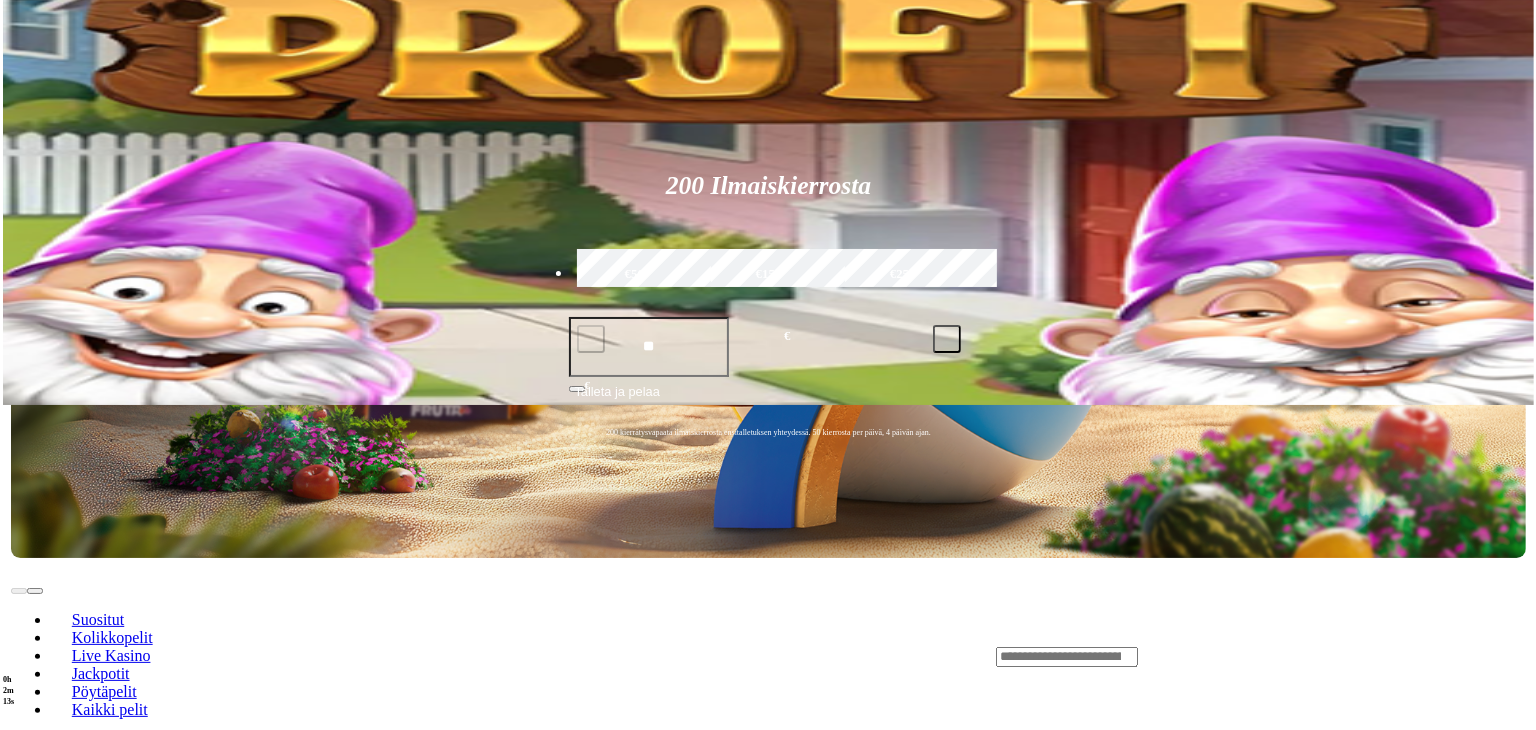 scroll, scrollTop: 333, scrollLeft: 0, axis: vertical 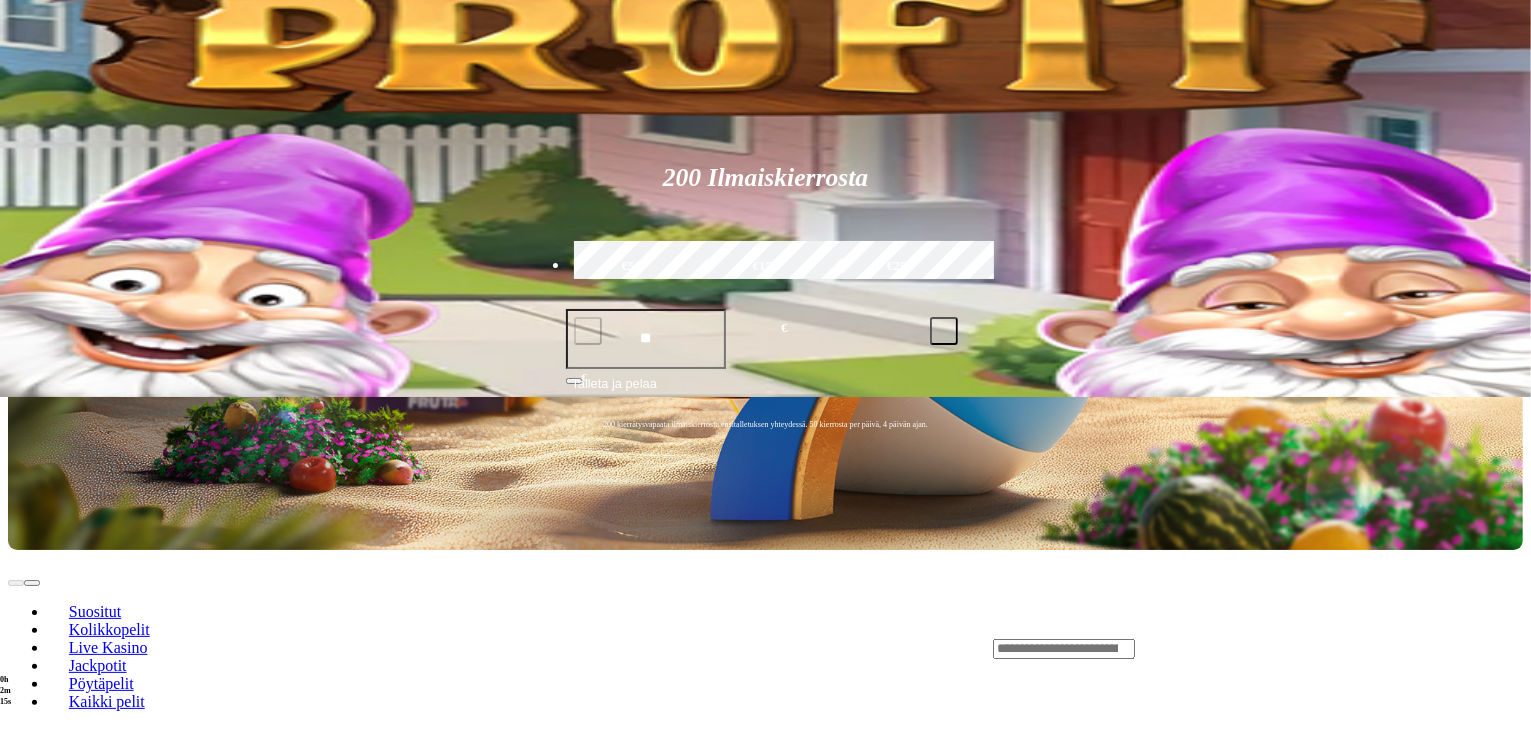 click on "Palkkiot" at bounding box center [79, -29] 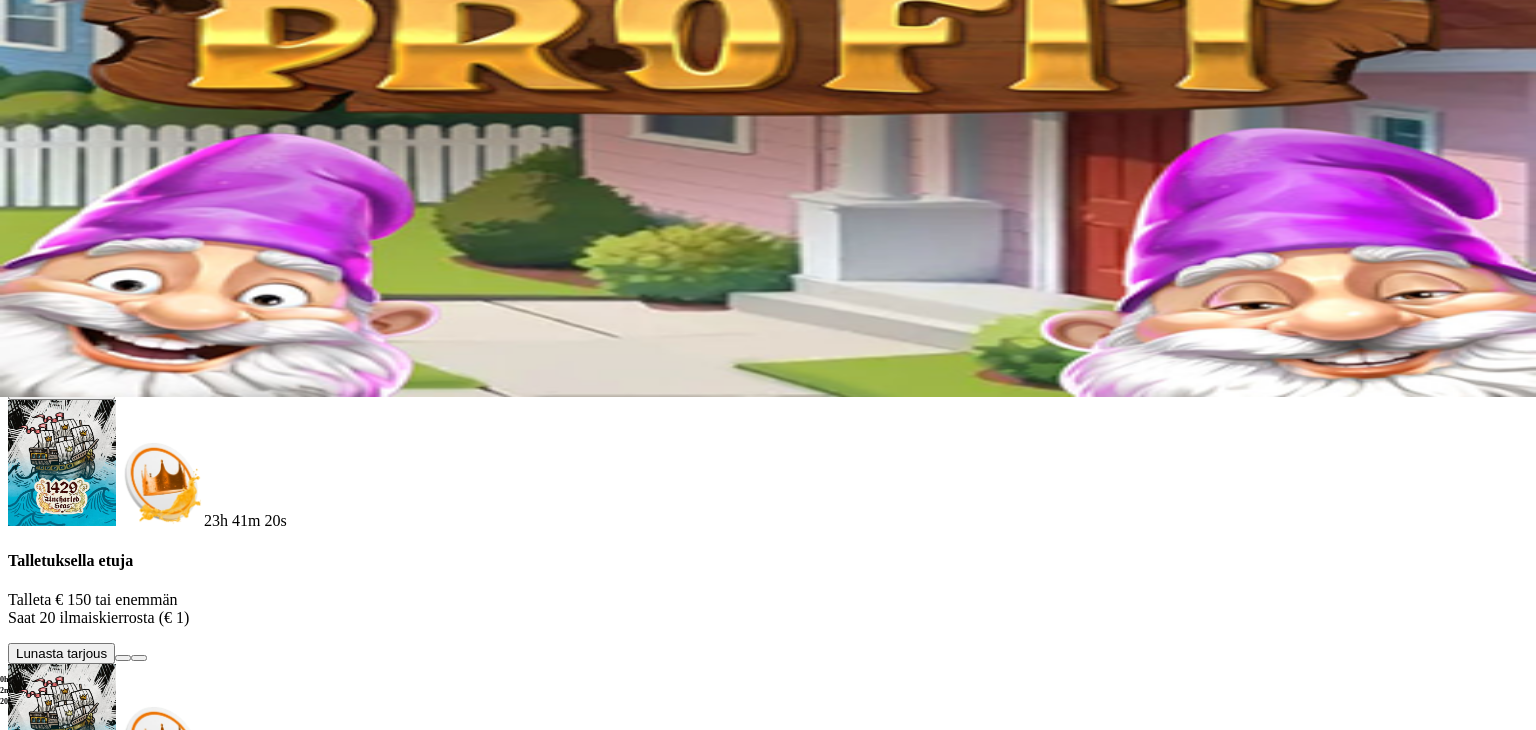scroll, scrollTop: 805, scrollLeft: 0, axis: vertical 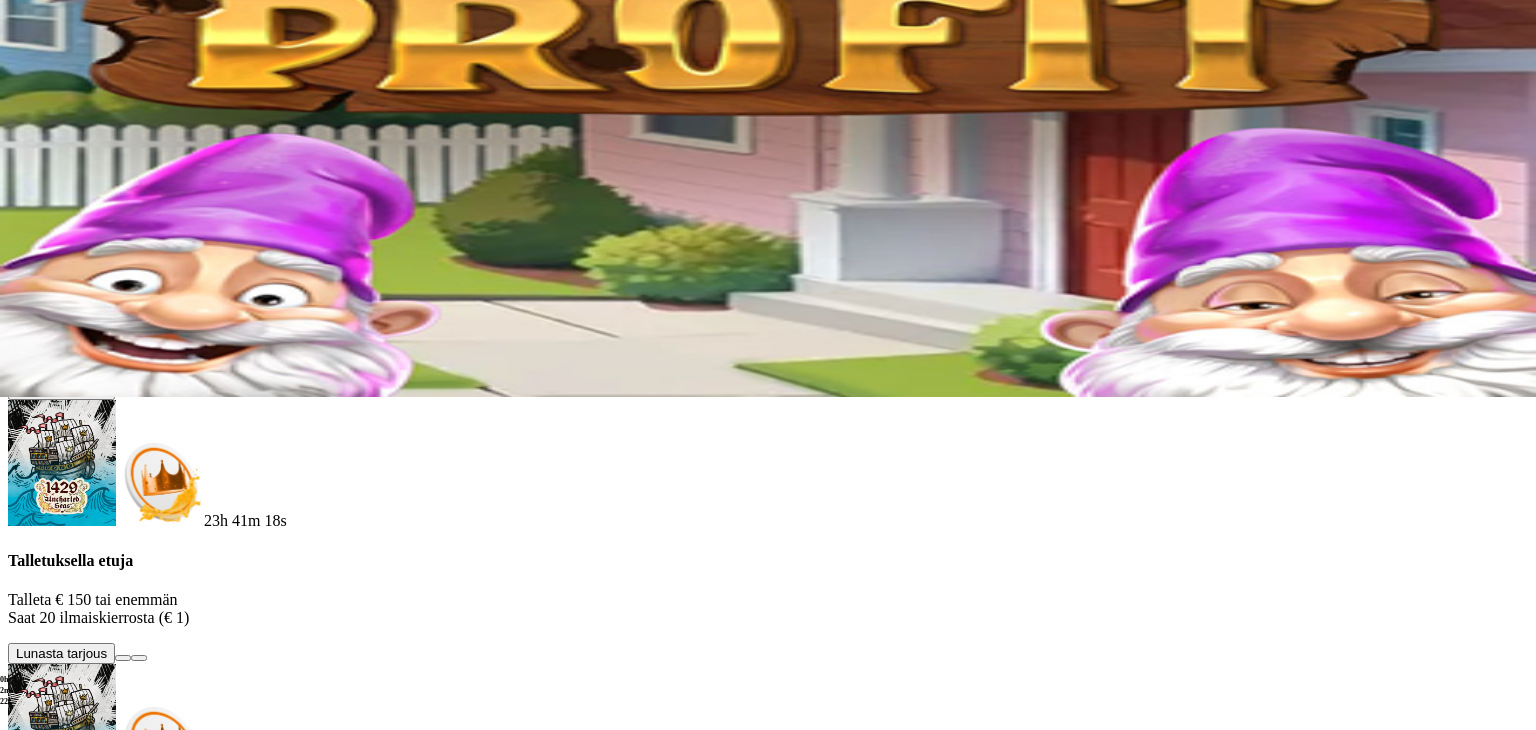 click at bounding box center [16, 133] 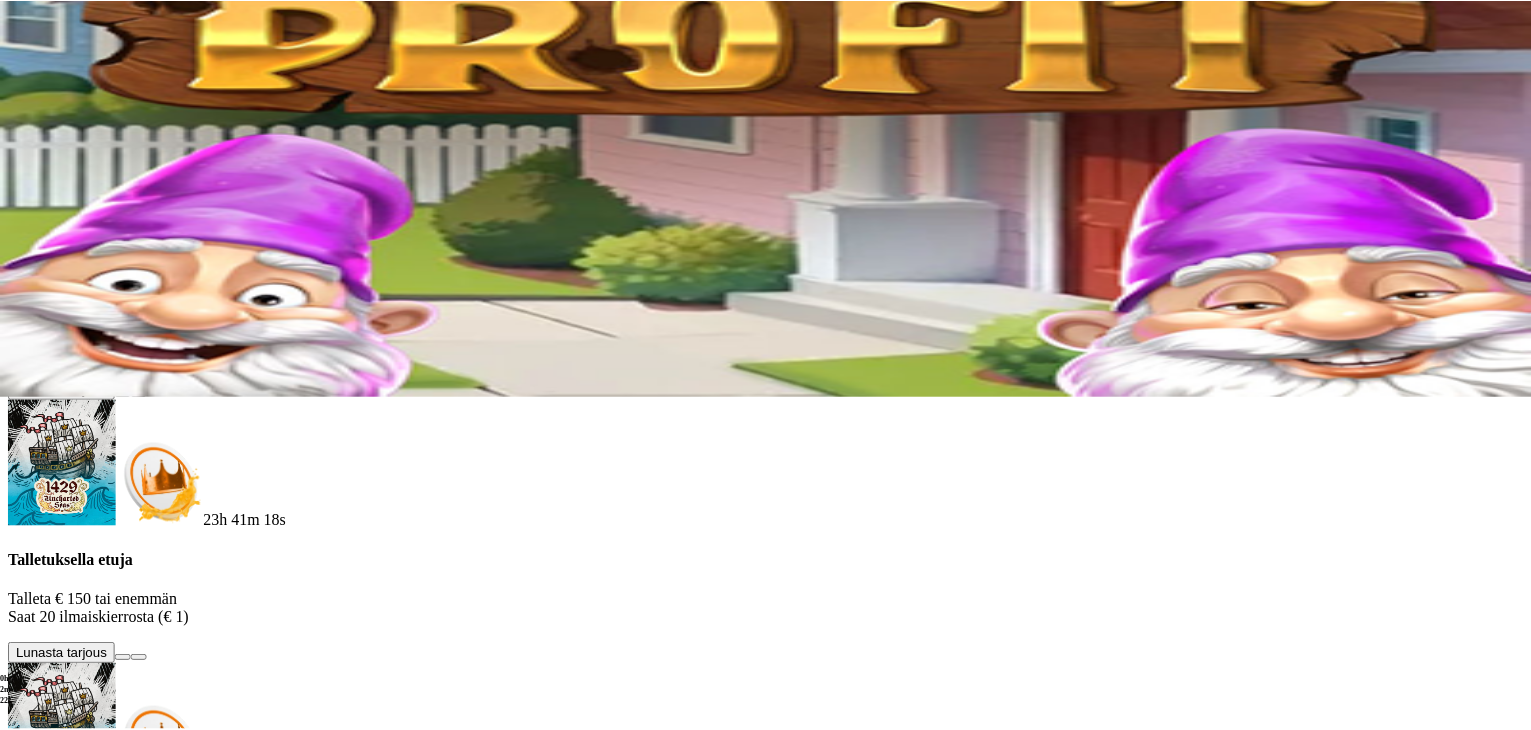 scroll, scrollTop: 0, scrollLeft: 0, axis: both 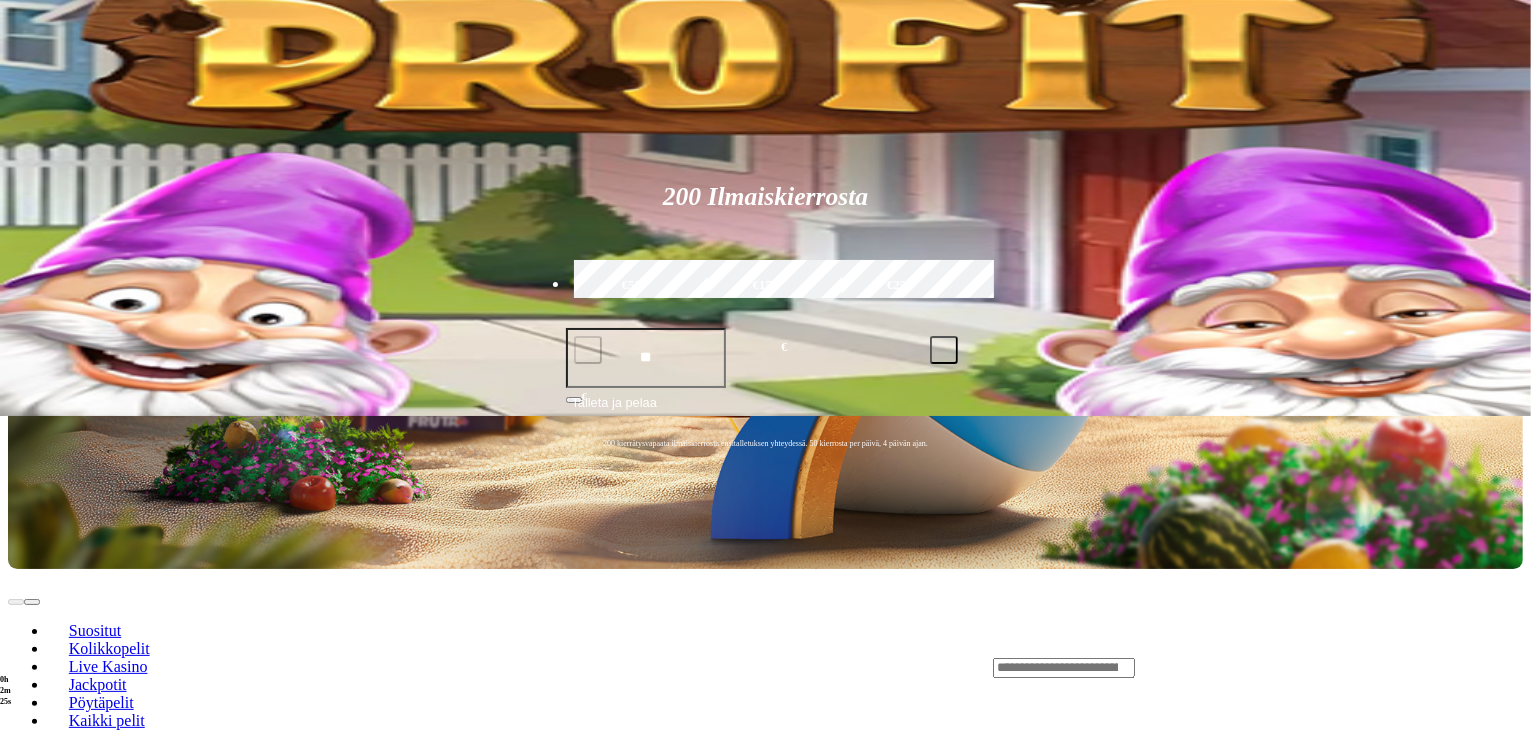 click at bounding box center (32, 839) 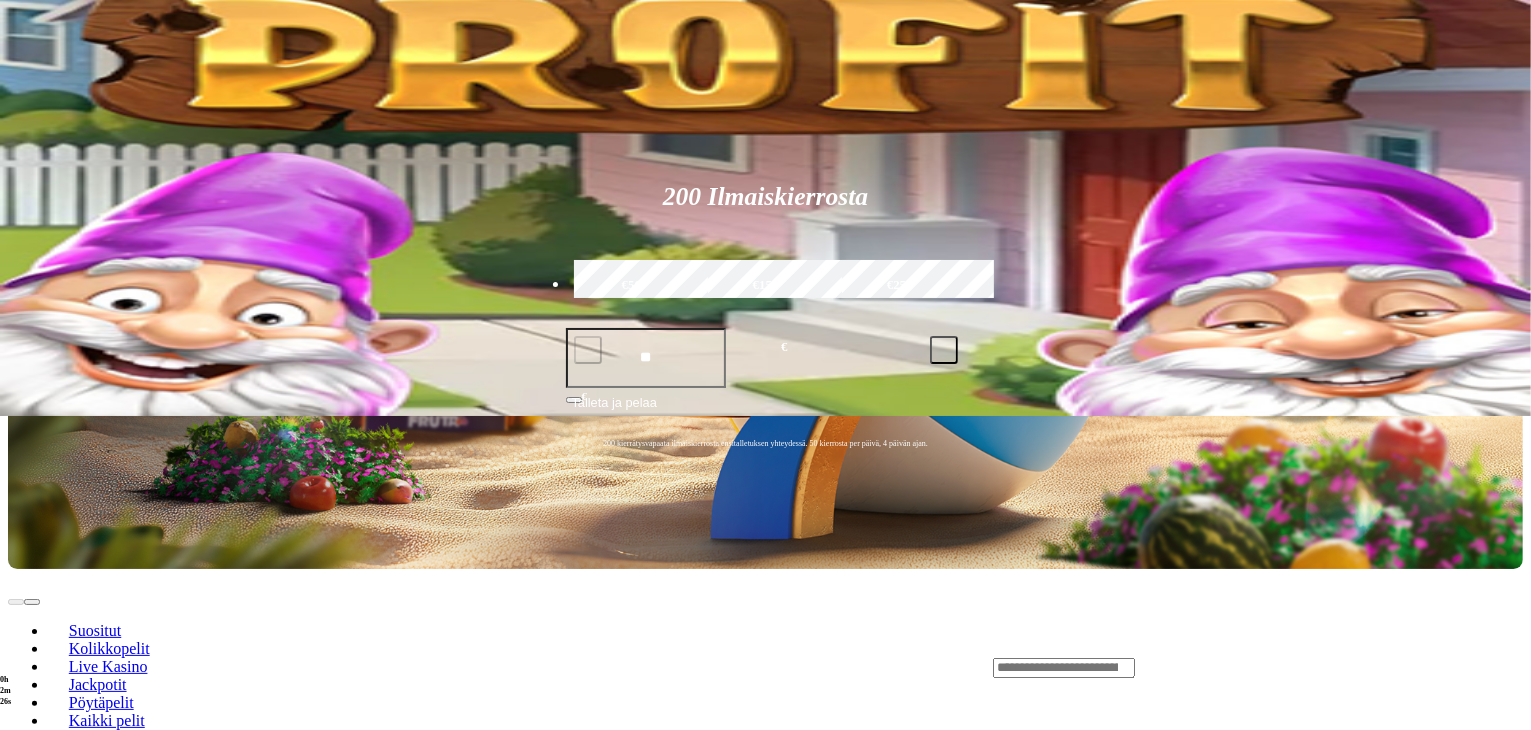 click at bounding box center [32, 839] 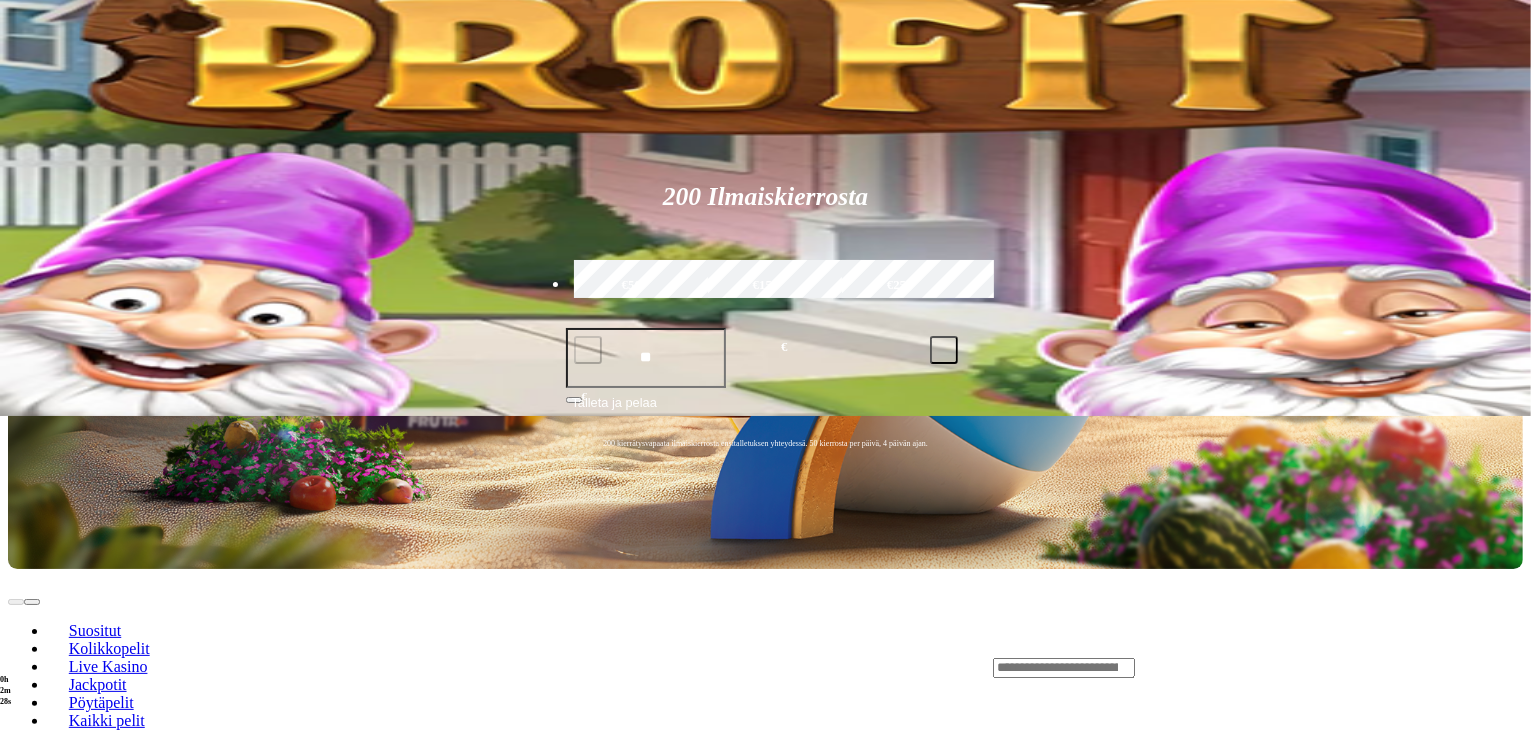 scroll, scrollTop: 0, scrollLeft: 0, axis: both 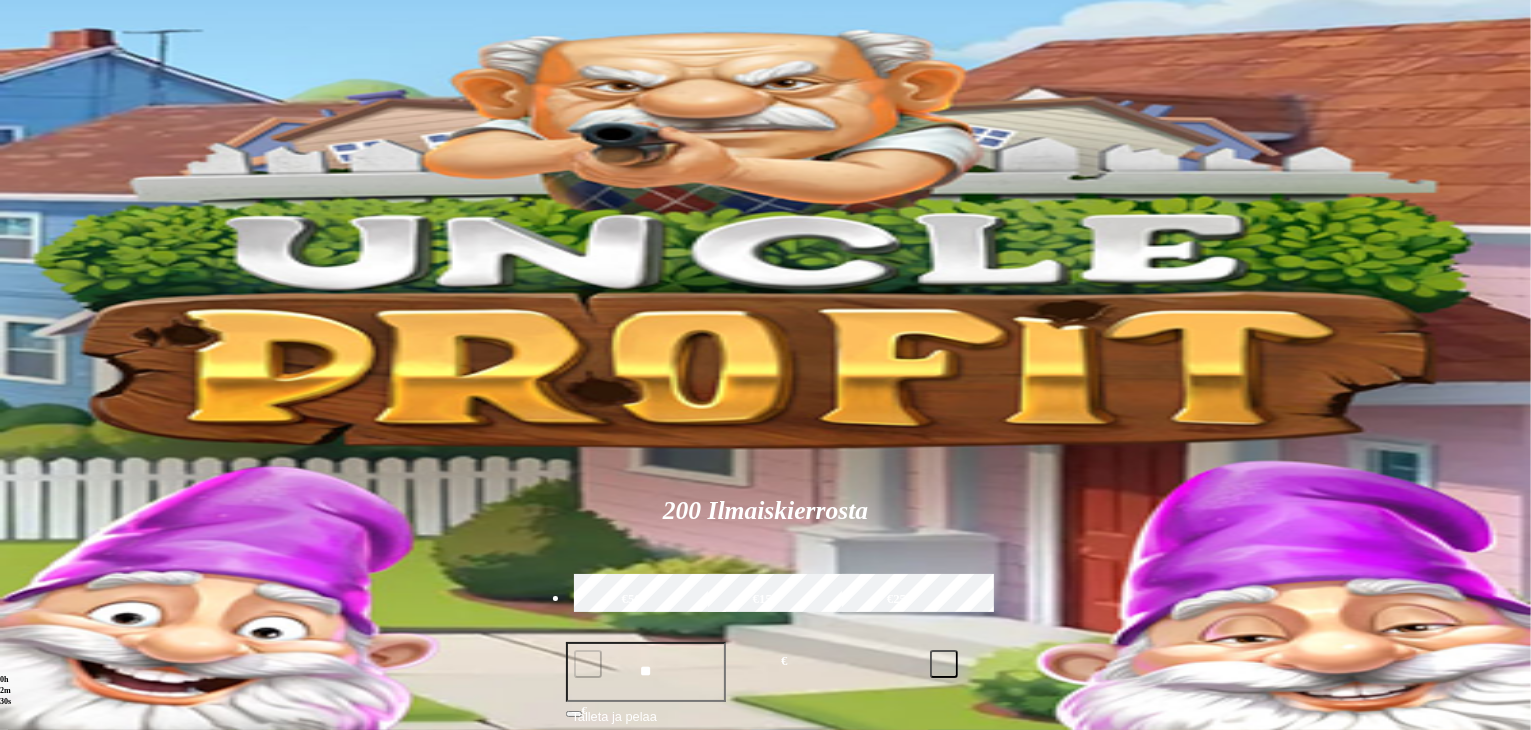 click at bounding box center [1258, 981] 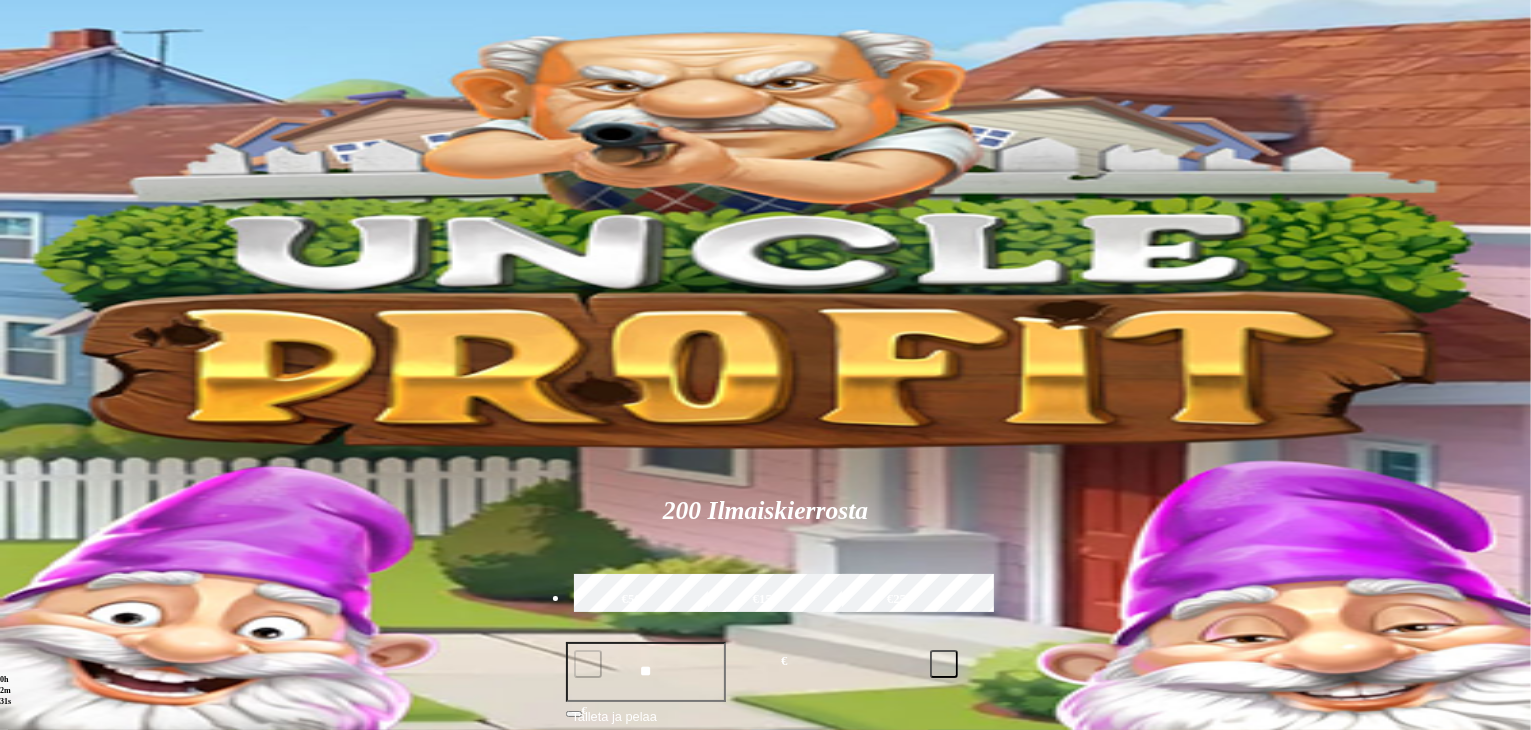 click at bounding box center [1064, 982] 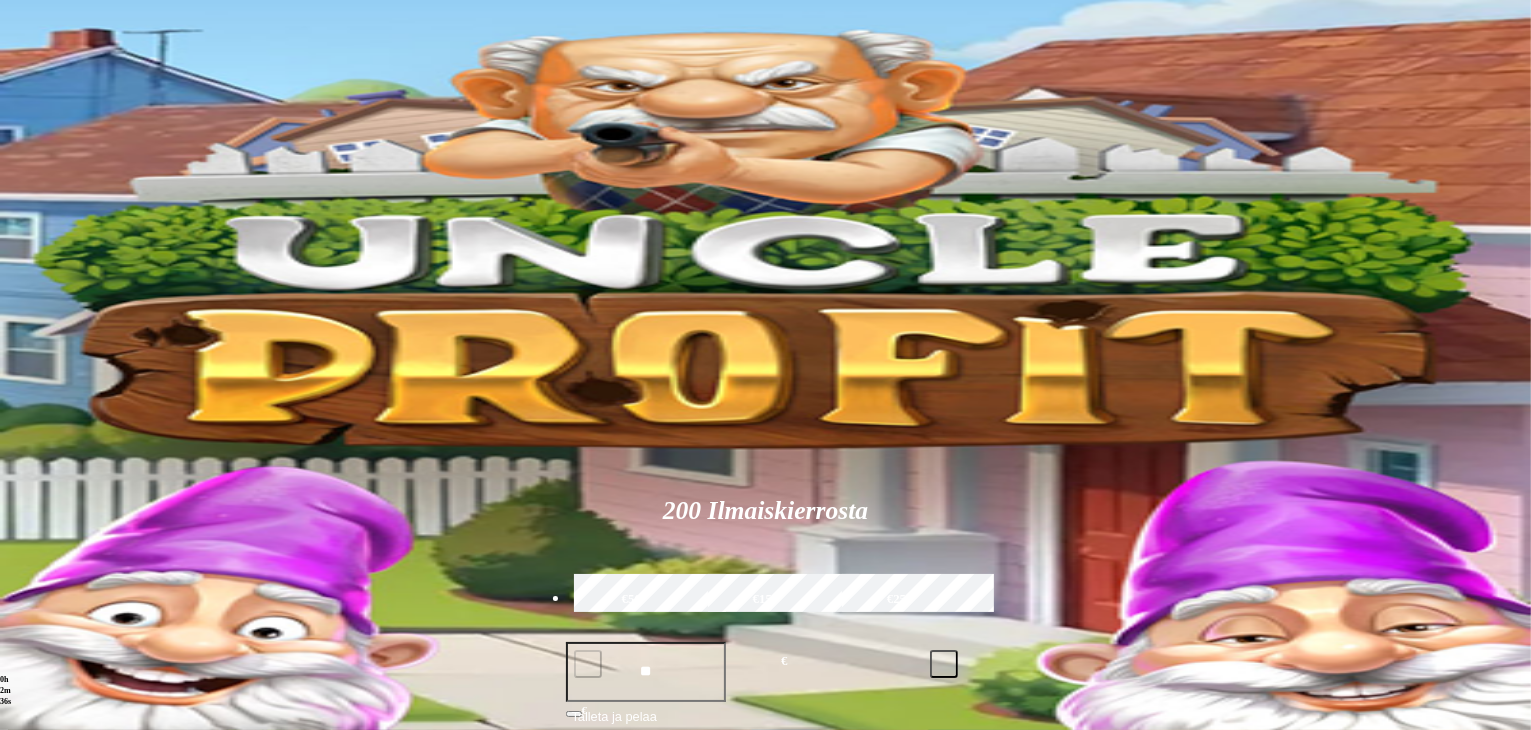type on "*******" 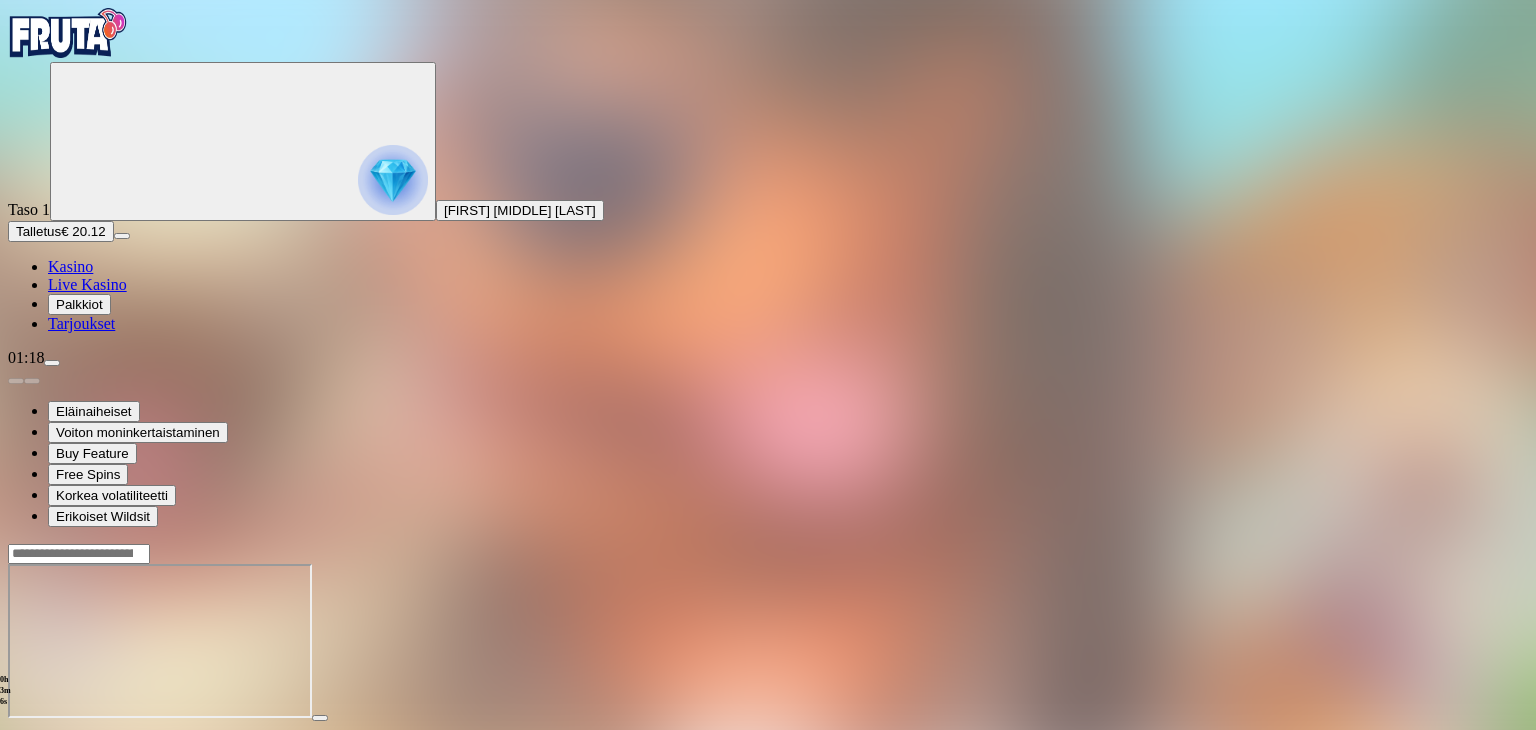click at bounding box center (48, 736) 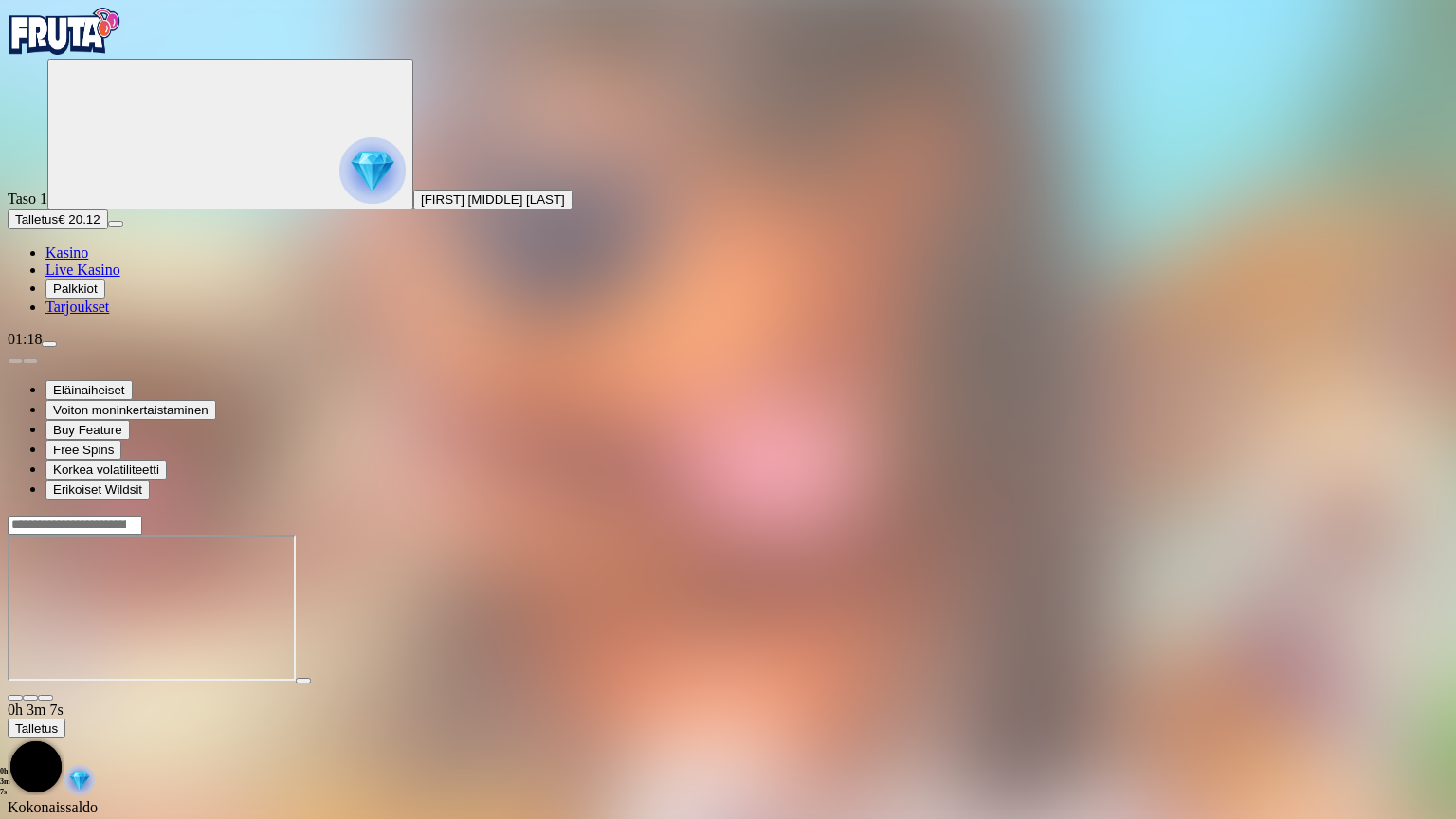 type 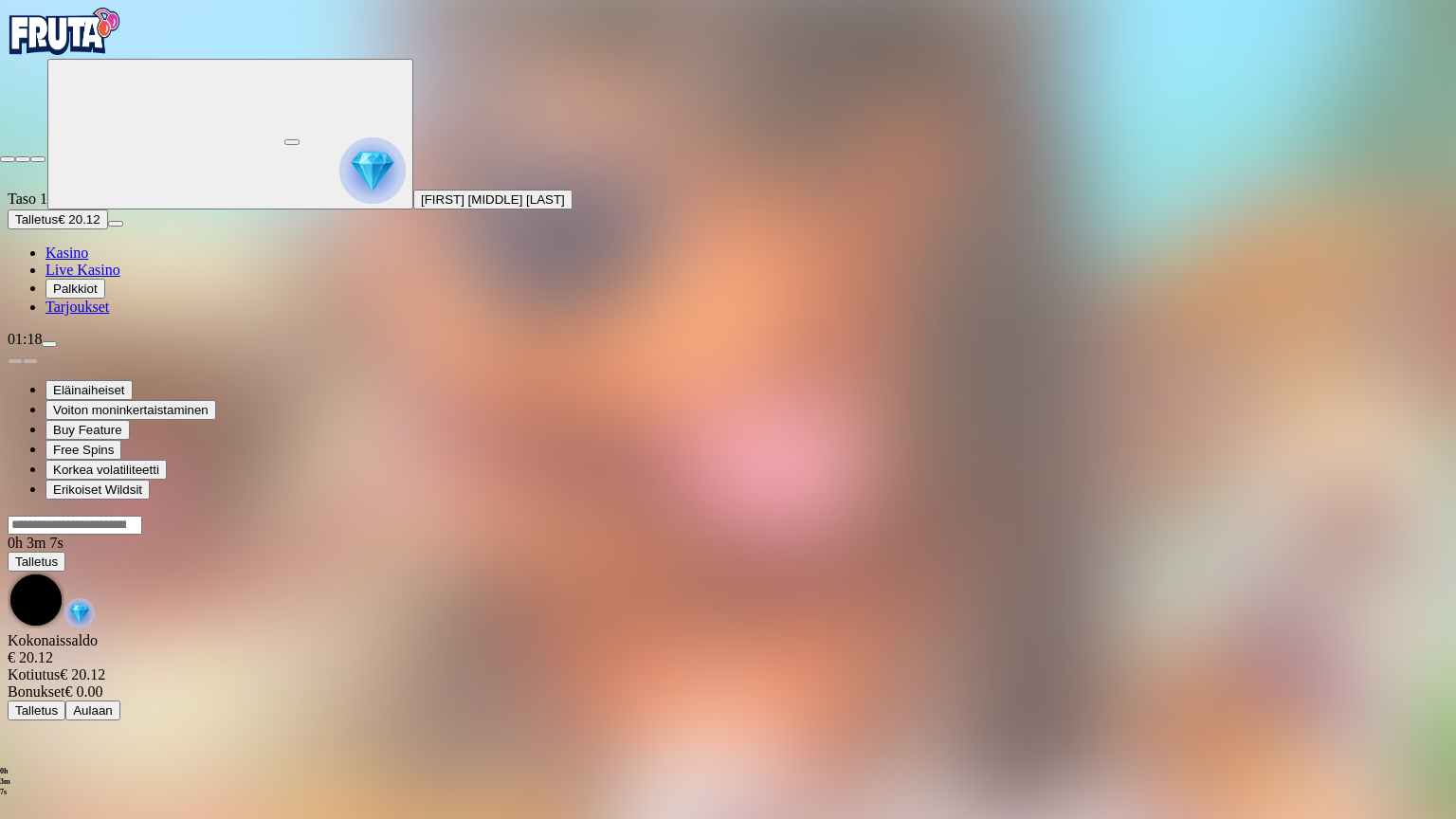 click at bounding box center (38, 159) 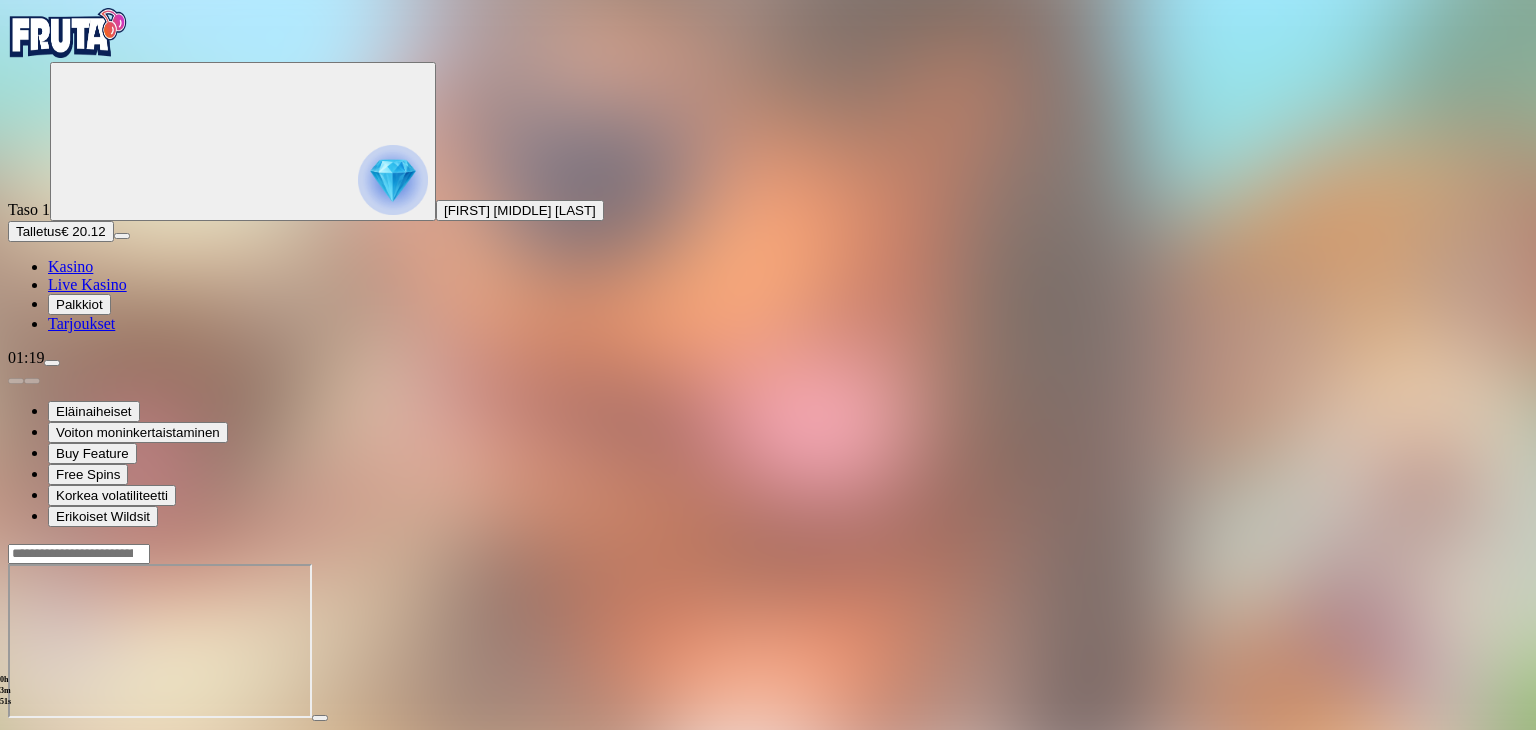 click at bounding box center [79, 554] 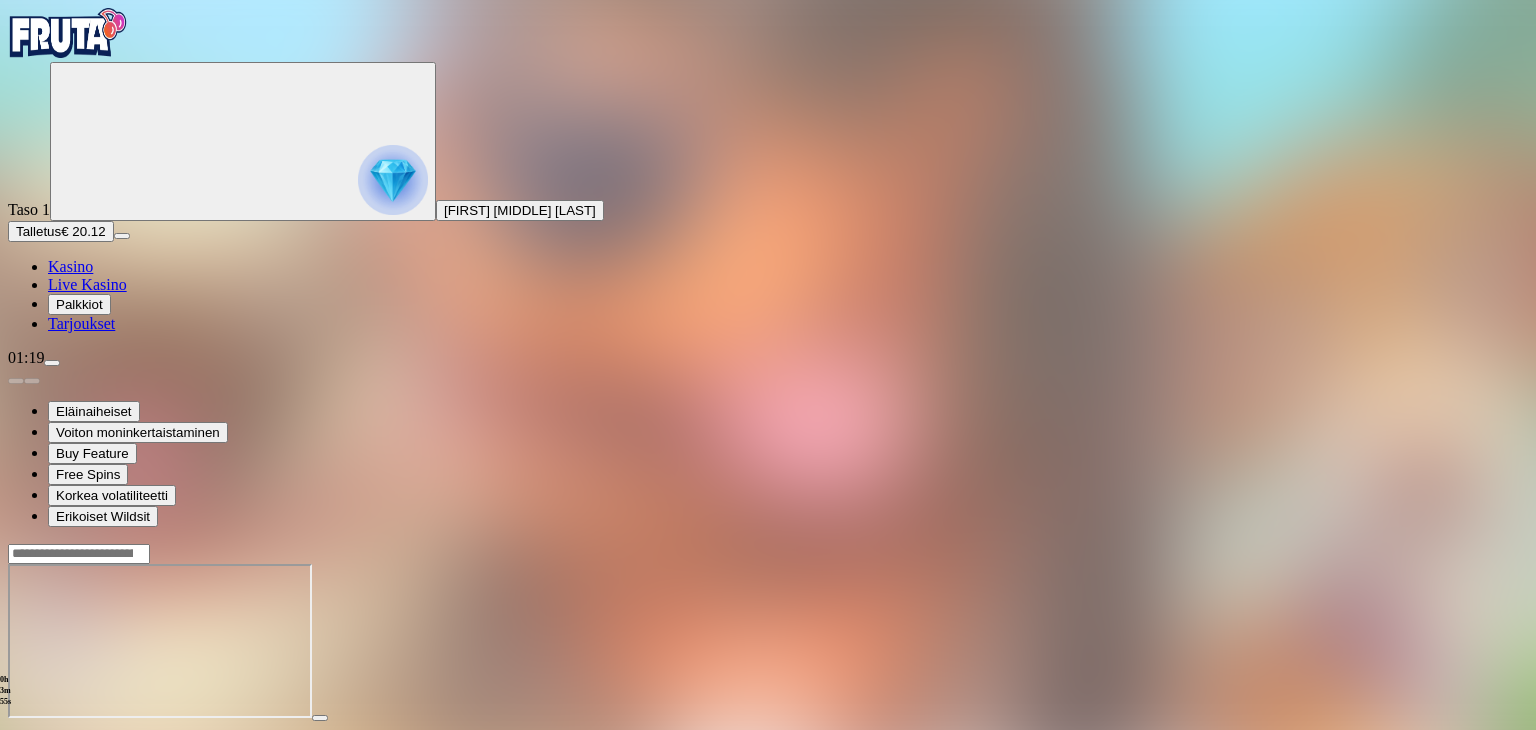 click at bounding box center (32, 736) 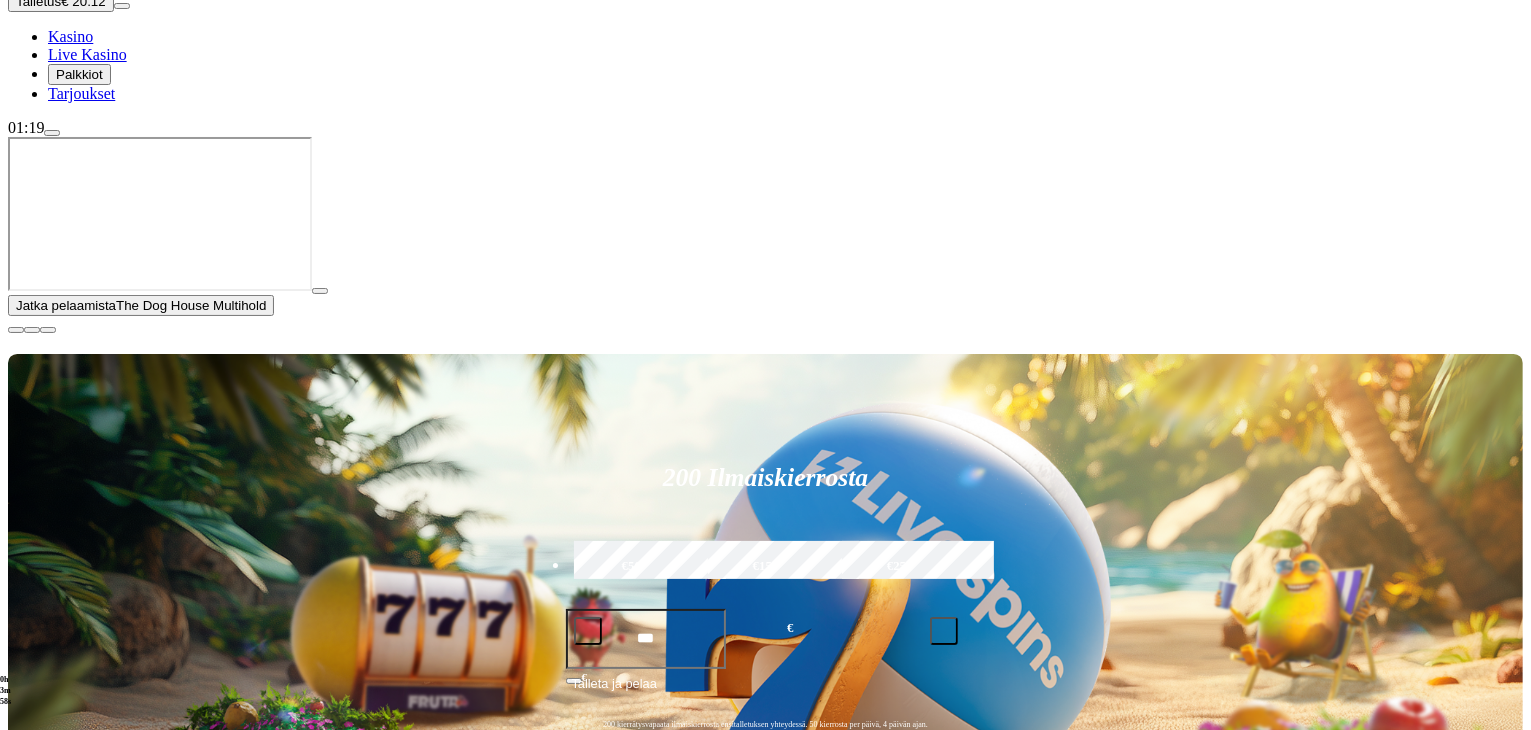 scroll, scrollTop: 231, scrollLeft: 0, axis: vertical 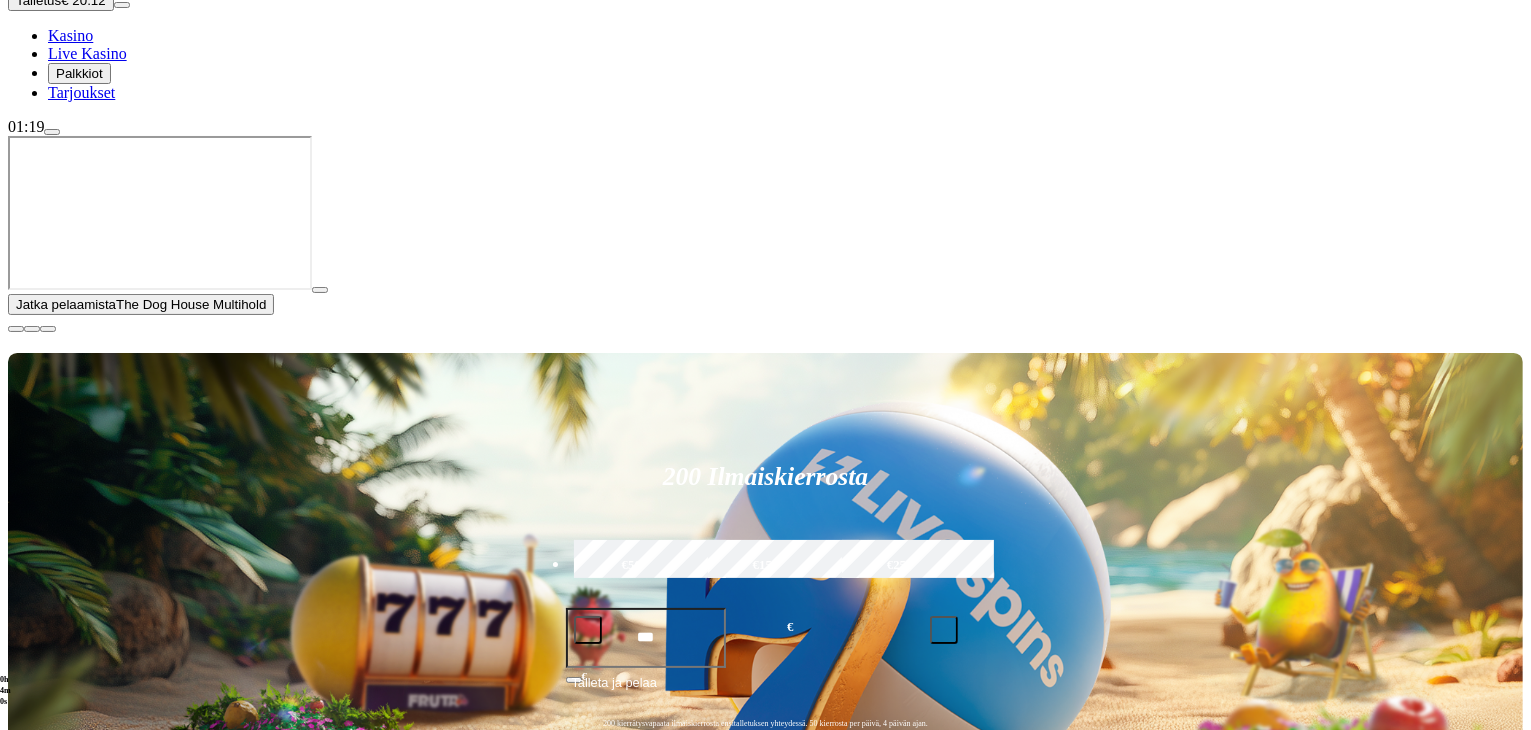 click at bounding box center [1064, 948] 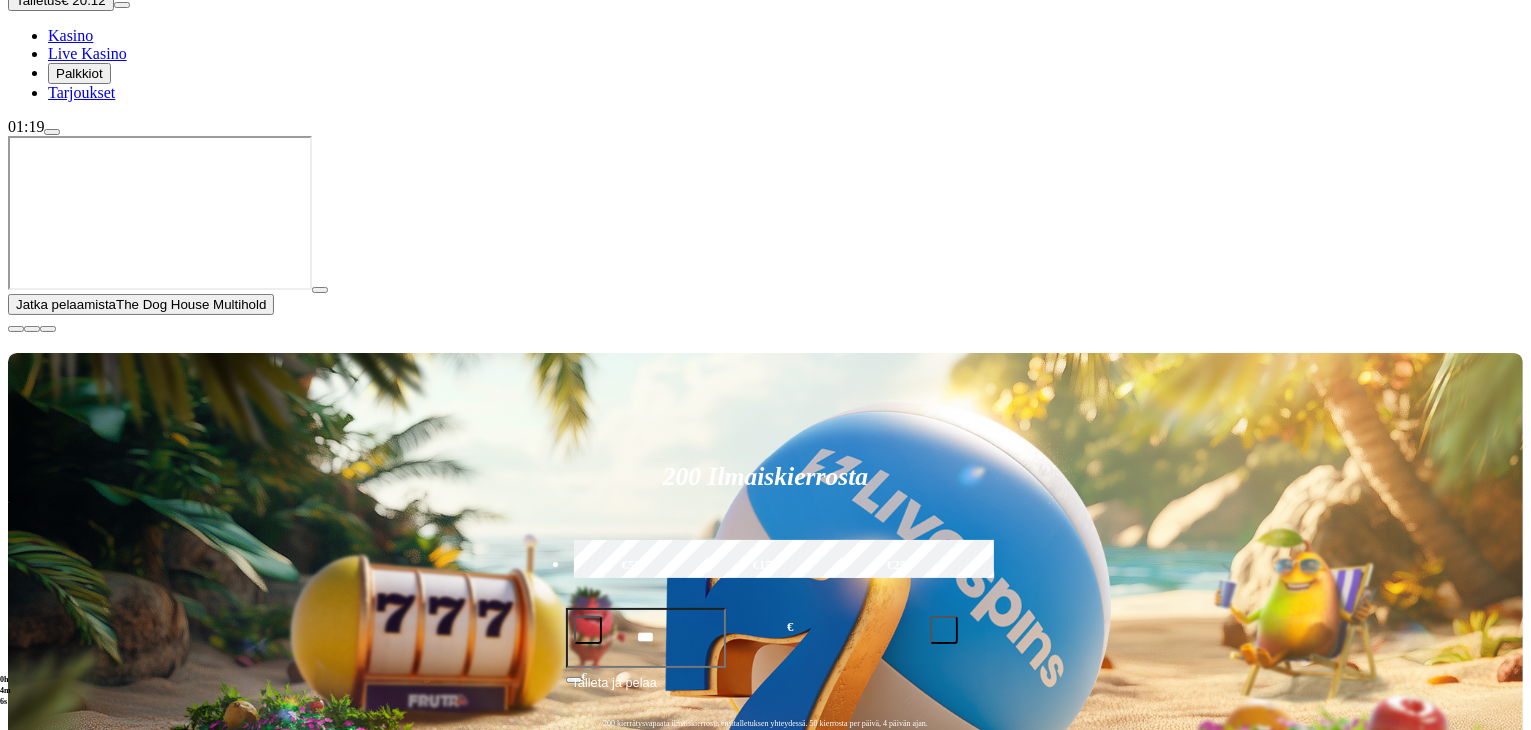 type on "*******" 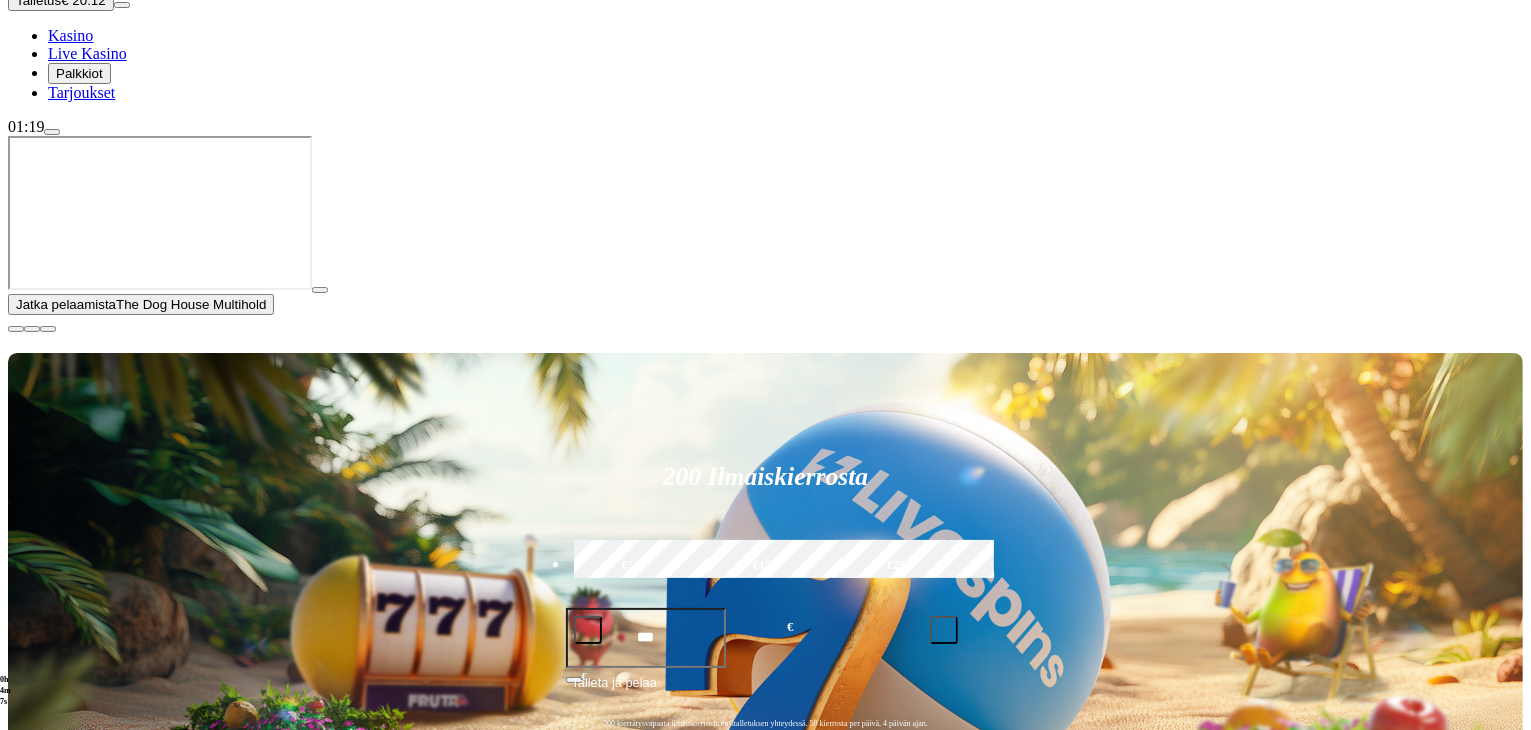 scroll, scrollTop: 0, scrollLeft: 0, axis: both 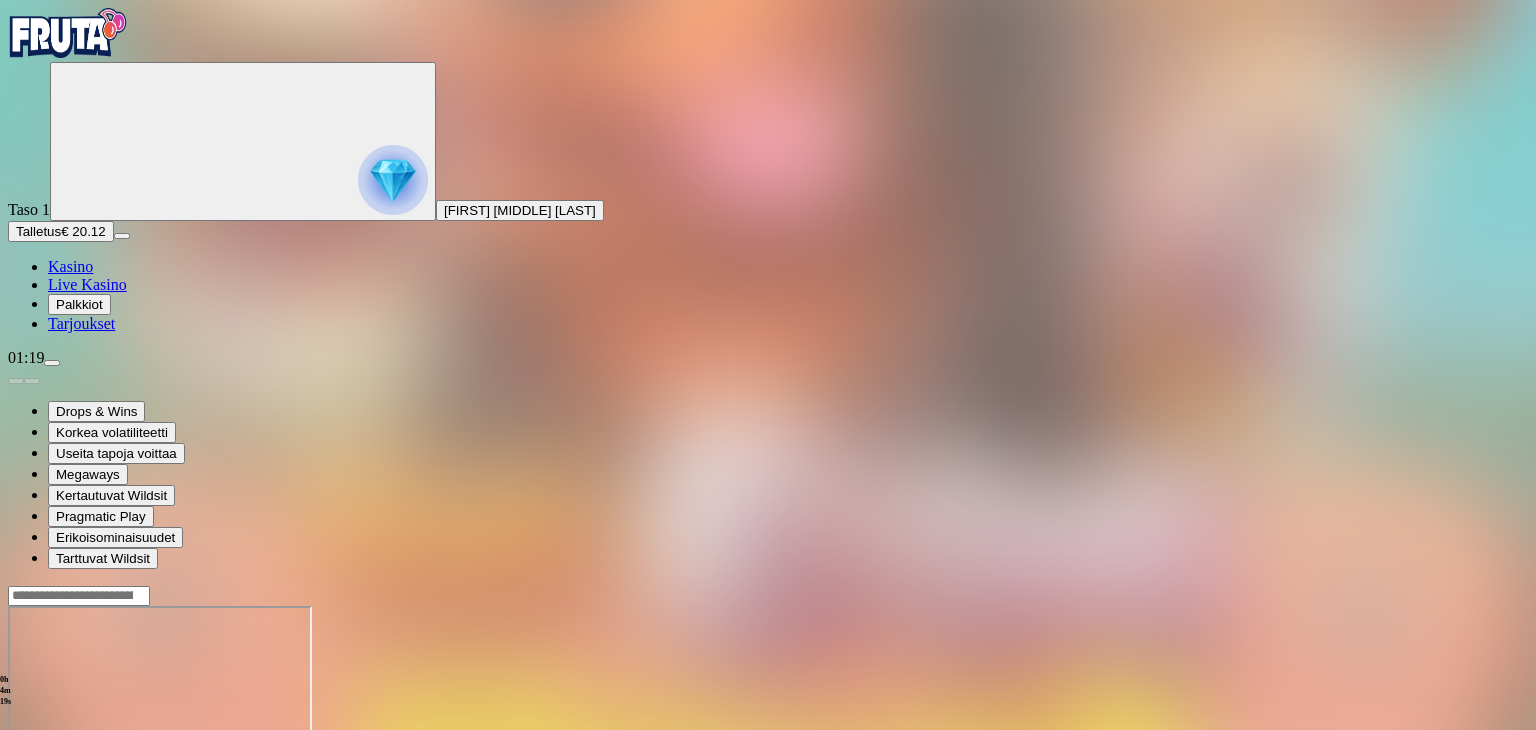 click at bounding box center (48, 778) 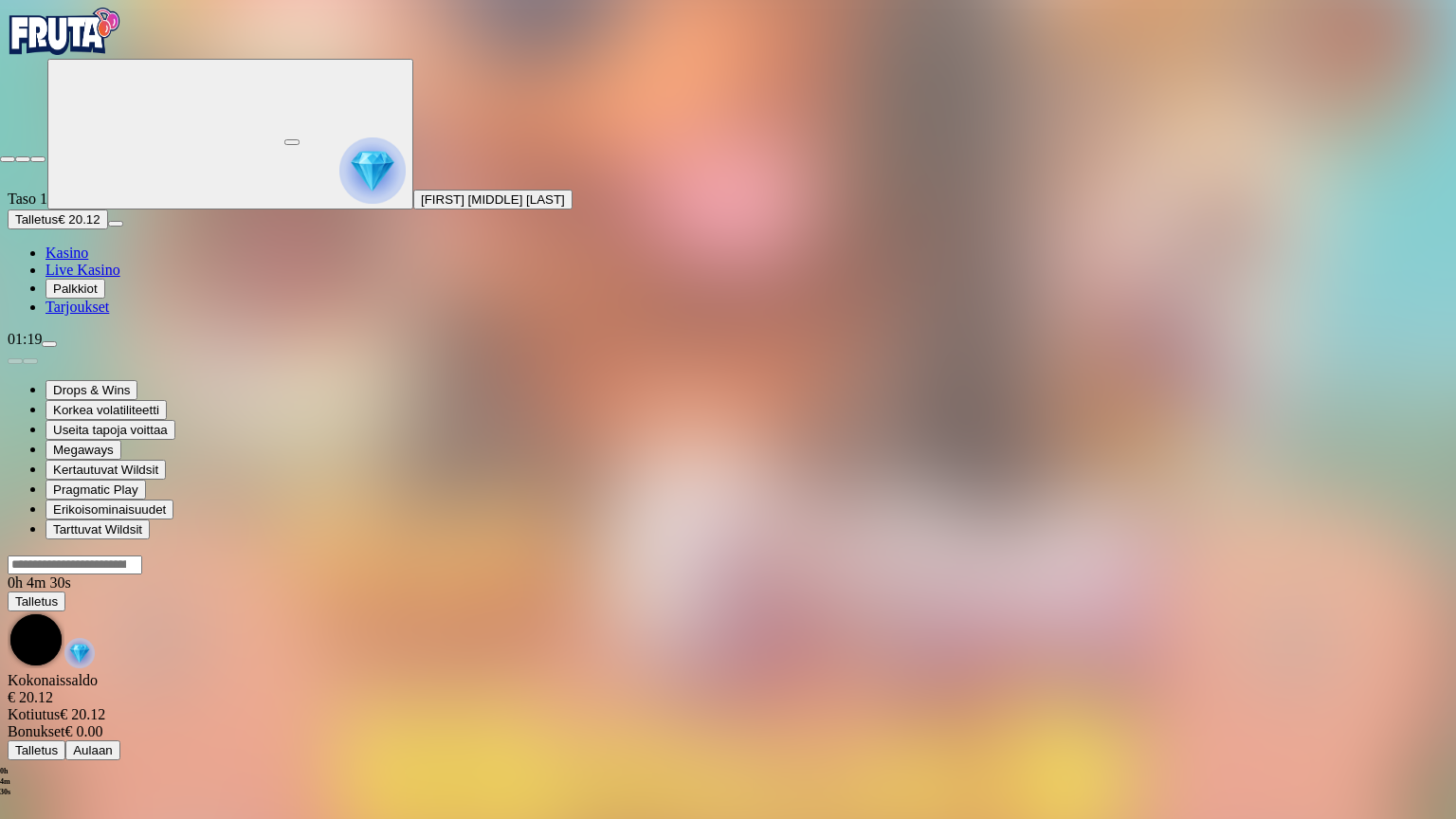click at bounding box center (38, 159) 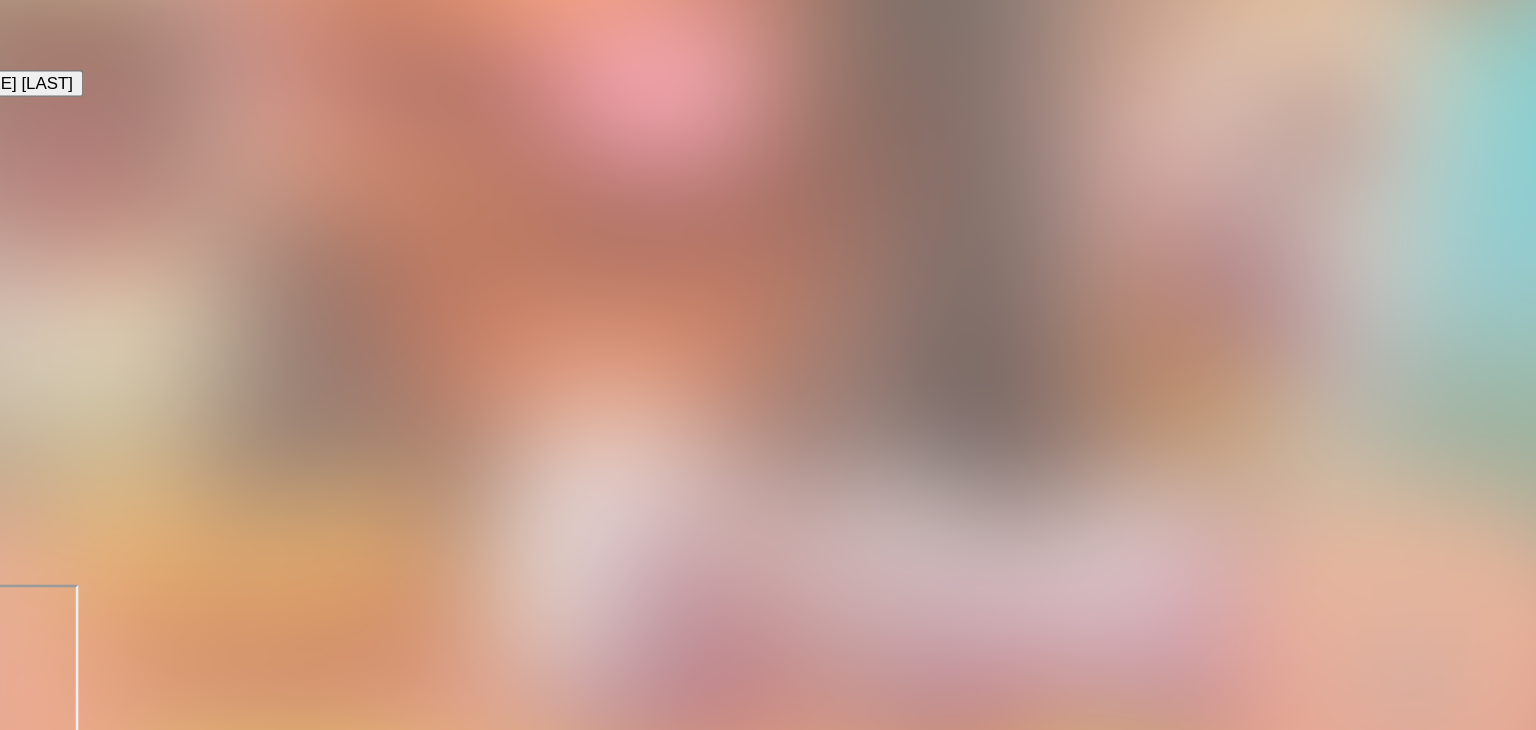 click at bounding box center [16, 710] 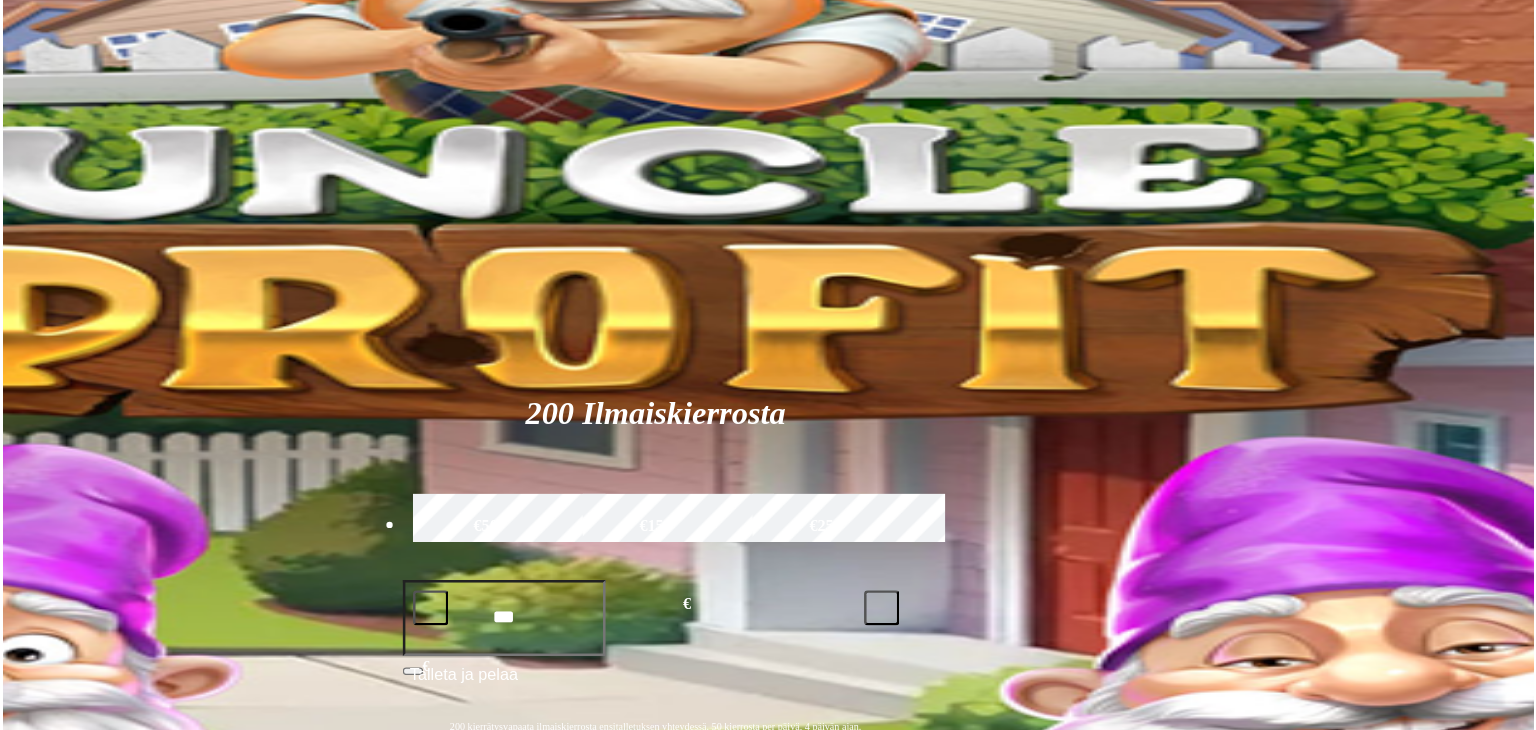 scroll, scrollTop: 0, scrollLeft: 0, axis: both 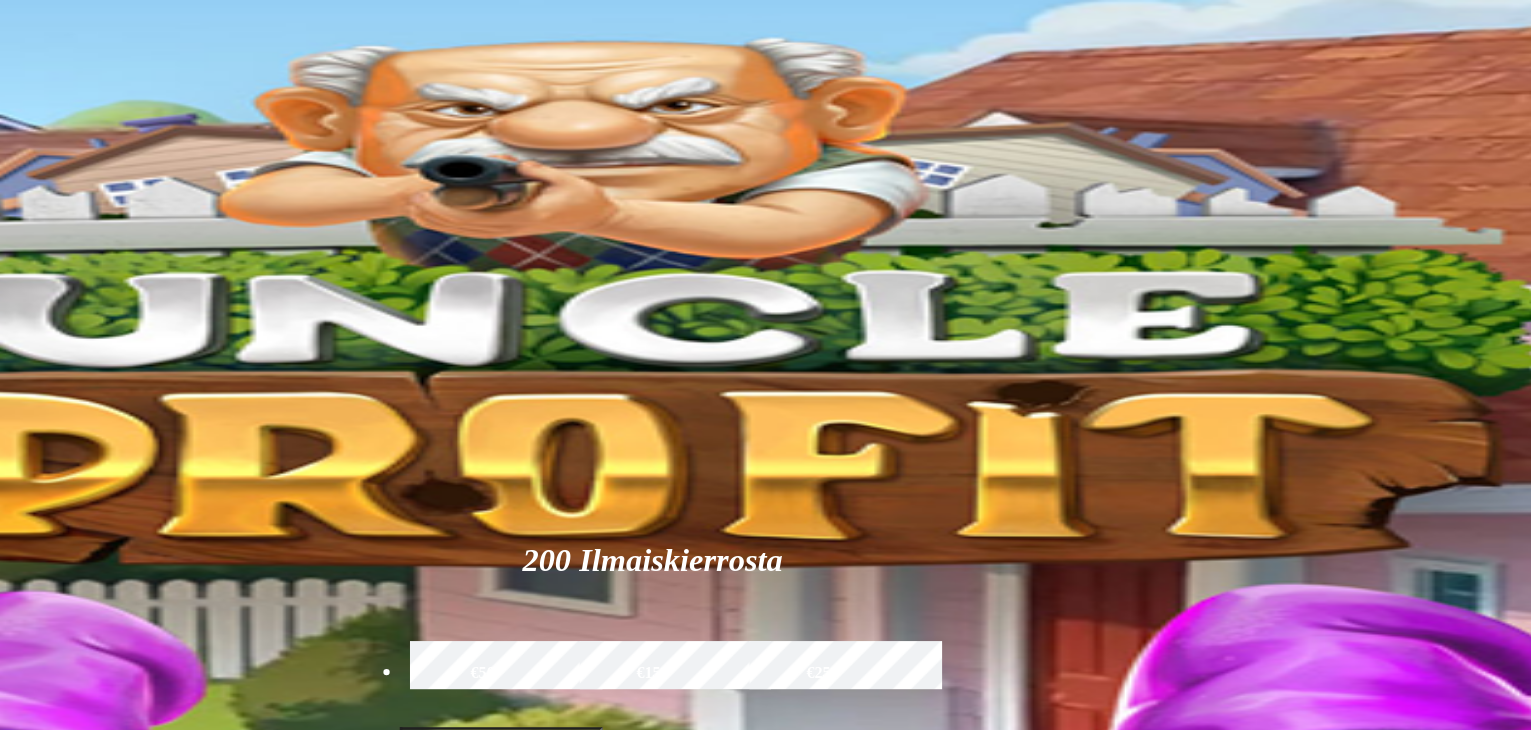 click at bounding box center [588, 596] 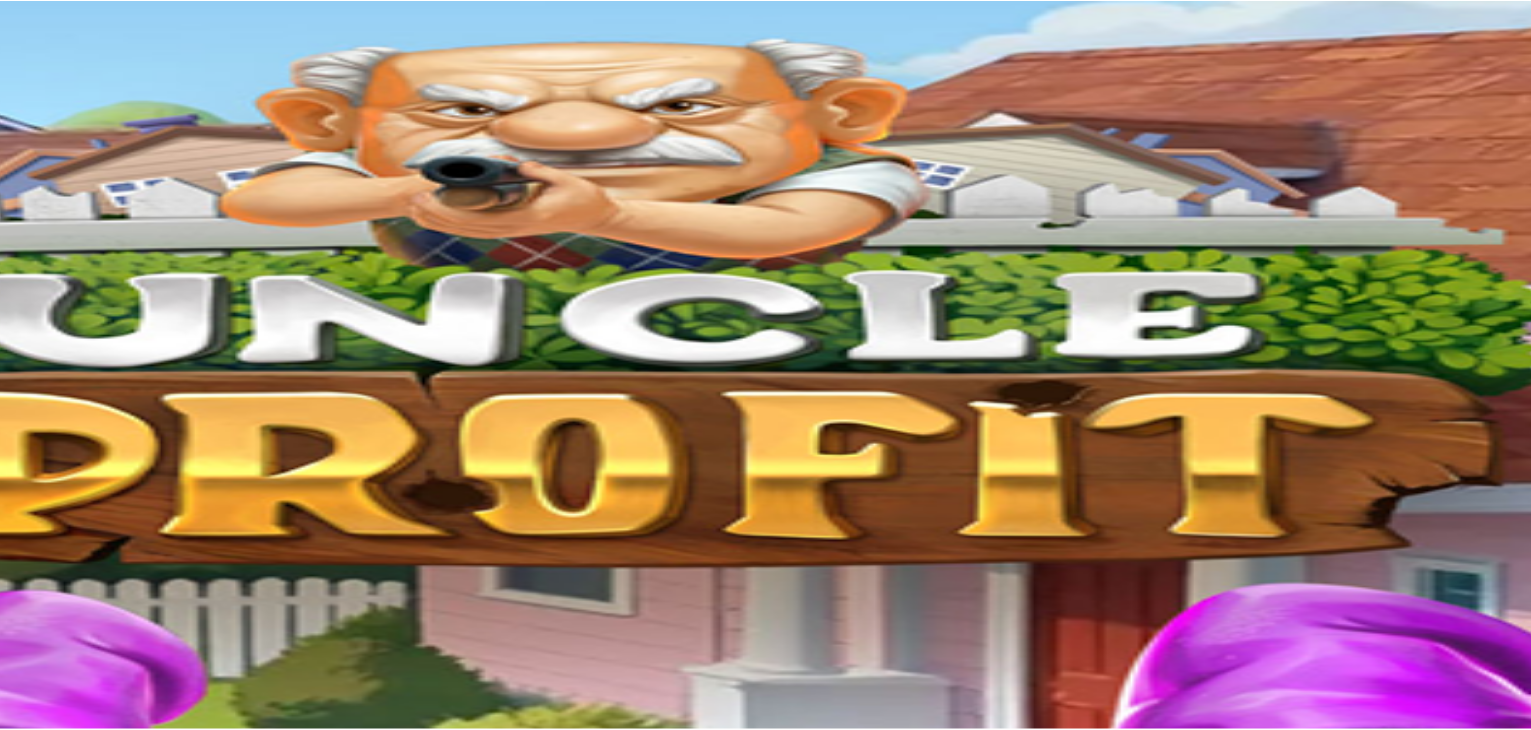scroll, scrollTop: 0, scrollLeft: 0, axis: both 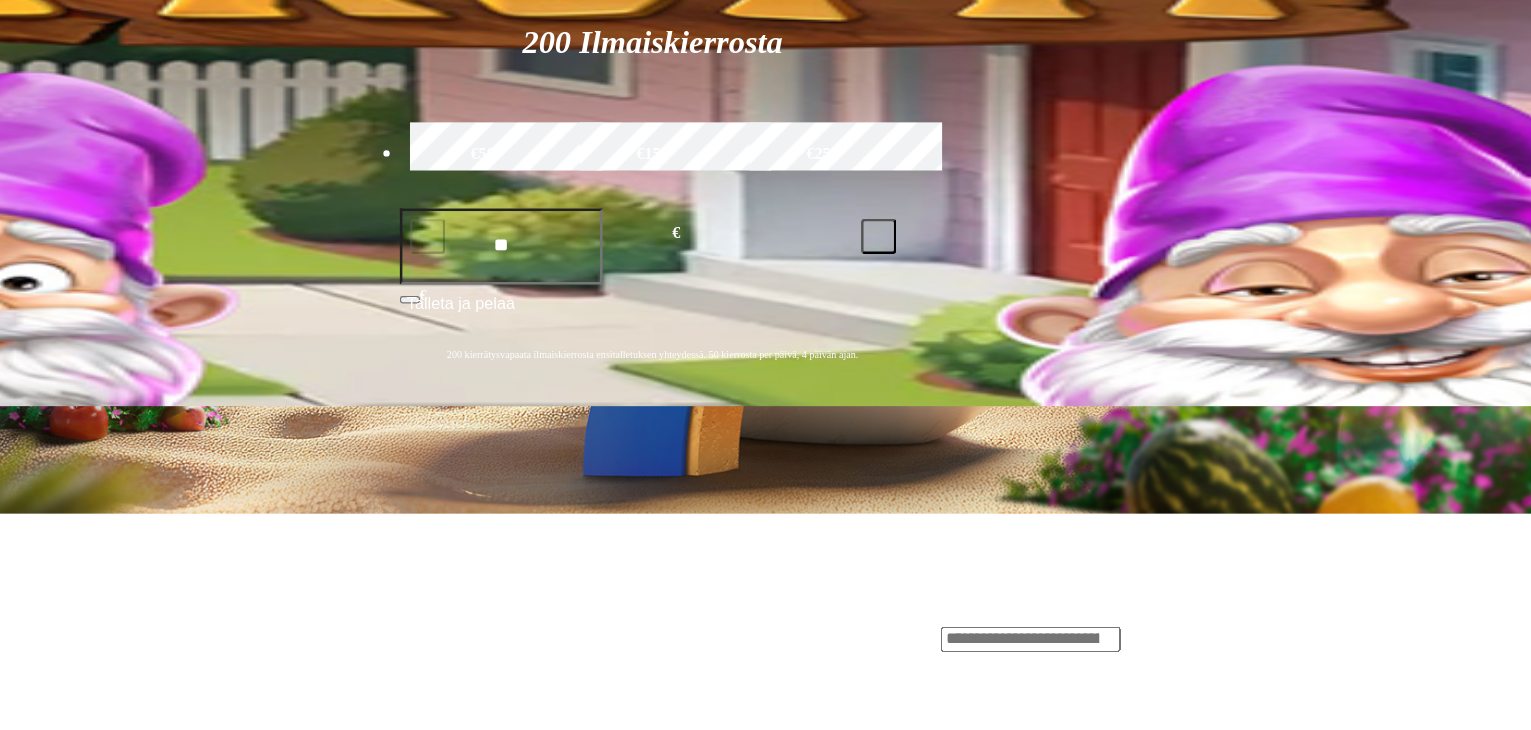 click on "Pelaa nyt" at bounding box center (77, 875) 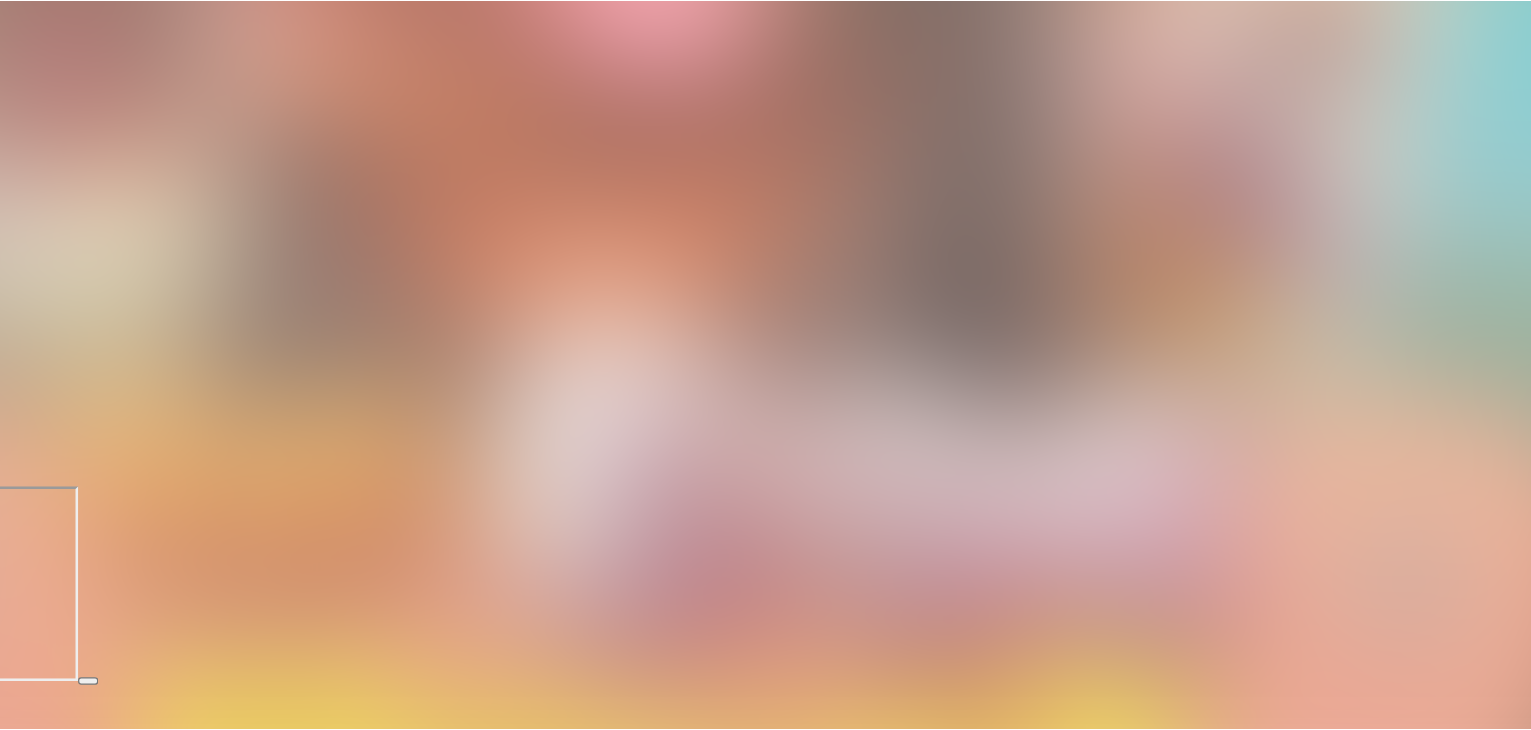 scroll, scrollTop: 0, scrollLeft: 0, axis: both 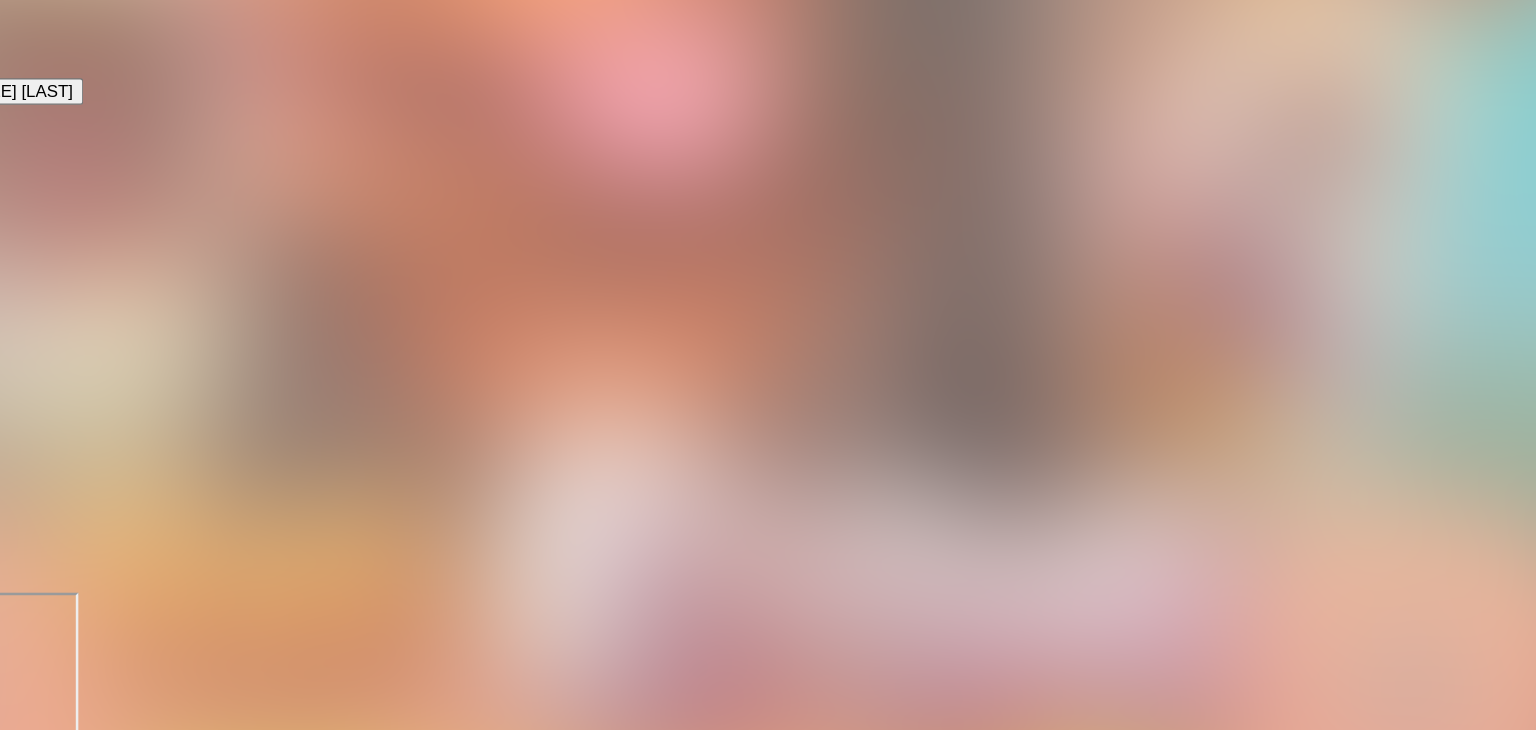 click at bounding box center (16, 710) 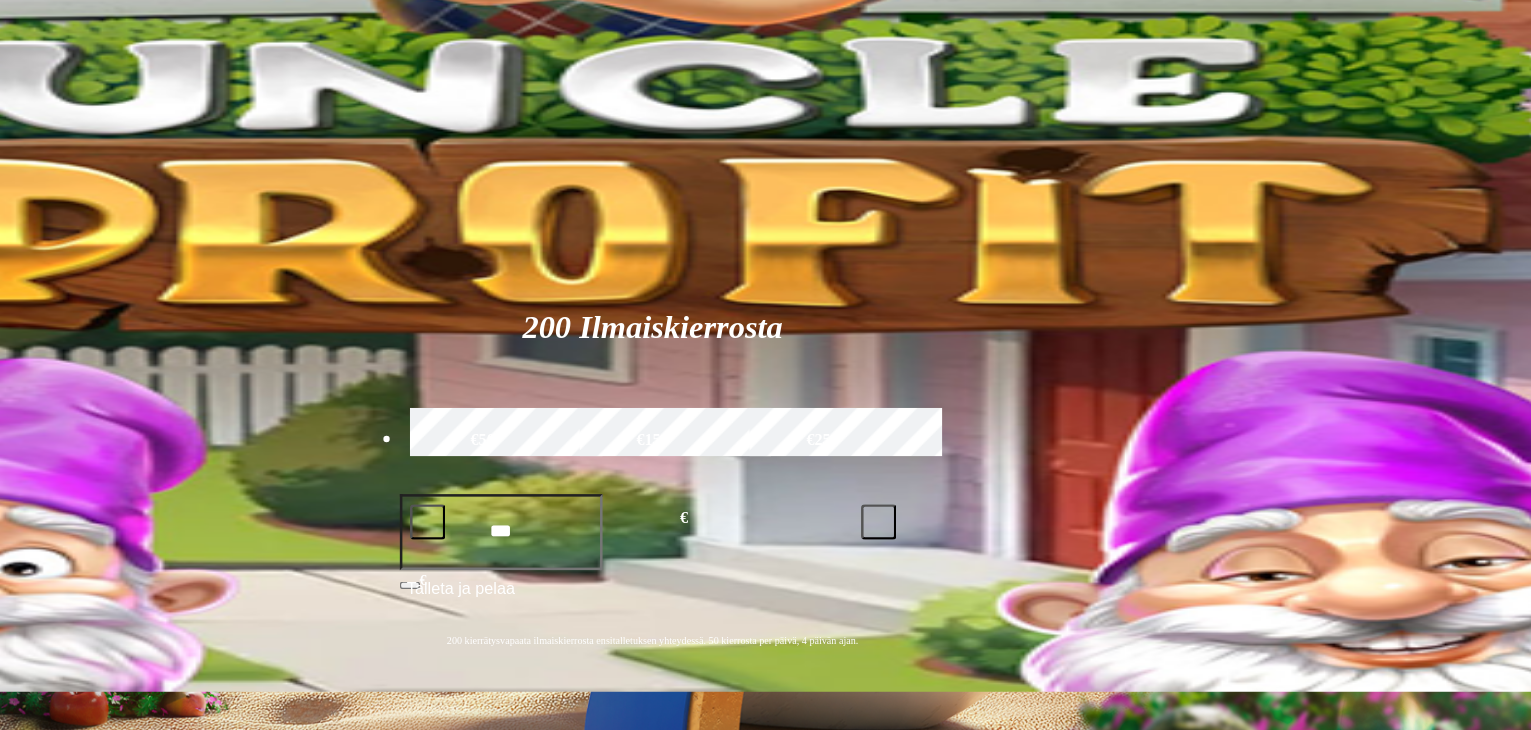 scroll, scrollTop: 0, scrollLeft: 0, axis: both 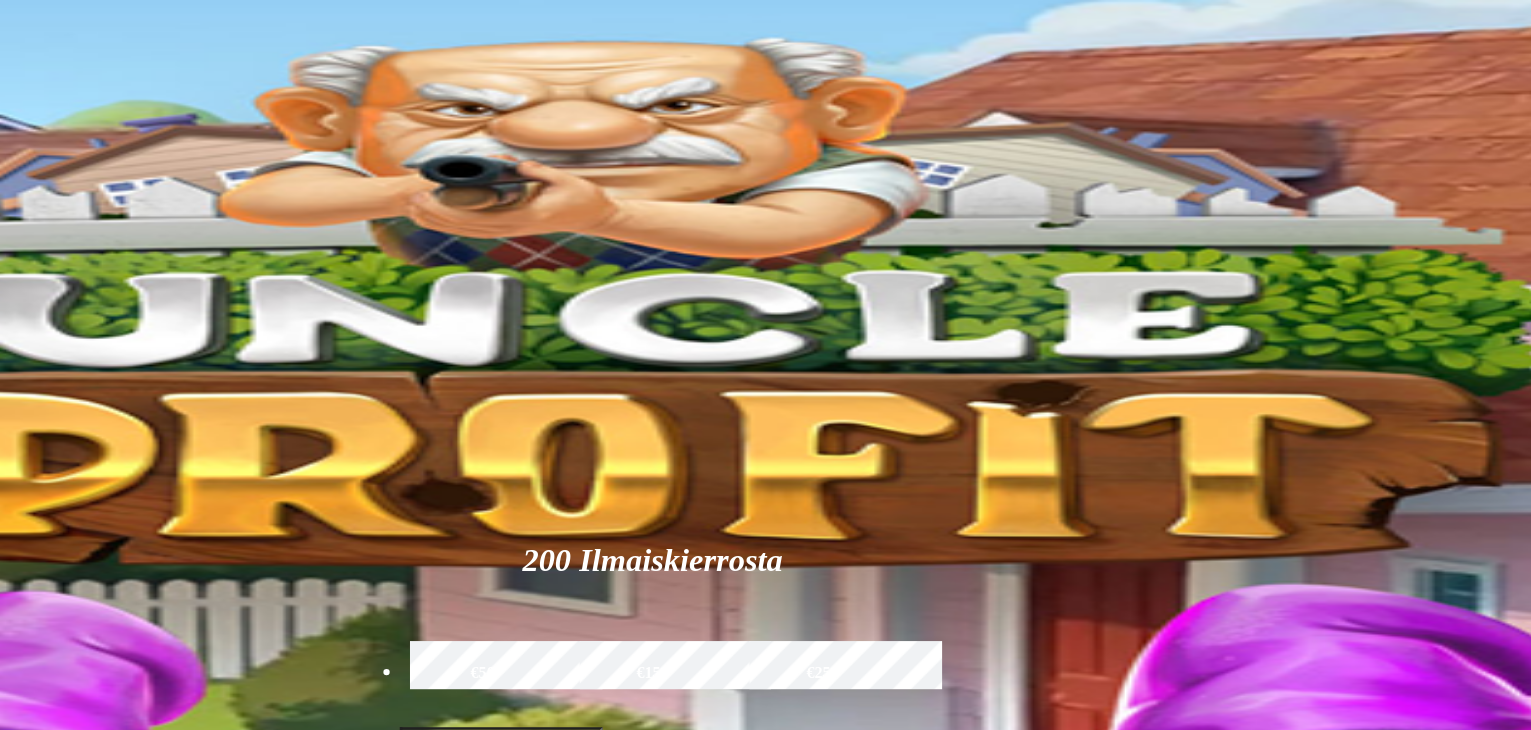 click at bounding box center [32, 848] 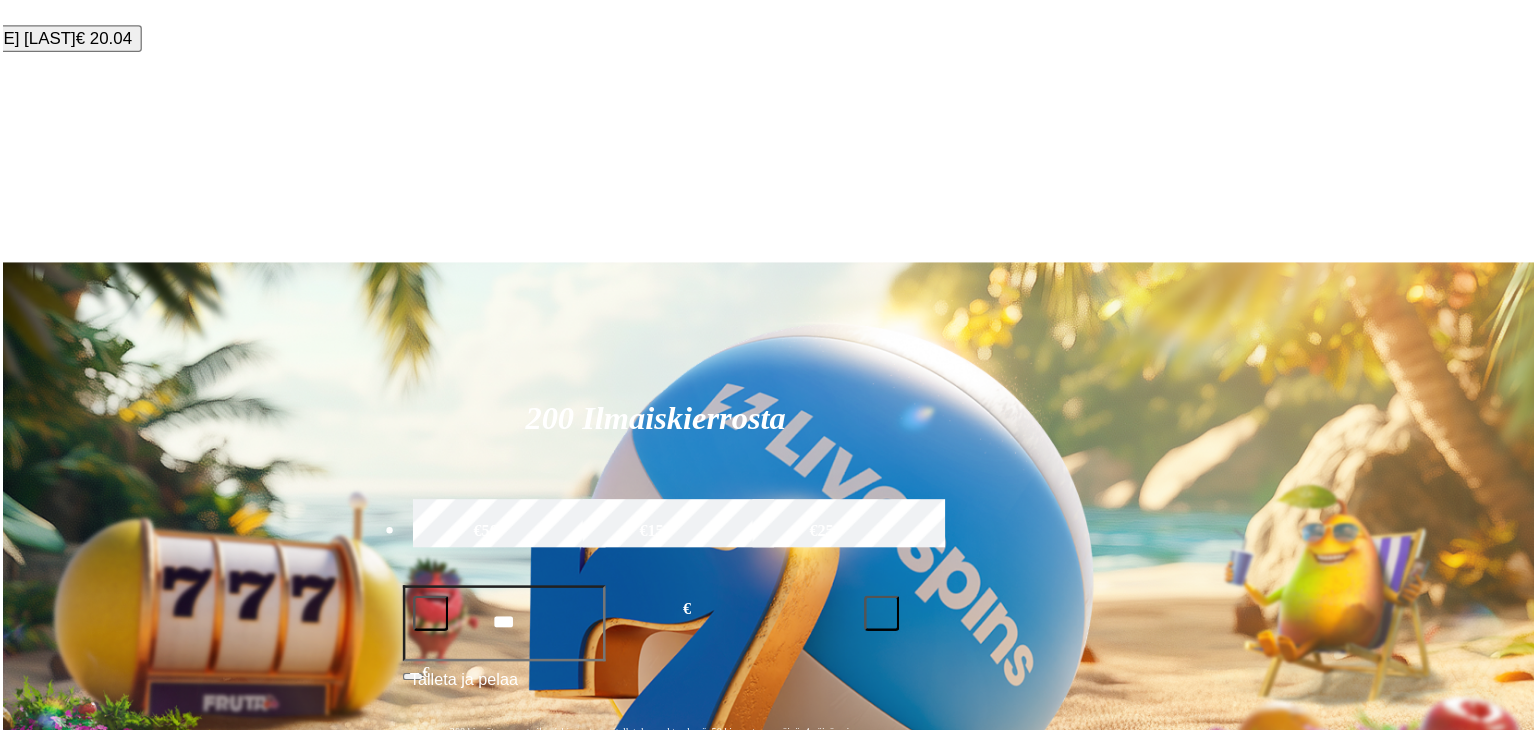 scroll, scrollTop: 0, scrollLeft: 0, axis: both 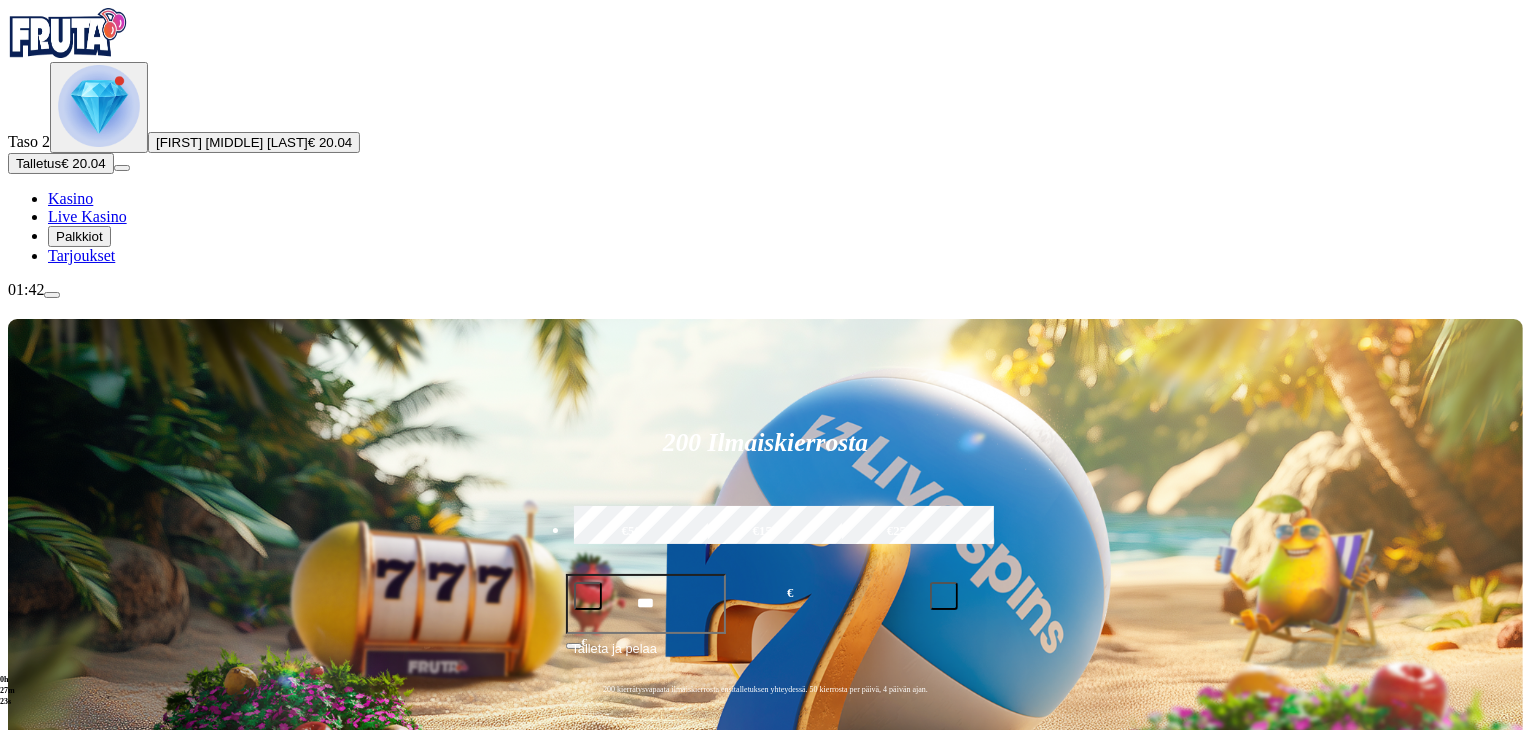 click at bounding box center [99, 106] 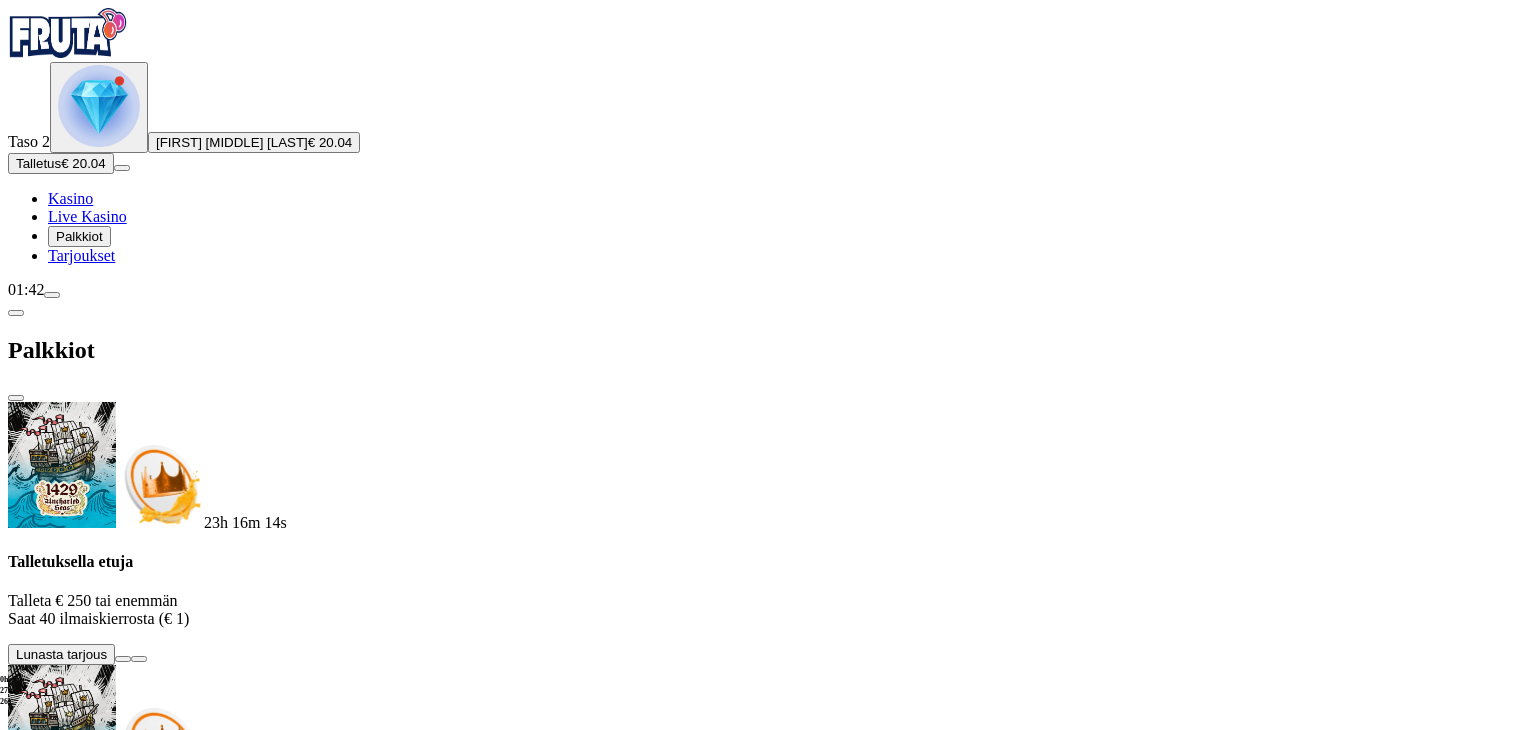 scroll, scrollTop: 968, scrollLeft: 0, axis: vertical 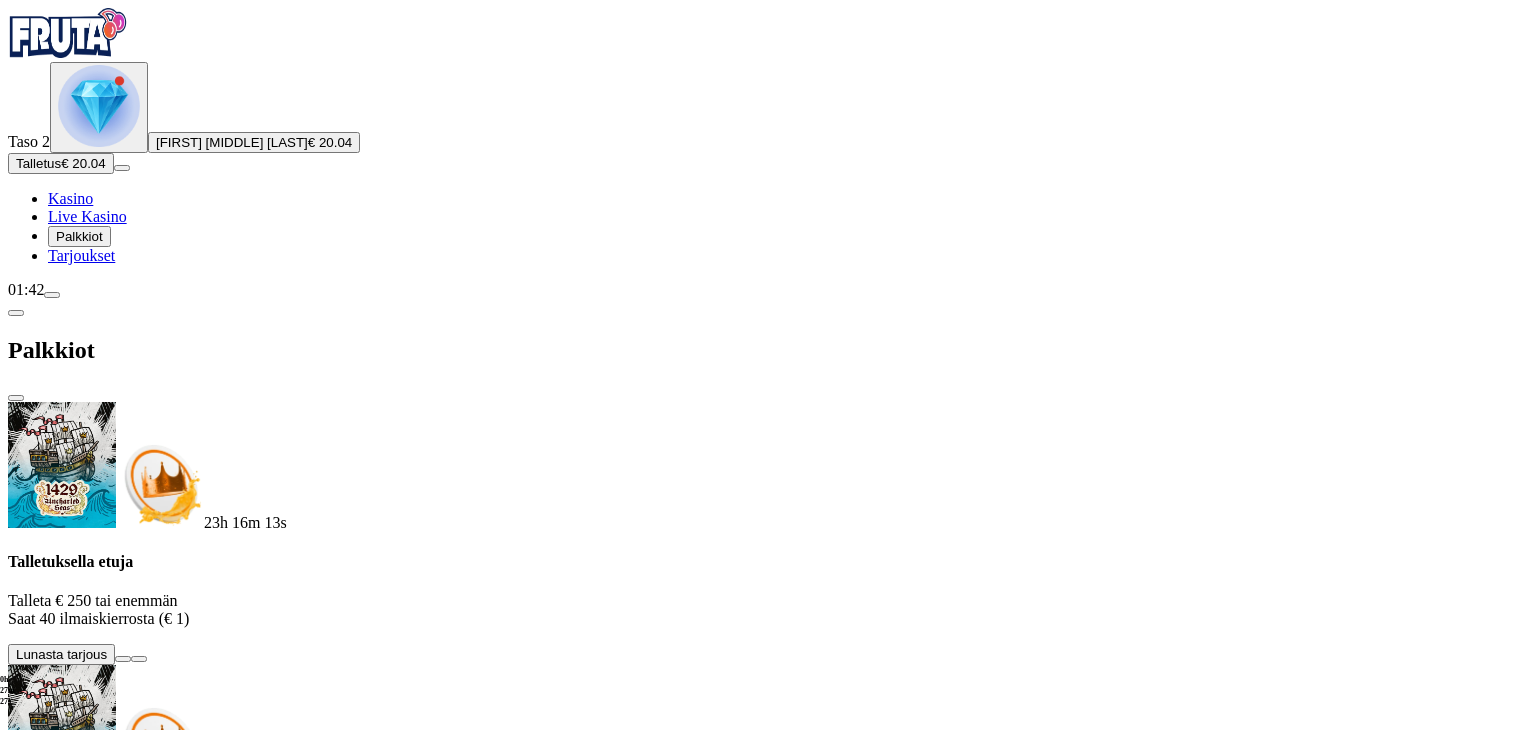 click at bounding box center (112, 2712) 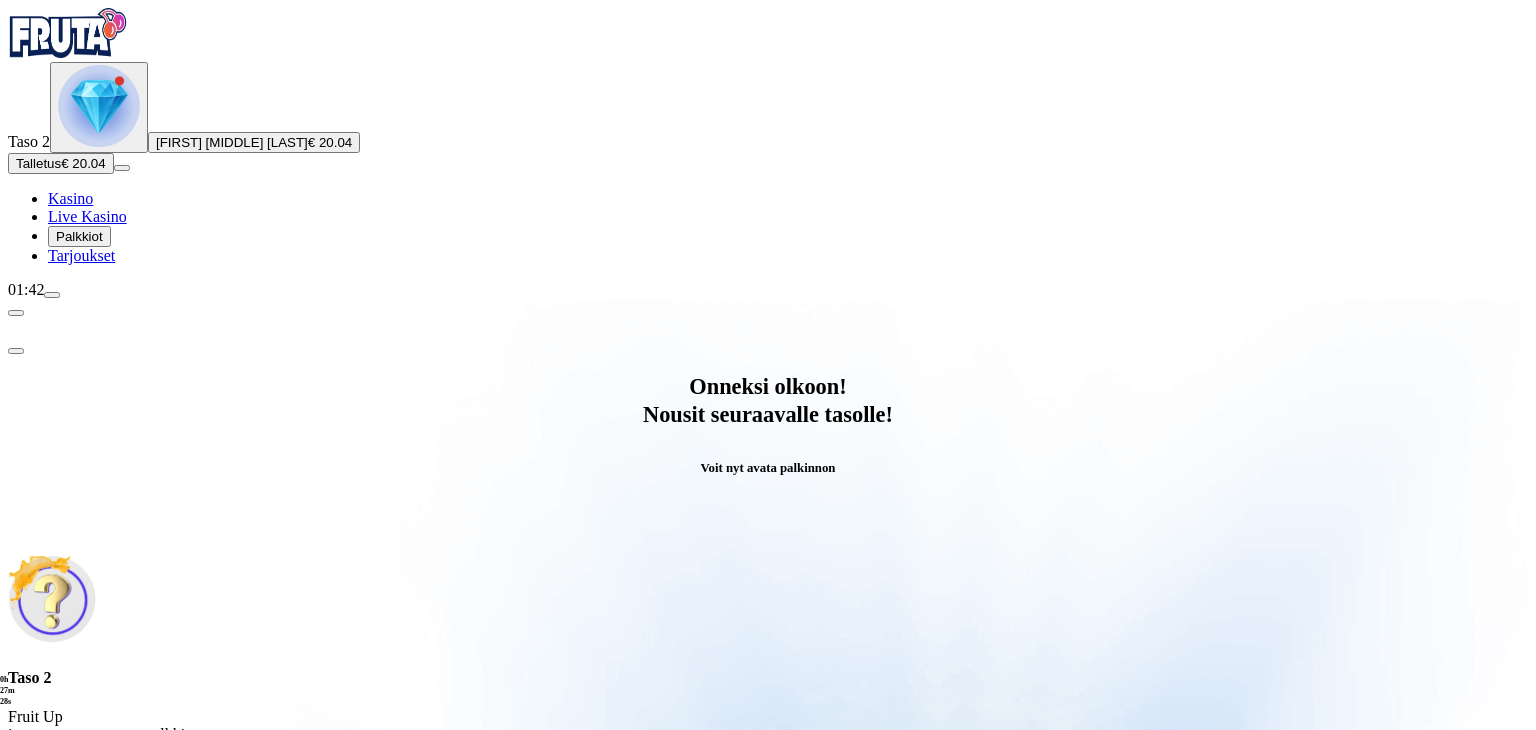 click on "Avaa palkinto" at bounding box center (768, 795) 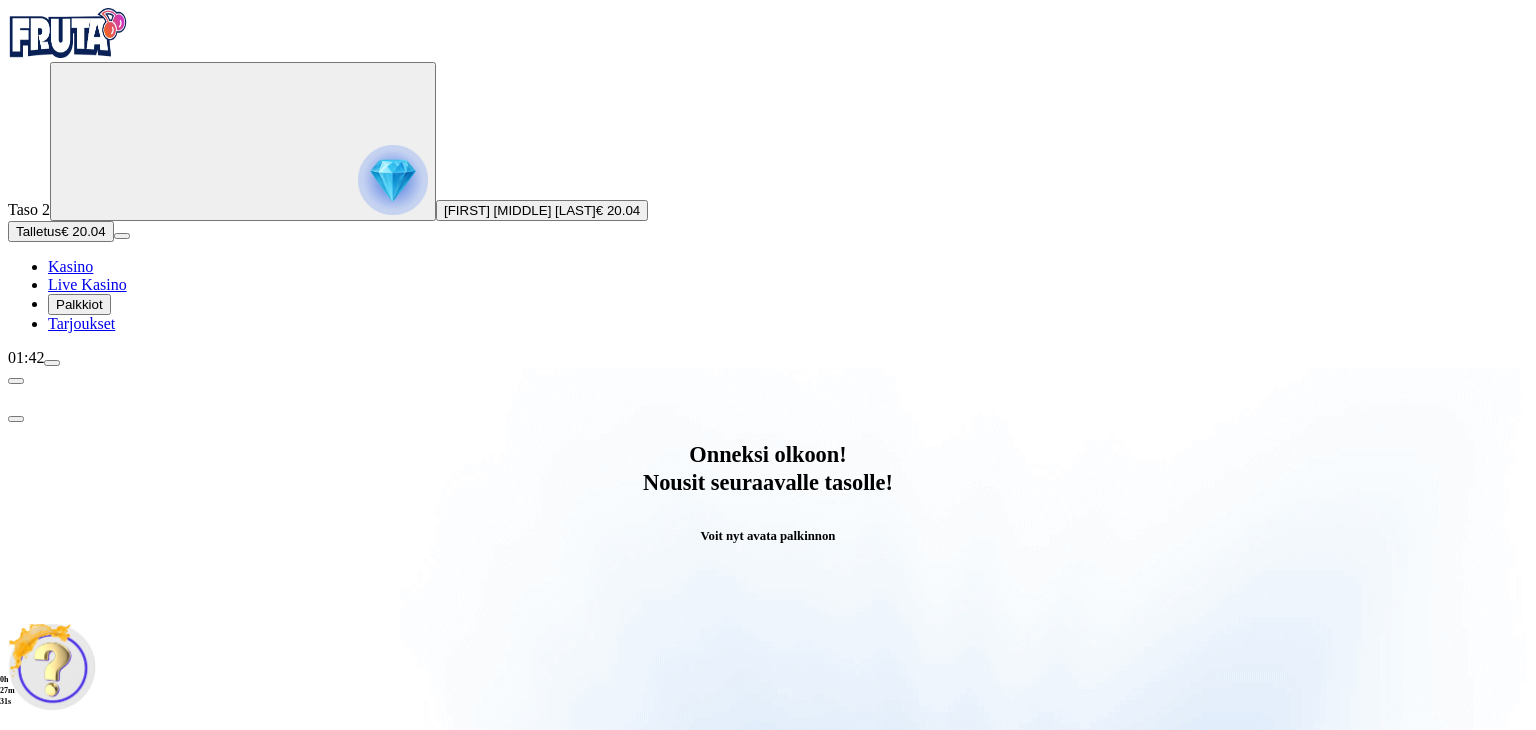 click at bounding box center (88, 1067) 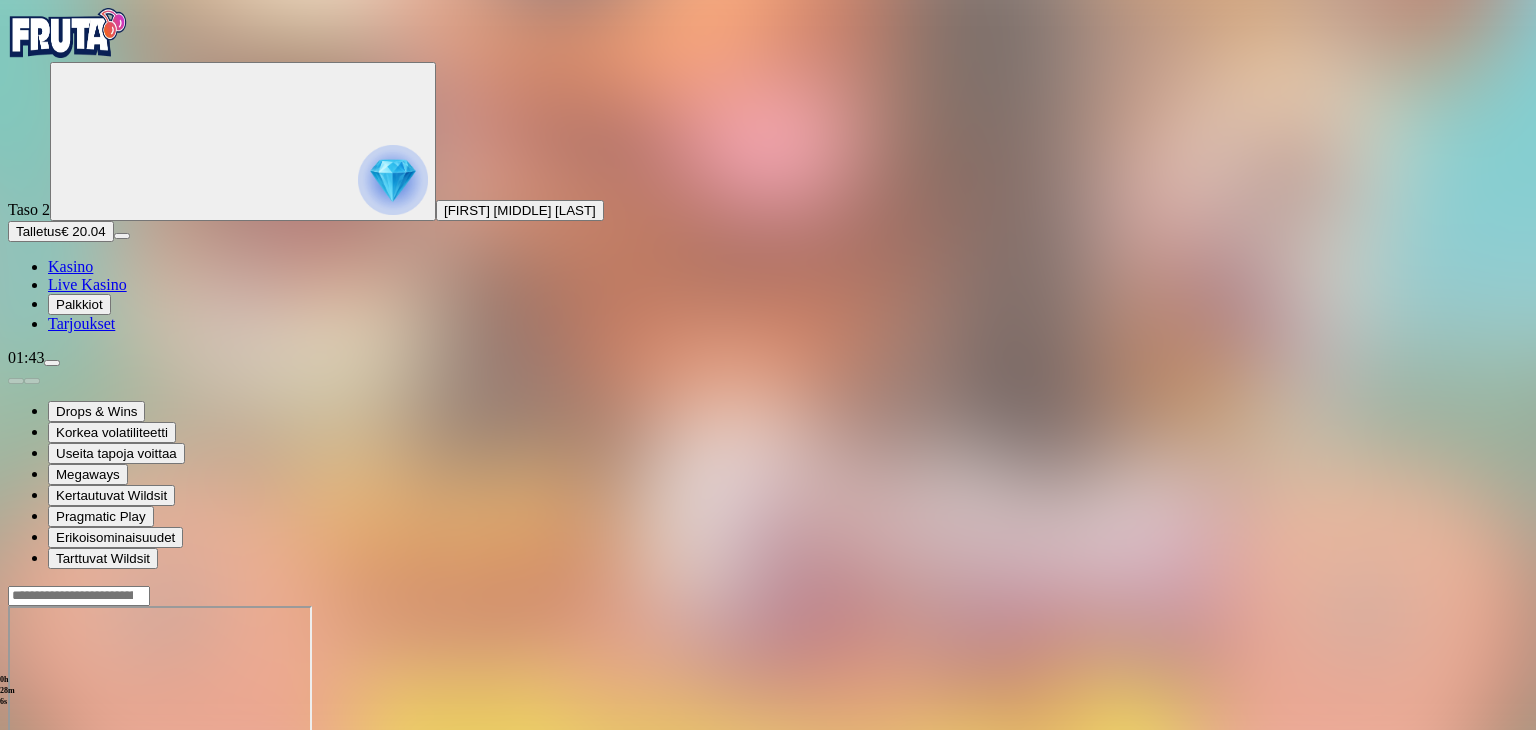 click on "Palkkiot" at bounding box center [79, 304] 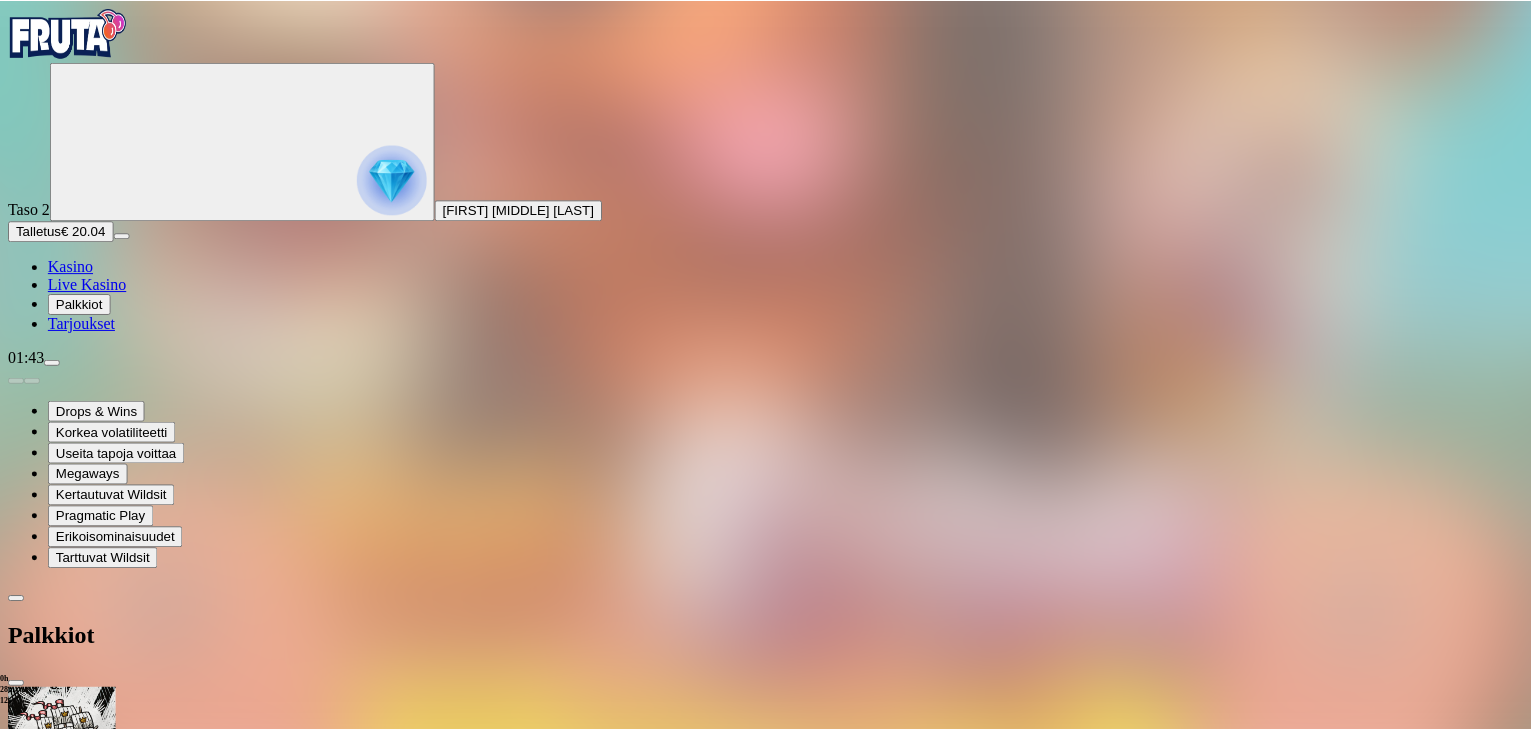 scroll, scrollTop: 805, scrollLeft: 0, axis: vertical 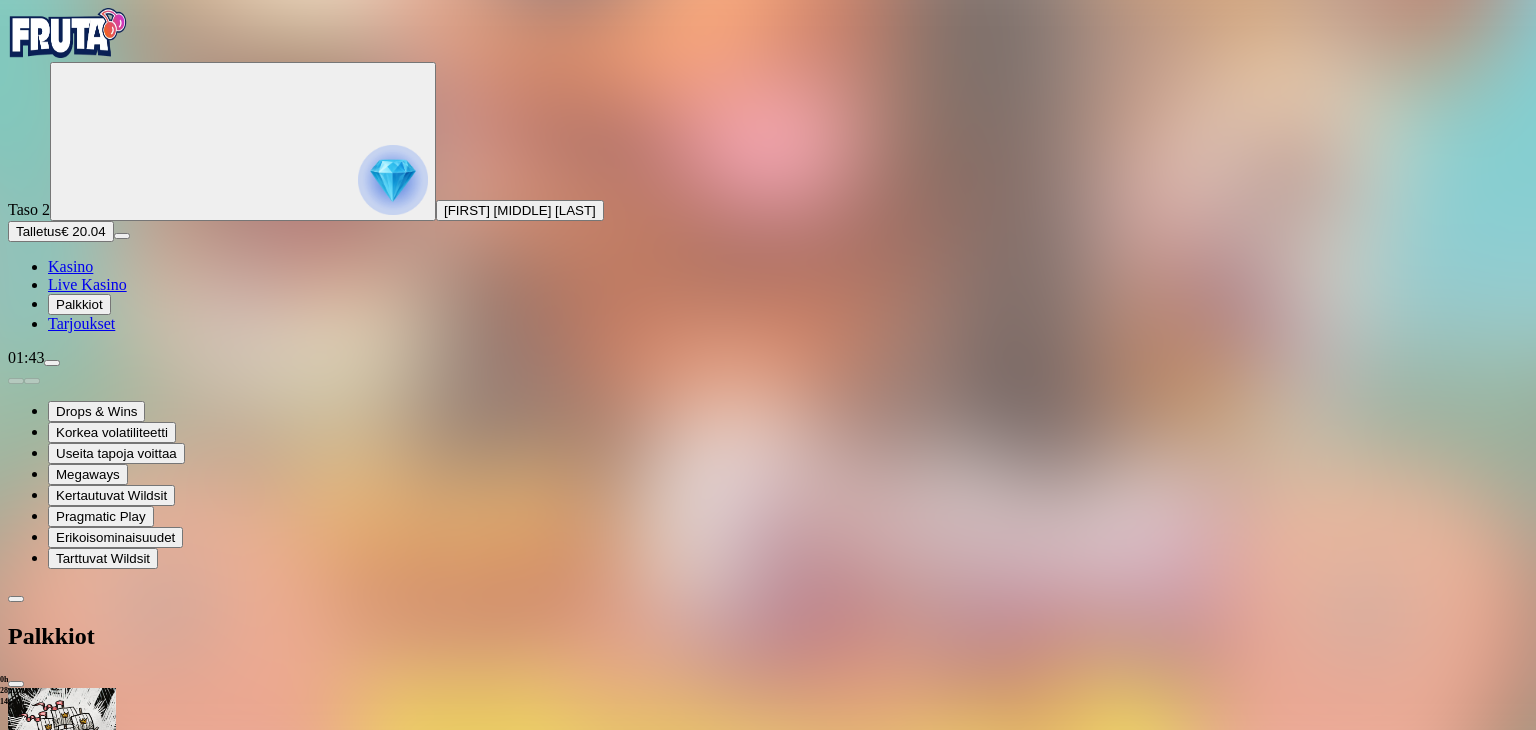 click at bounding box center [16, 684] 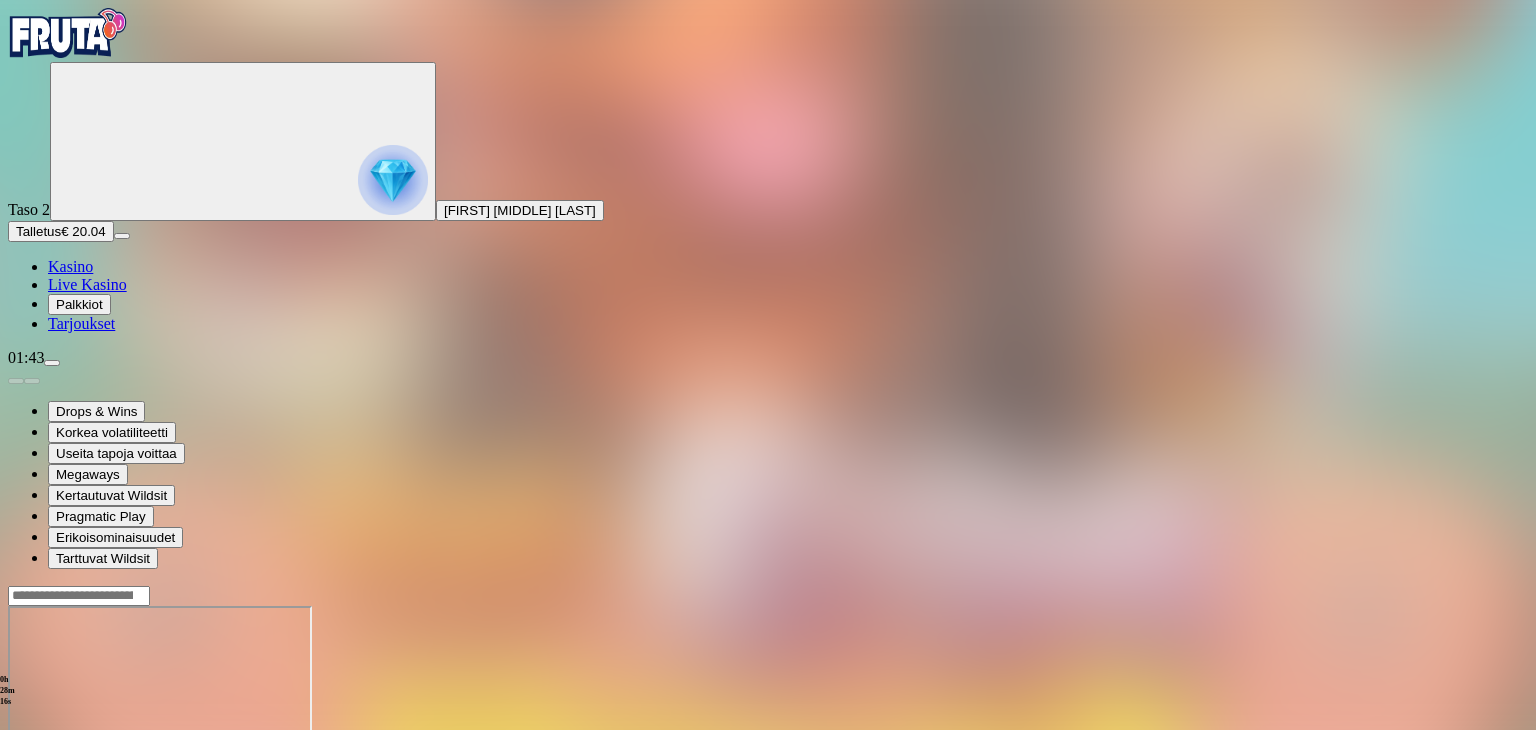 click at bounding box center [768, 35] 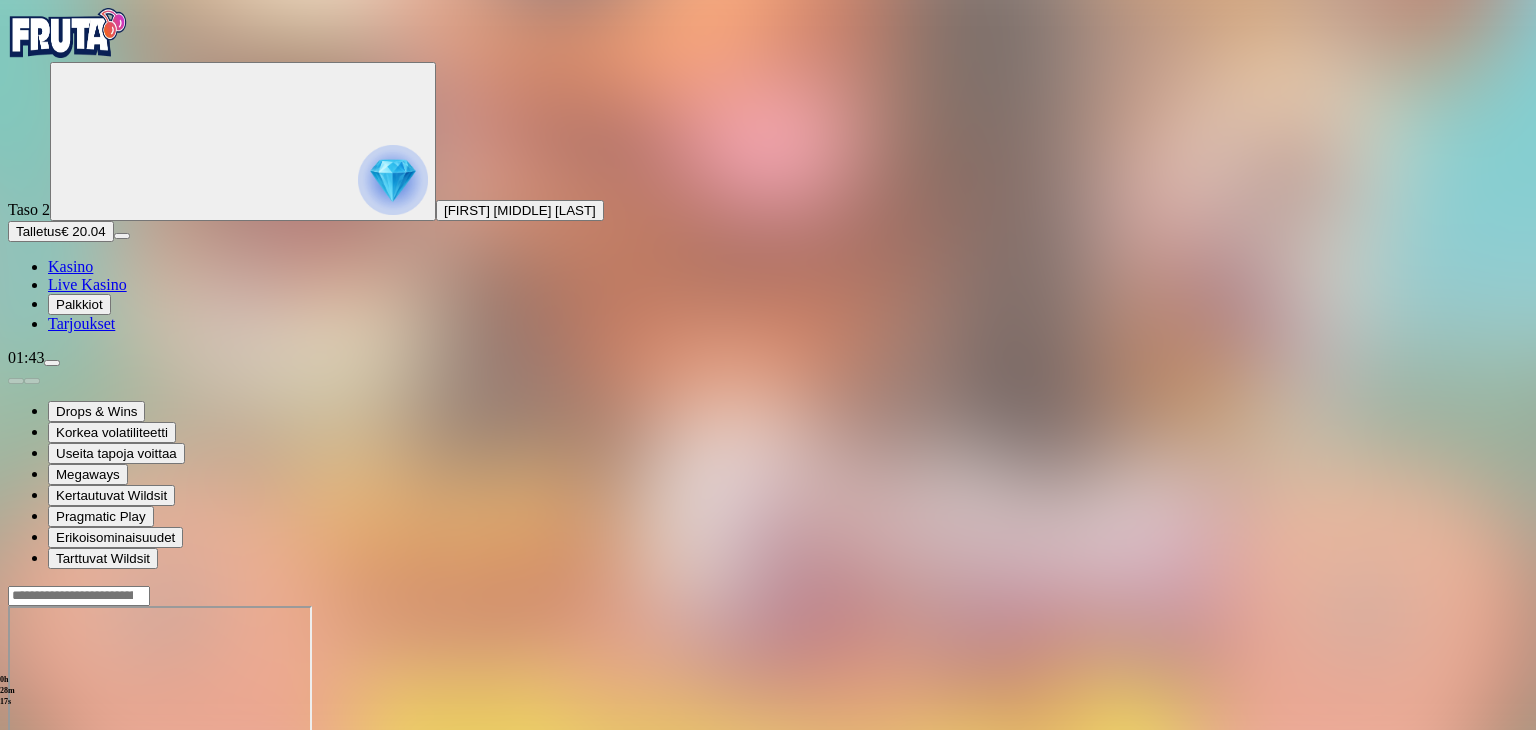click at bounding box center (68, 33) 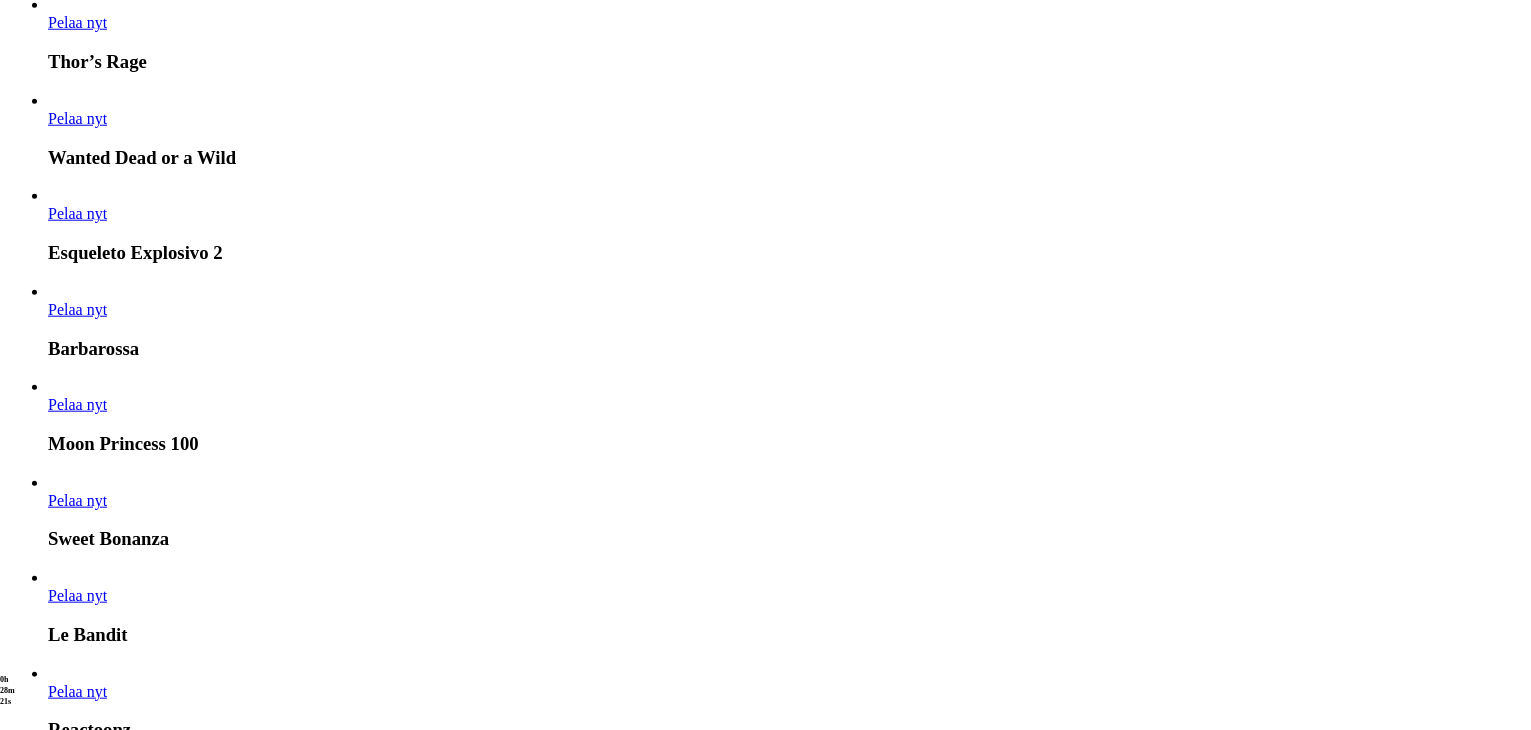 scroll, scrollTop: 1748, scrollLeft: 0, axis: vertical 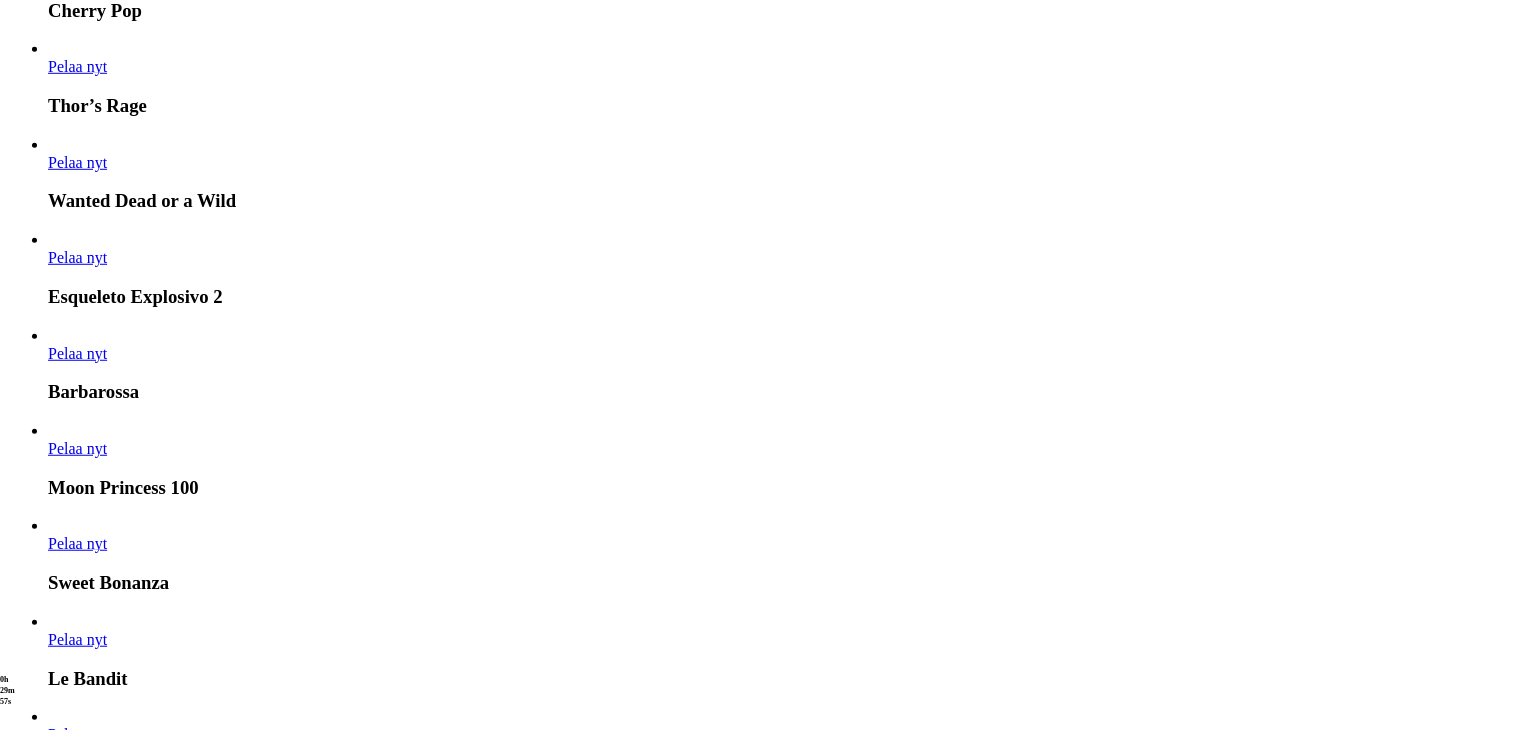 click at bounding box center [393, -1298] 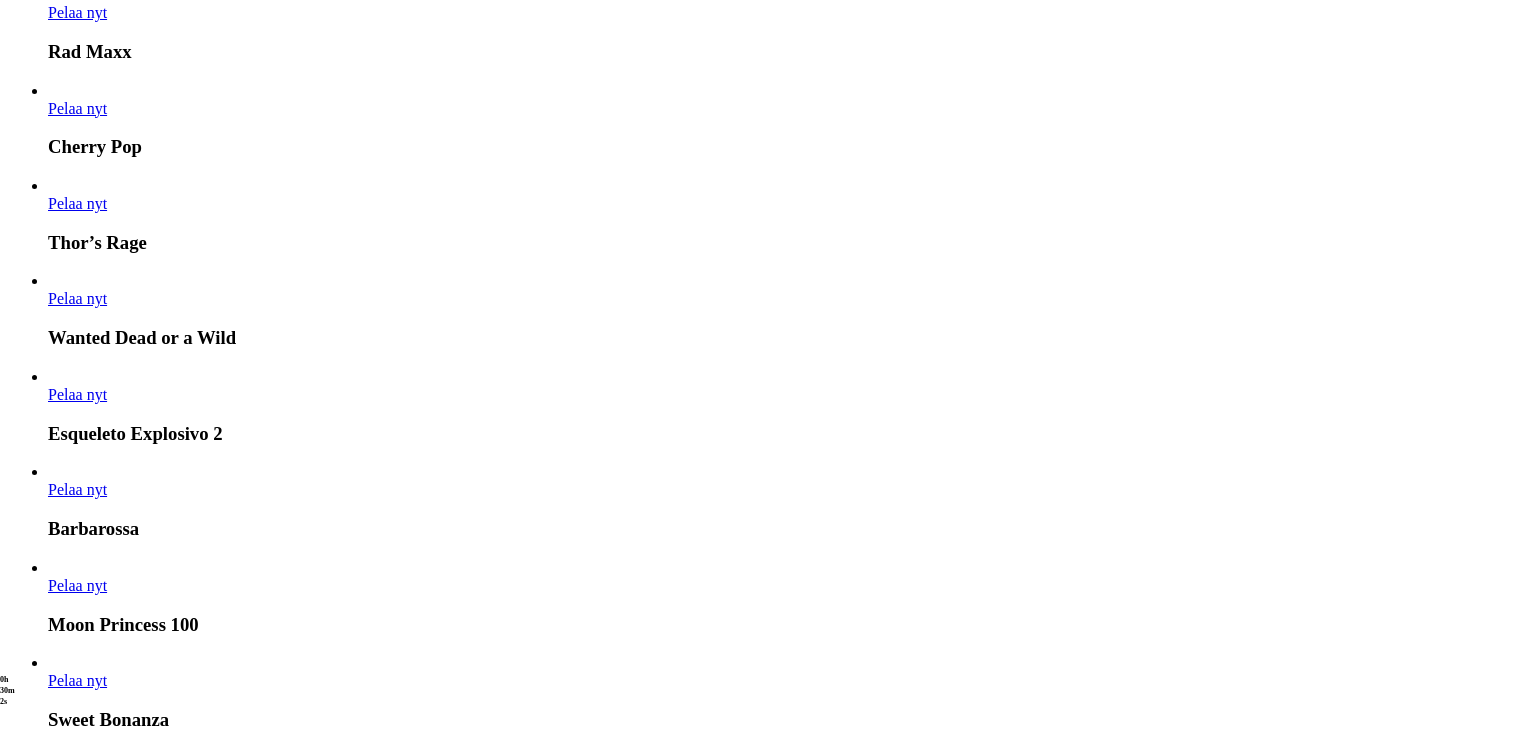 click at bounding box center [16, -1097] 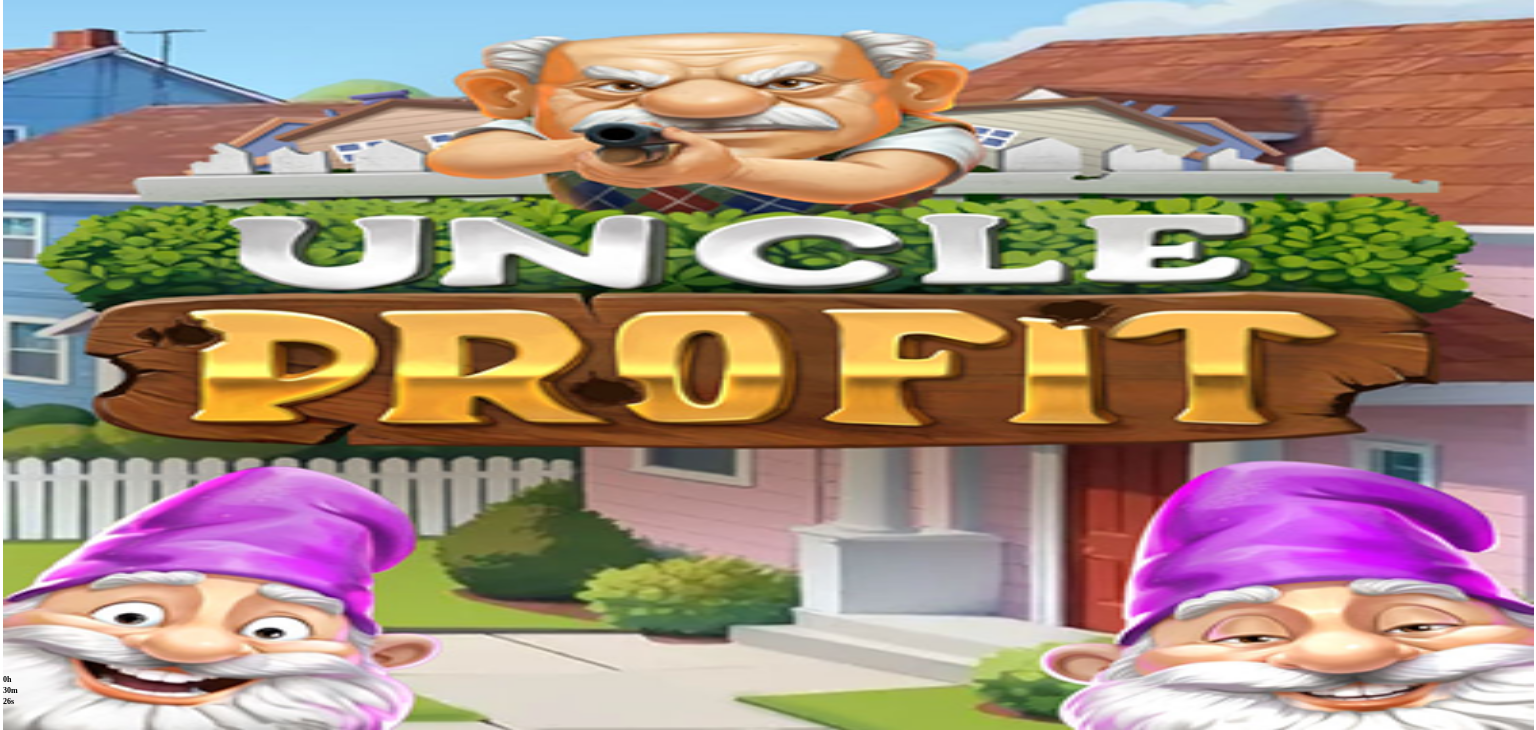 scroll, scrollTop: 1561, scrollLeft: 0, axis: vertical 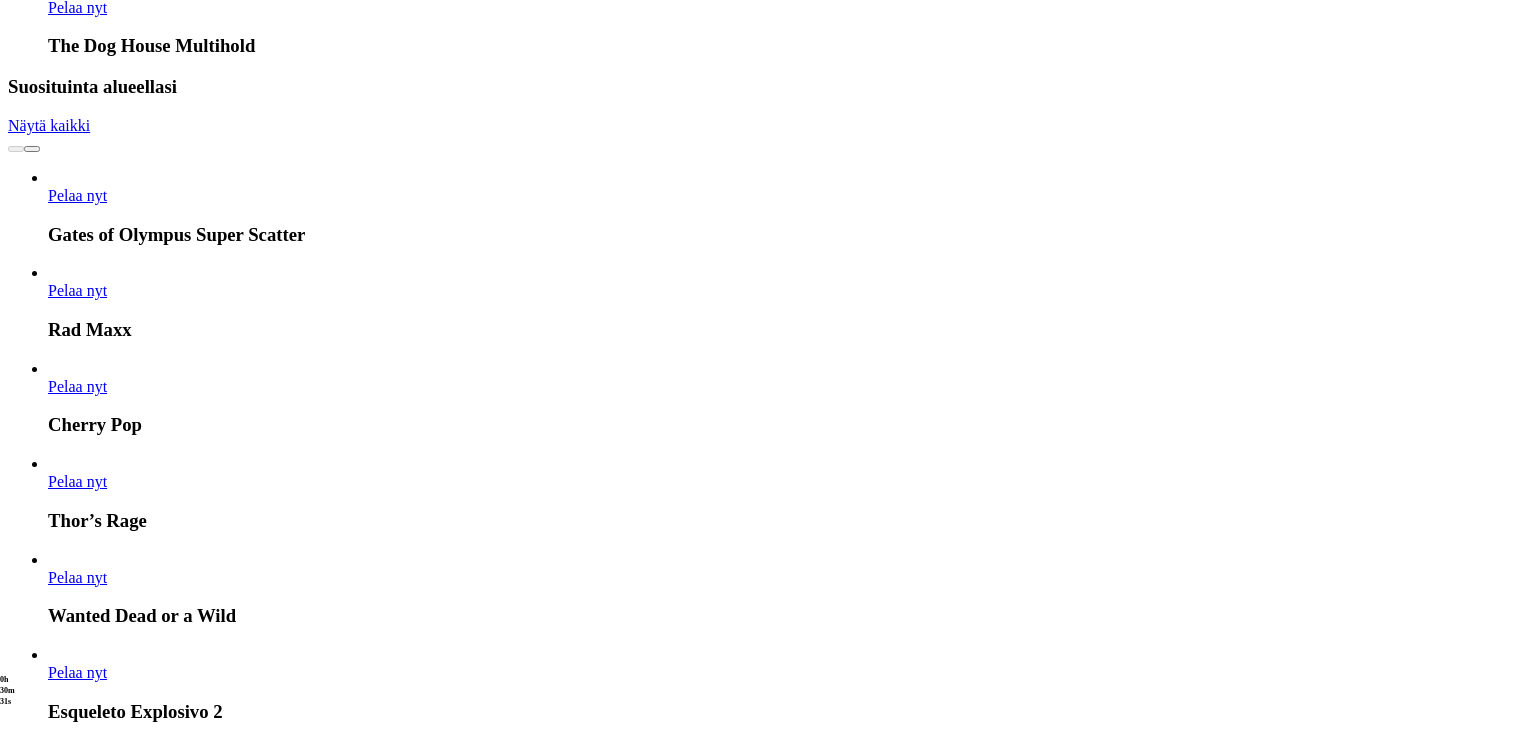 click on "€ 0.01" at bounding box center [130, -912] 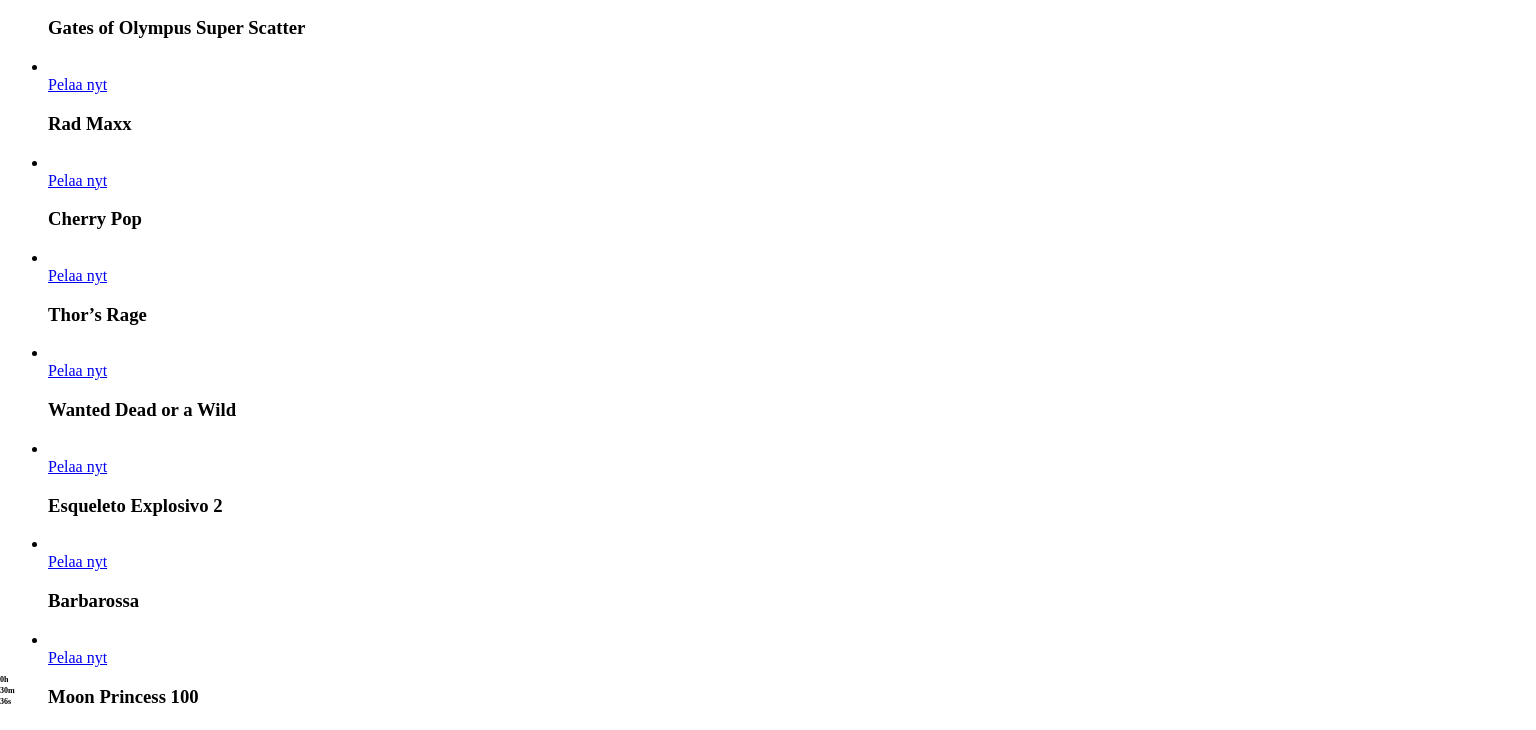 click on "Luovuta bonus" at bounding box center [59, -931] 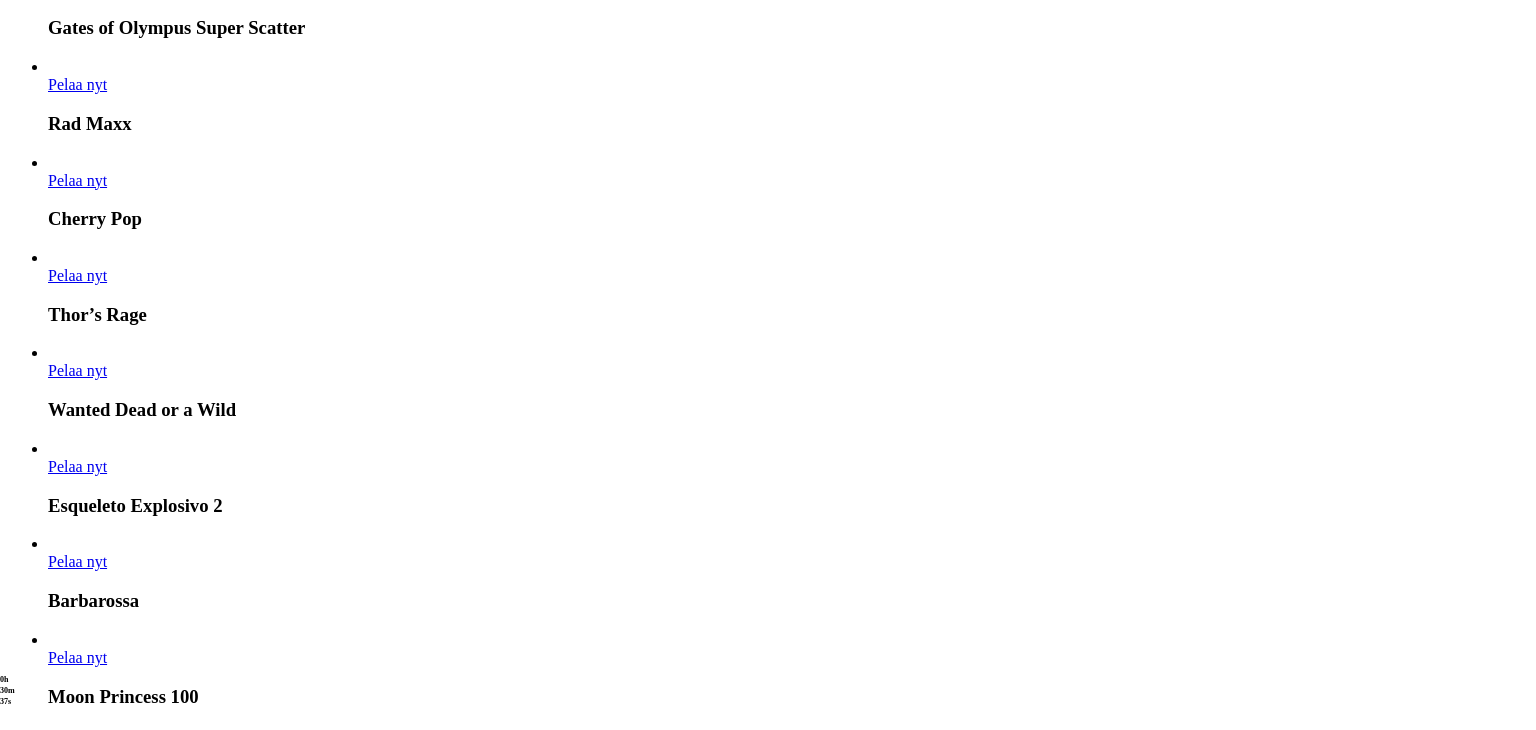 click on "Luovuta bonus" at bounding box center [528, -787] 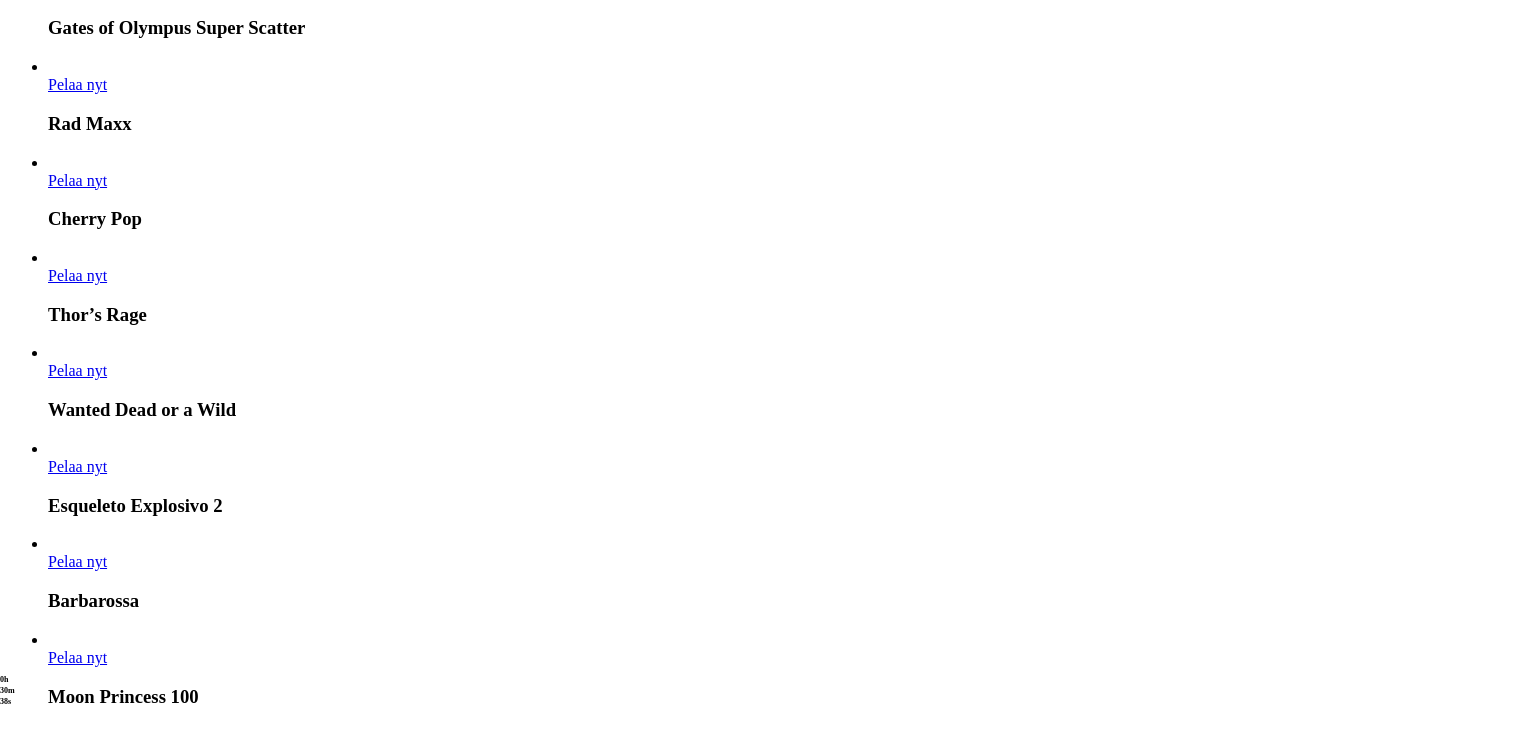 click on "Fruit Up Pragmatic Vastaanotettu   [CURRENCY] [NUMBER]   [DATE]
[TIME] Voimassaolo päättyy     [DATE]   [TIME] Bonuskassa   [CURRENCY] [NUMBER] [PERCENTAGE] Luovuta bonus Pelattavaa jäljellä   [CURRENCY] [NUMBER]" at bounding box center [768, -997] 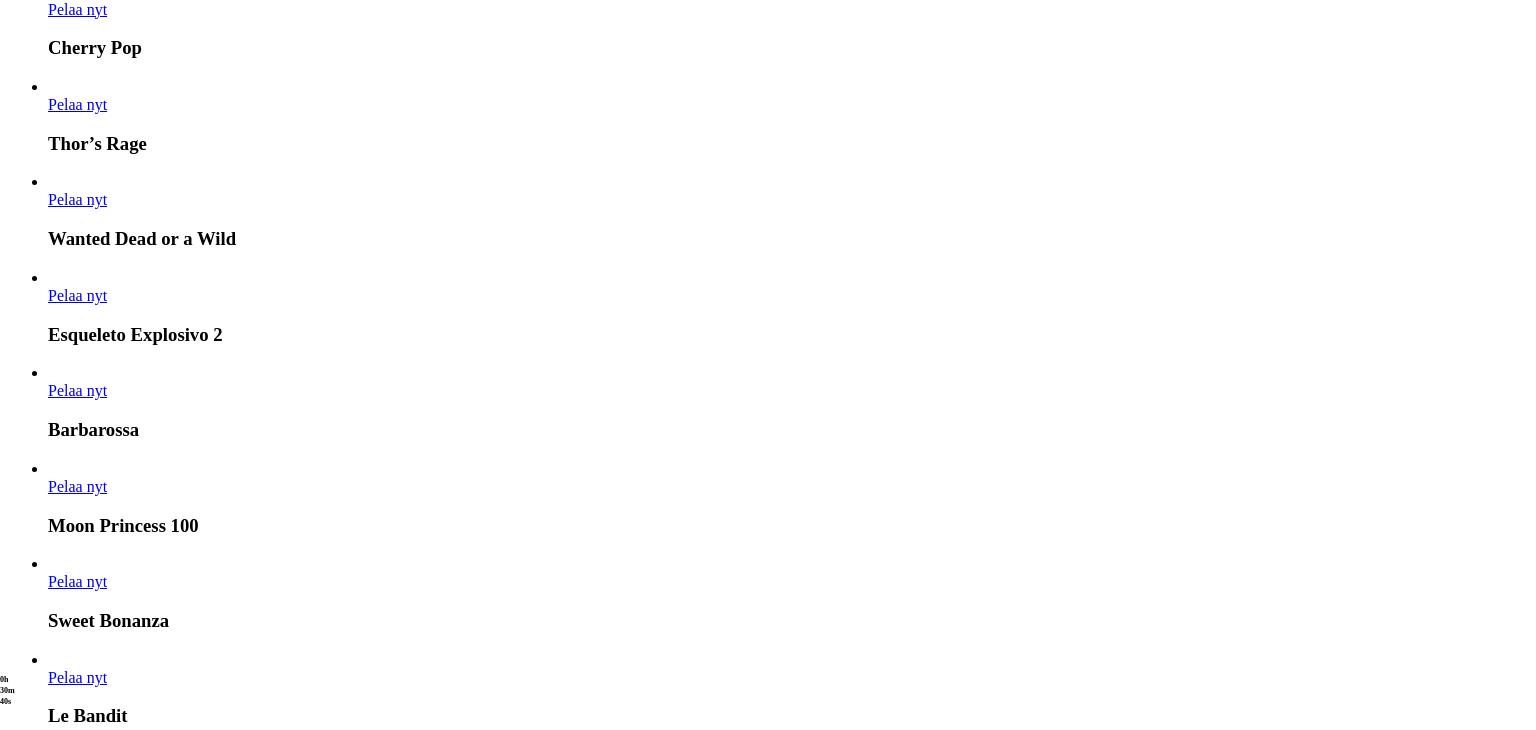 click on "Palkkiot" at bounding box center [79, -1257] 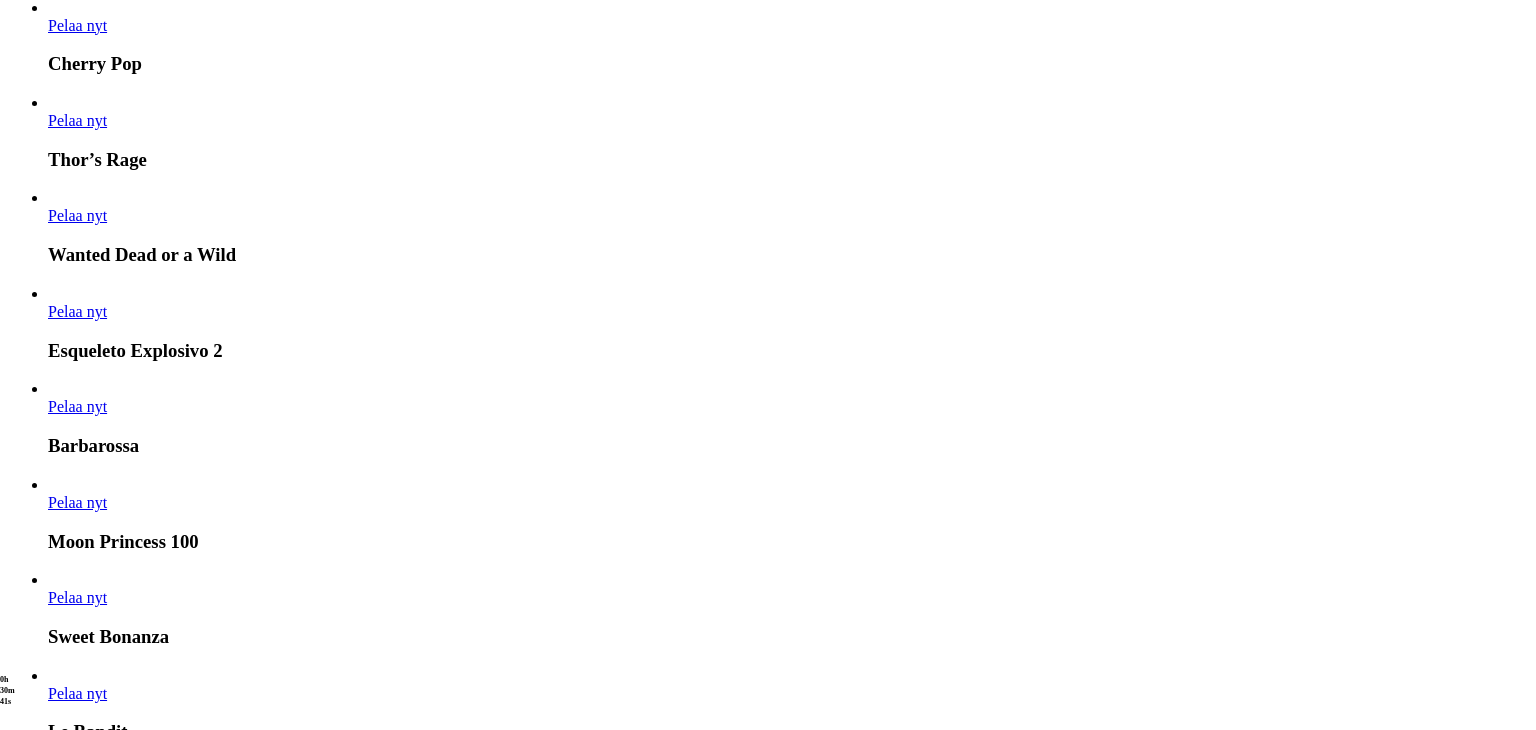 click on "Palkkiot" at bounding box center [79, -1257] 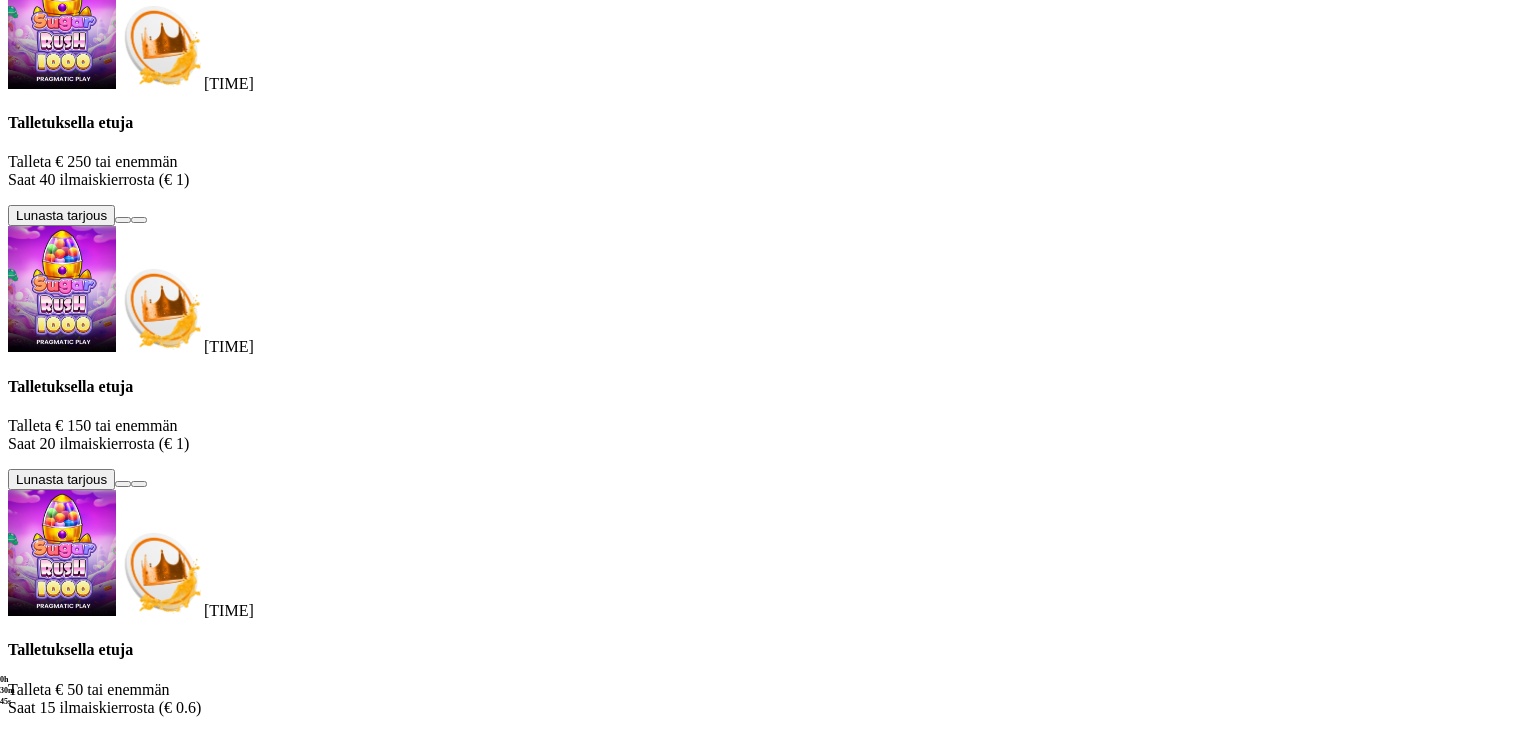 scroll, scrollTop: 805, scrollLeft: 0, axis: vertical 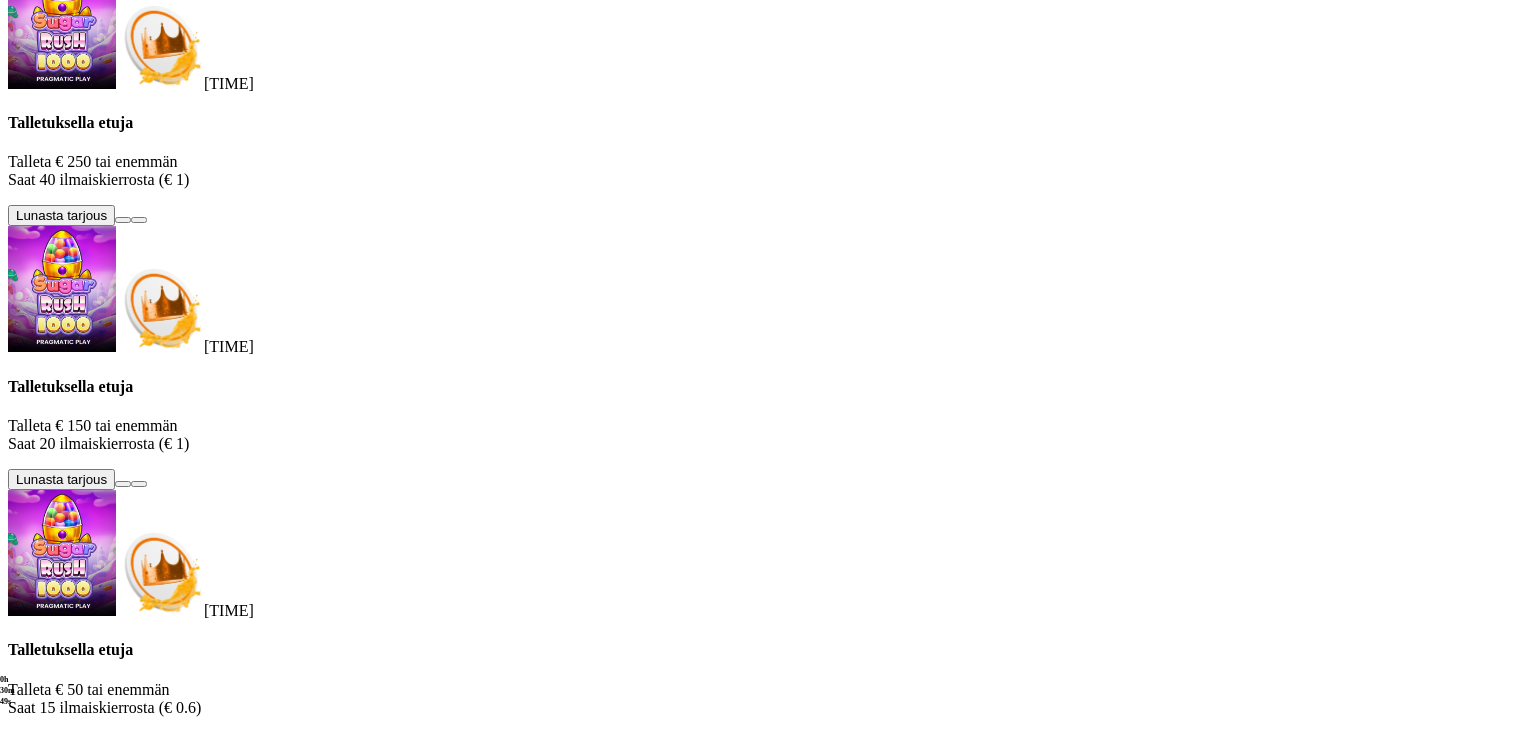 click on "Palkkiot" at bounding box center [768, -1143] 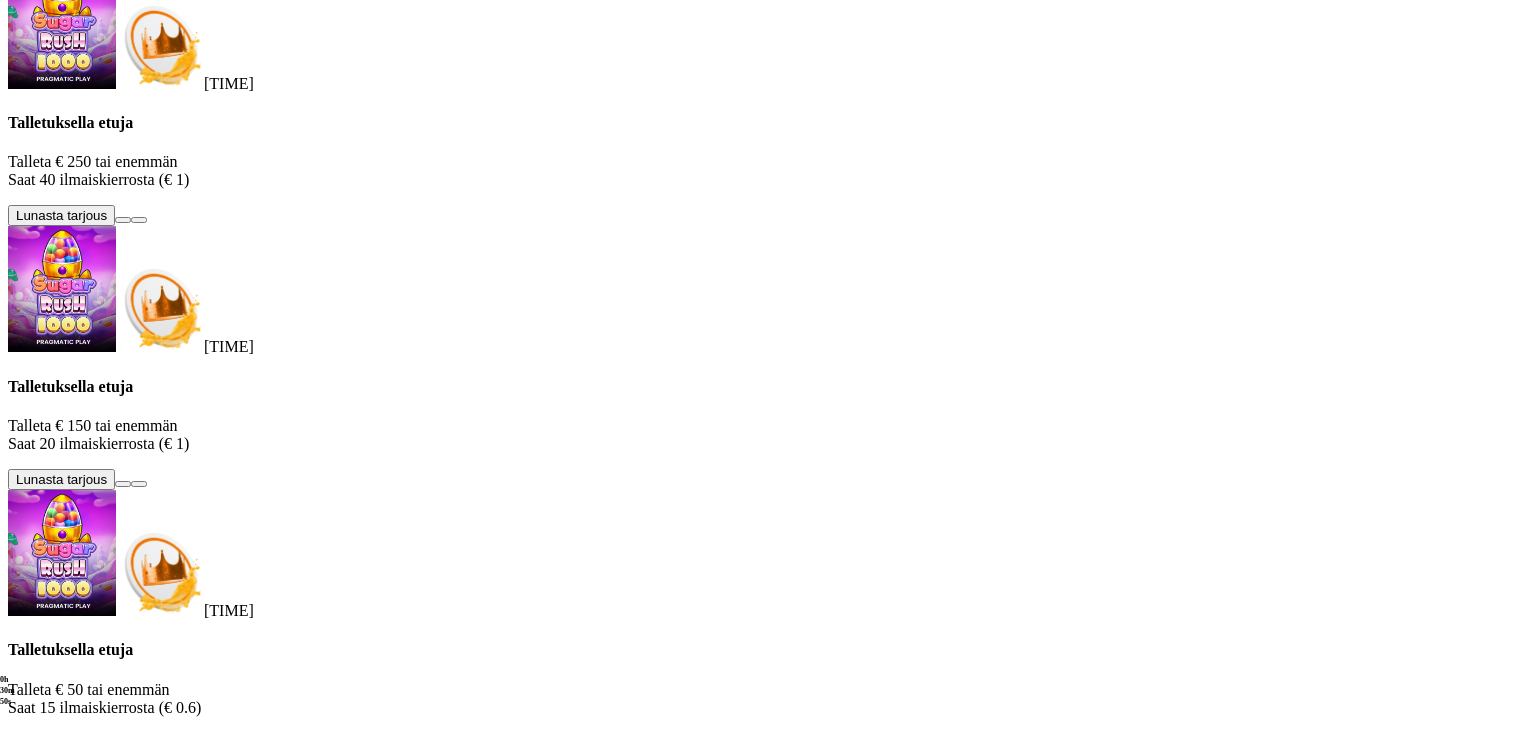 click at bounding box center [16, -1095] 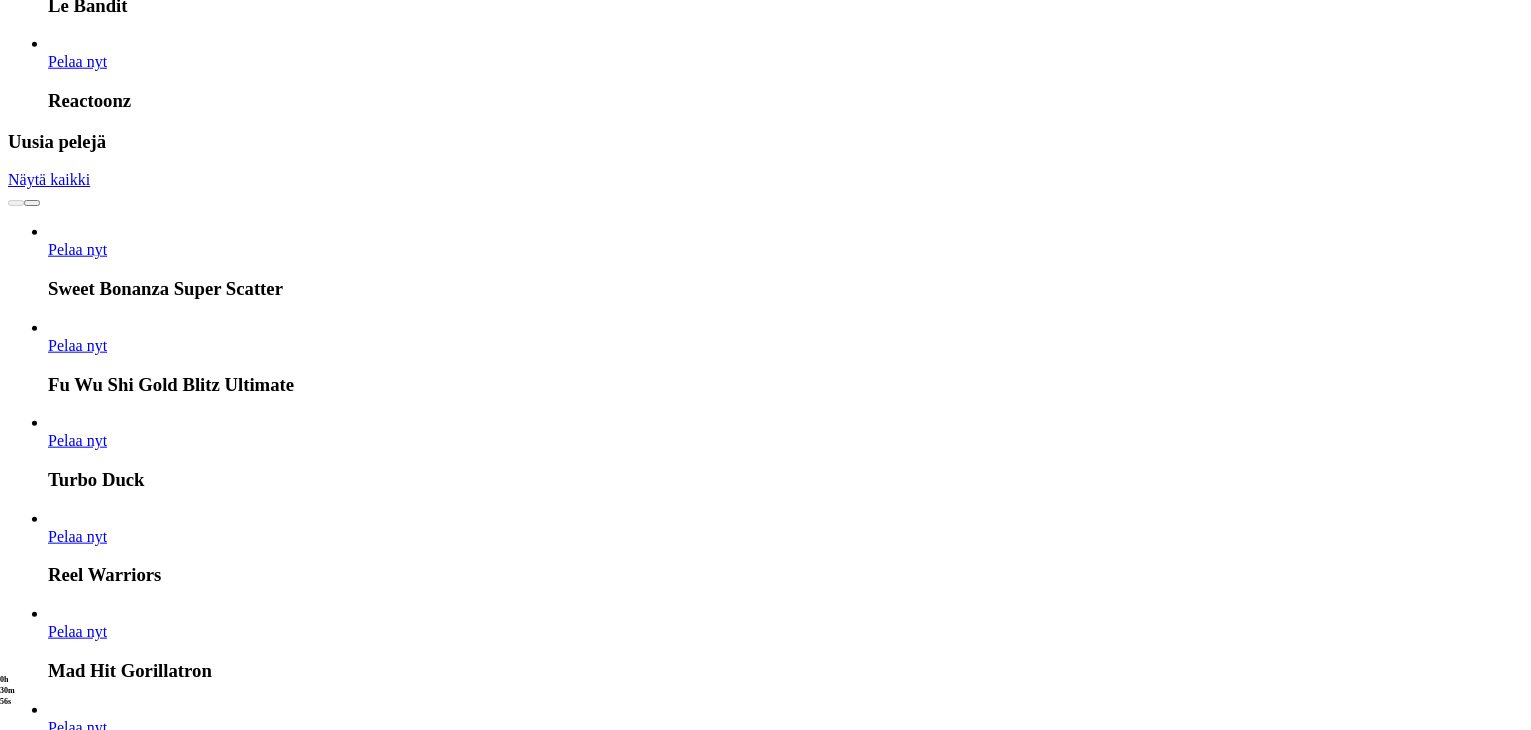 scroll, scrollTop: 2048, scrollLeft: 0, axis: vertical 